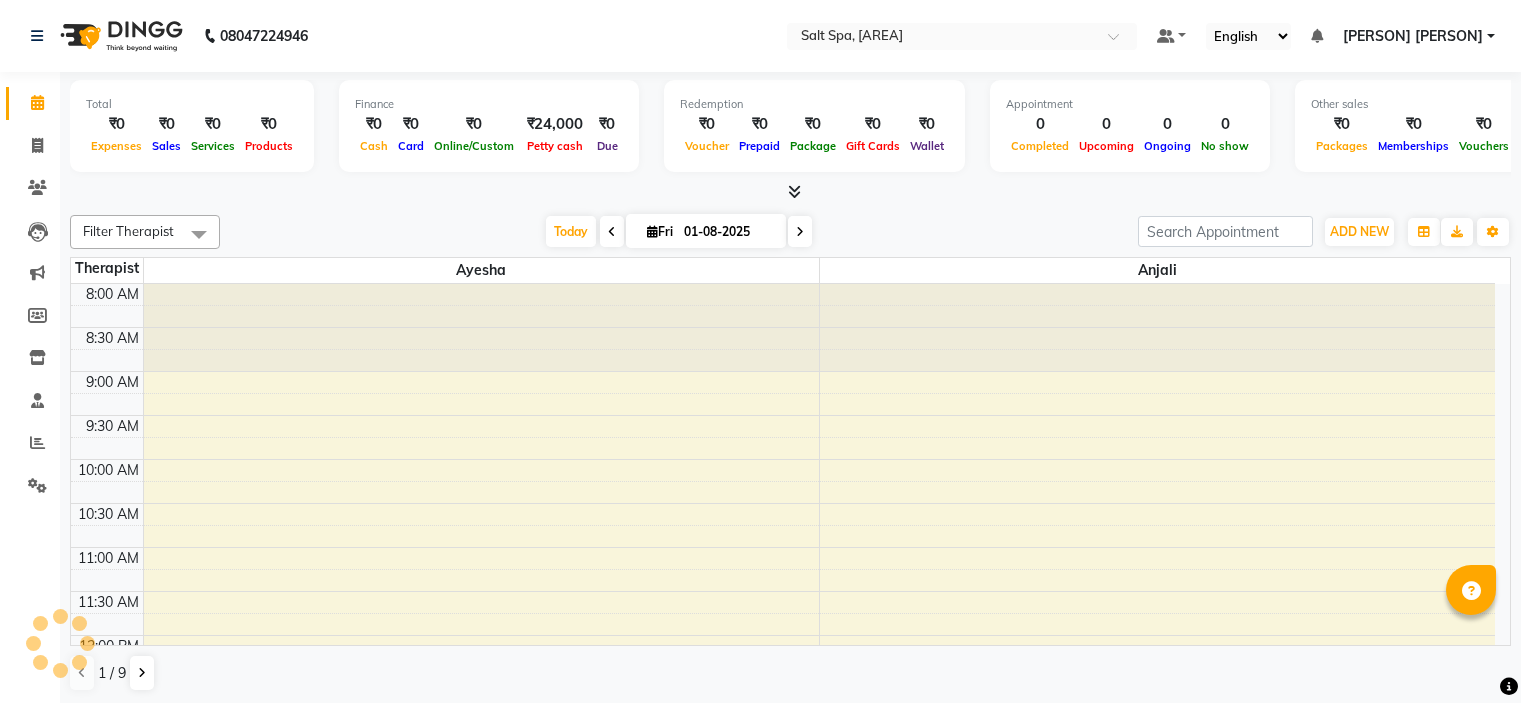 scroll, scrollTop: 0, scrollLeft: 0, axis: both 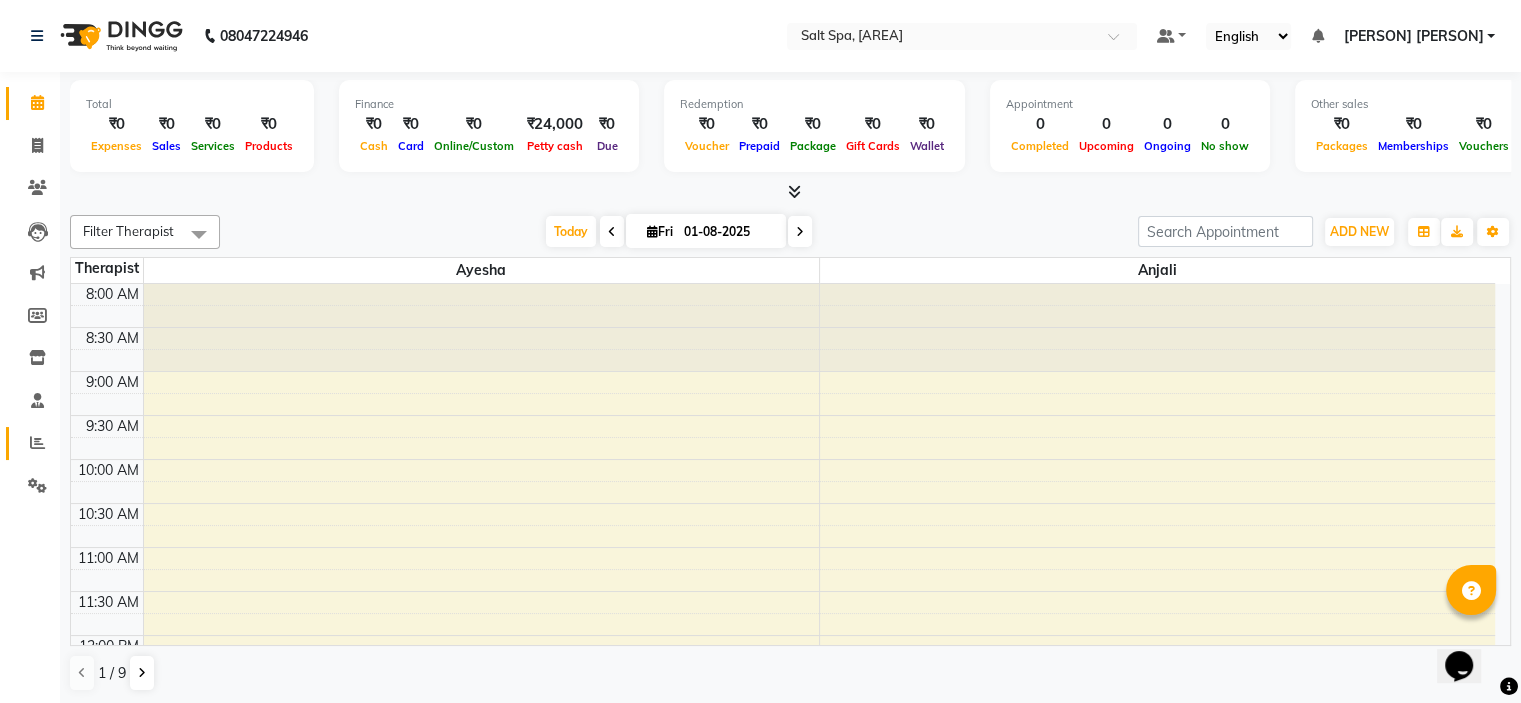 click on "Reports" 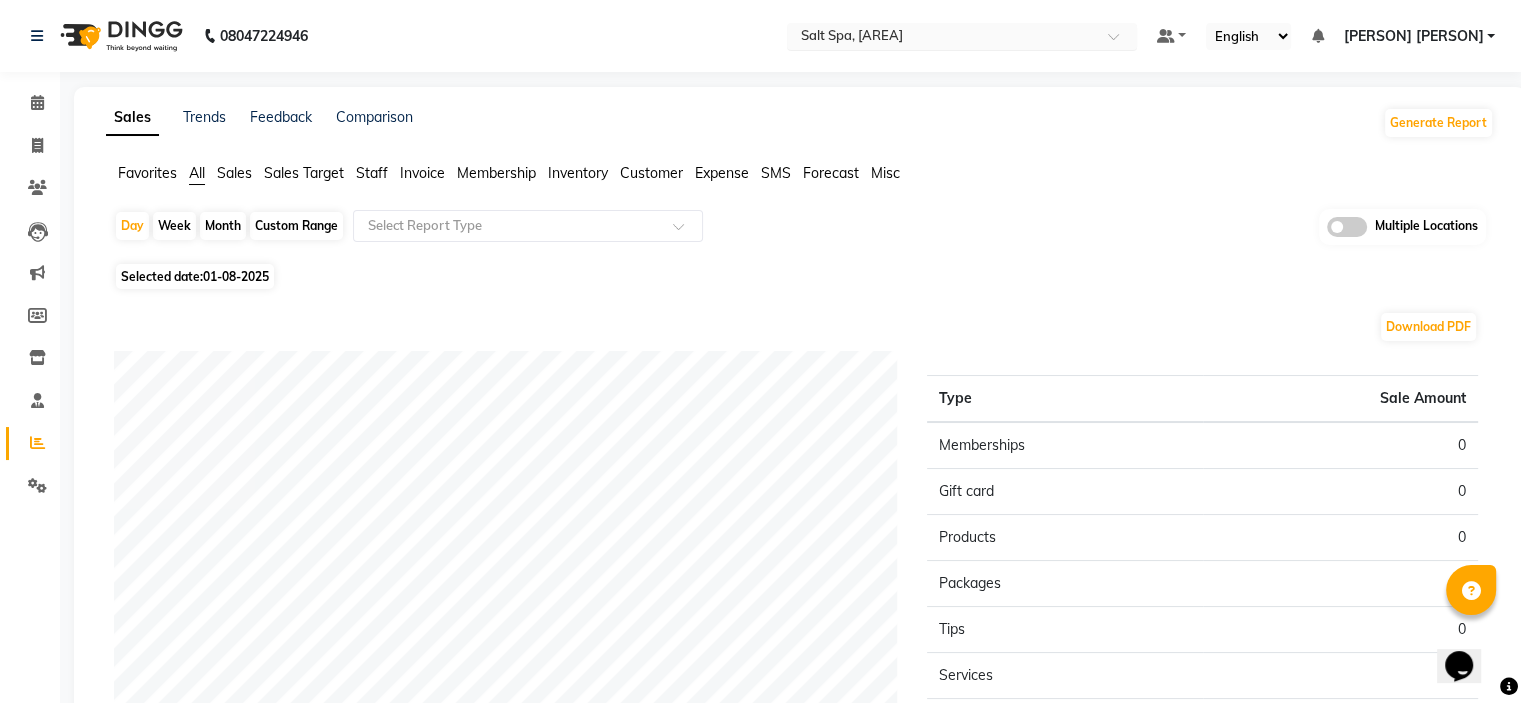 click at bounding box center [942, 38] 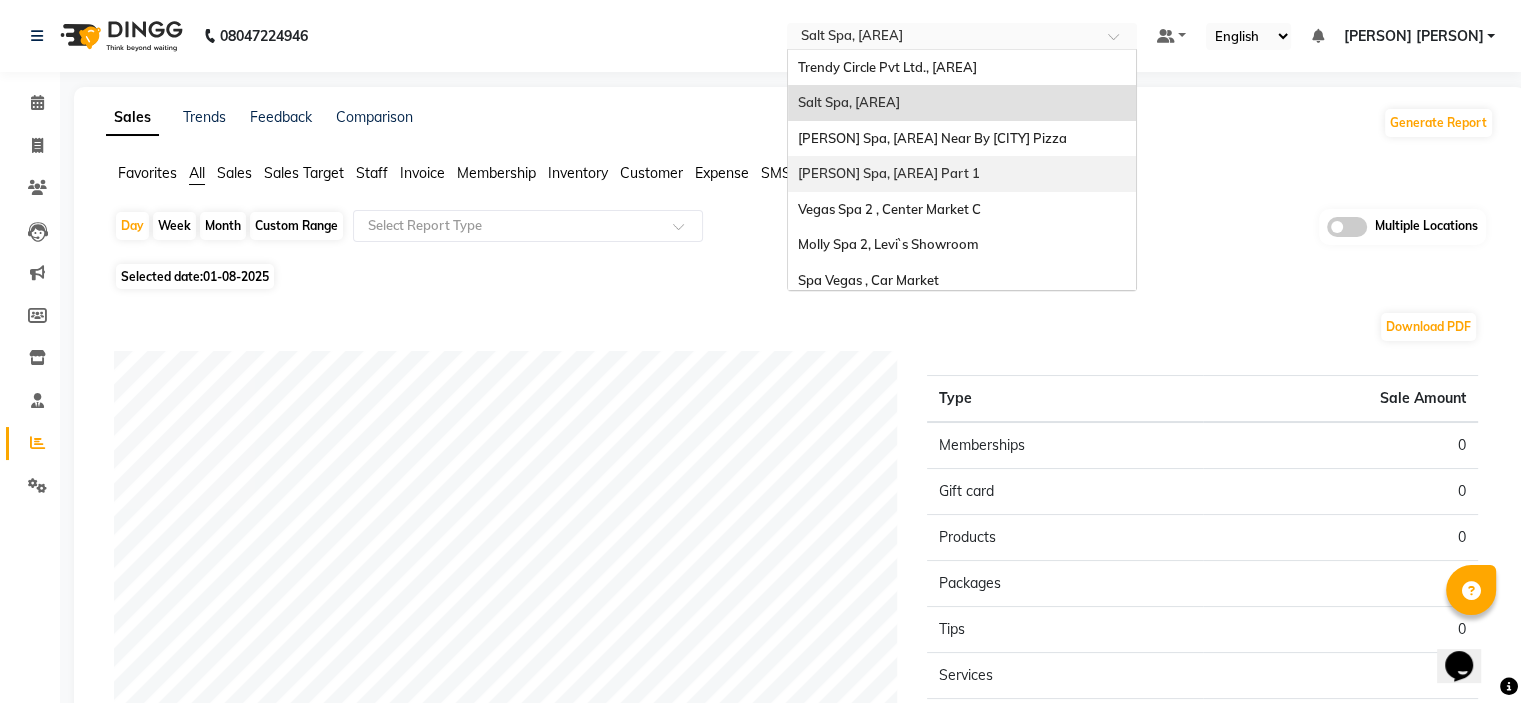 click on "Eli Spa, Lajpar Nagar Part 1" at bounding box center [889, 173] 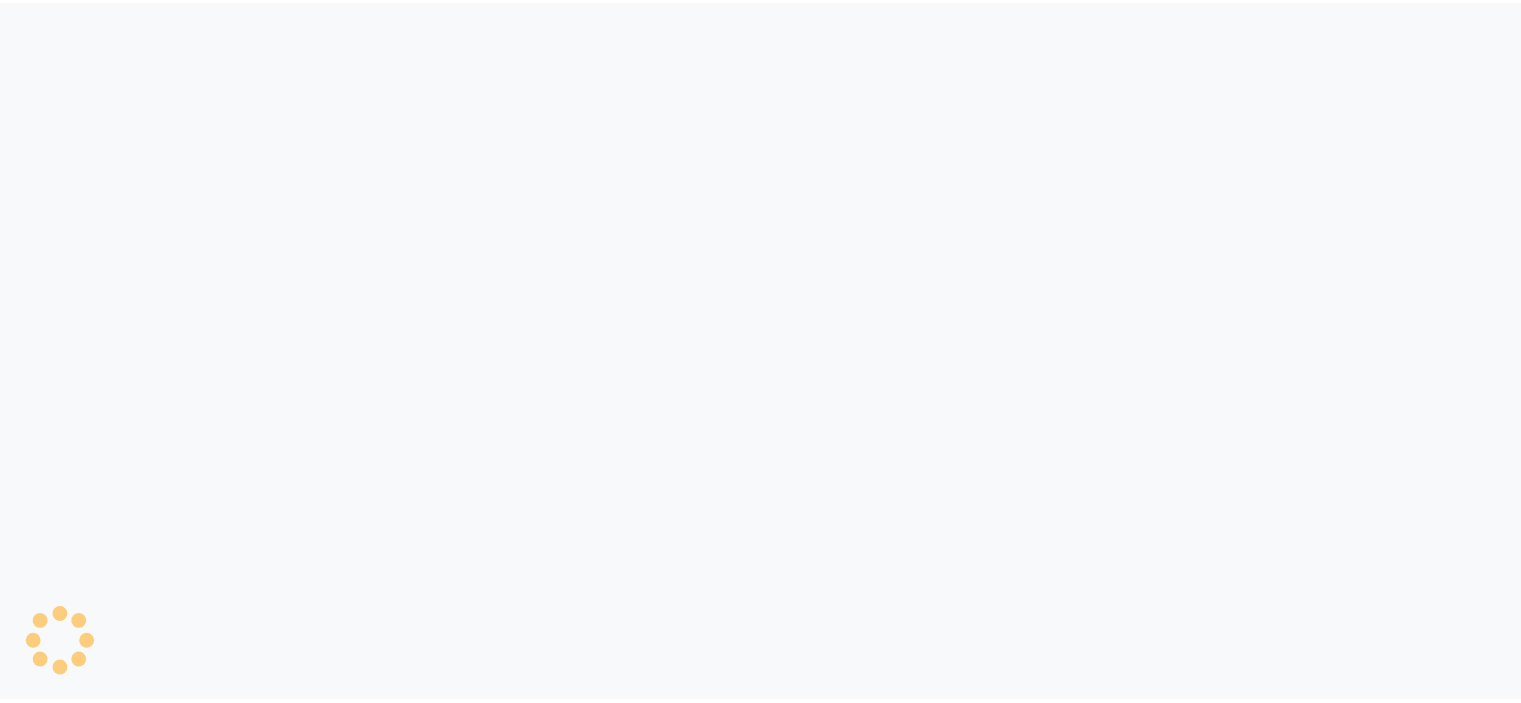 scroll, scrollTop: 0, scrollLeft: 0, axis: both 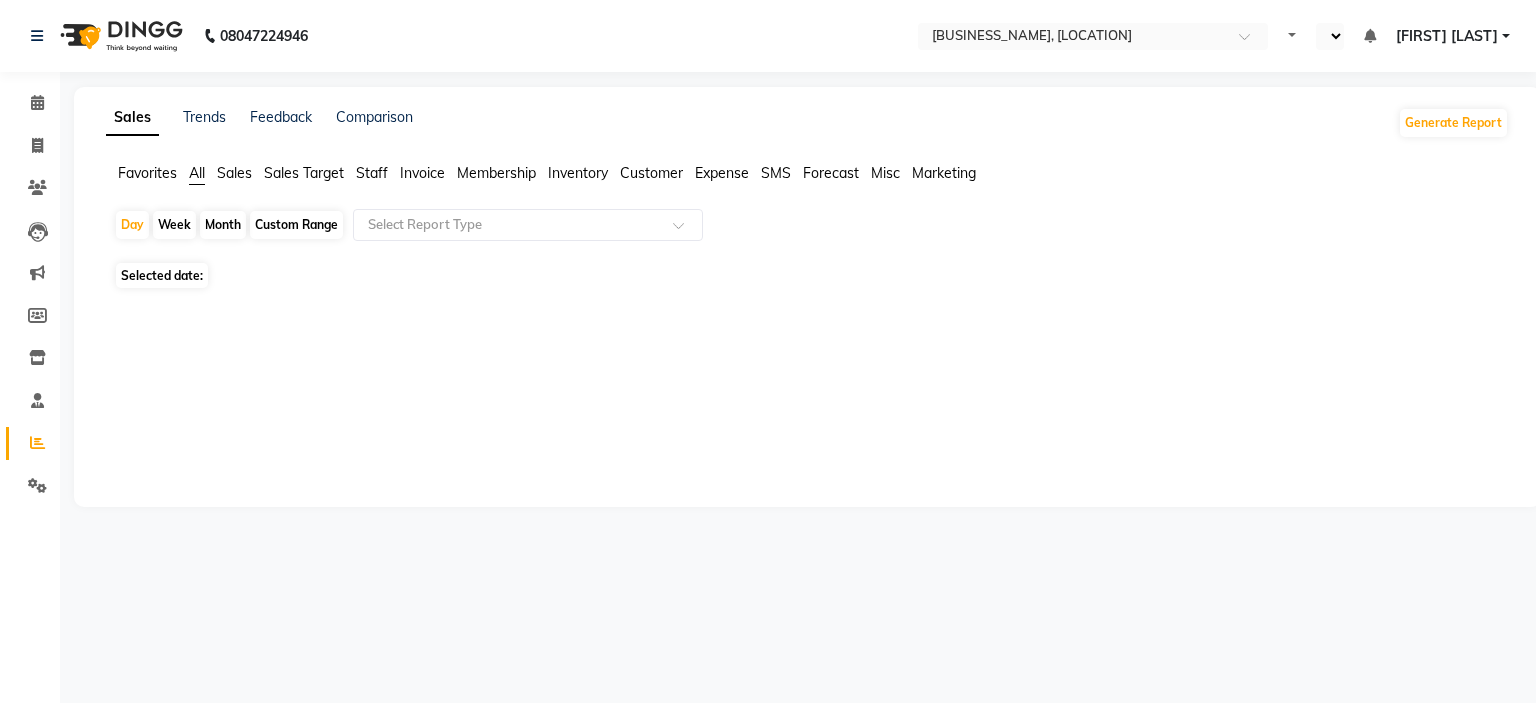 select on "en" 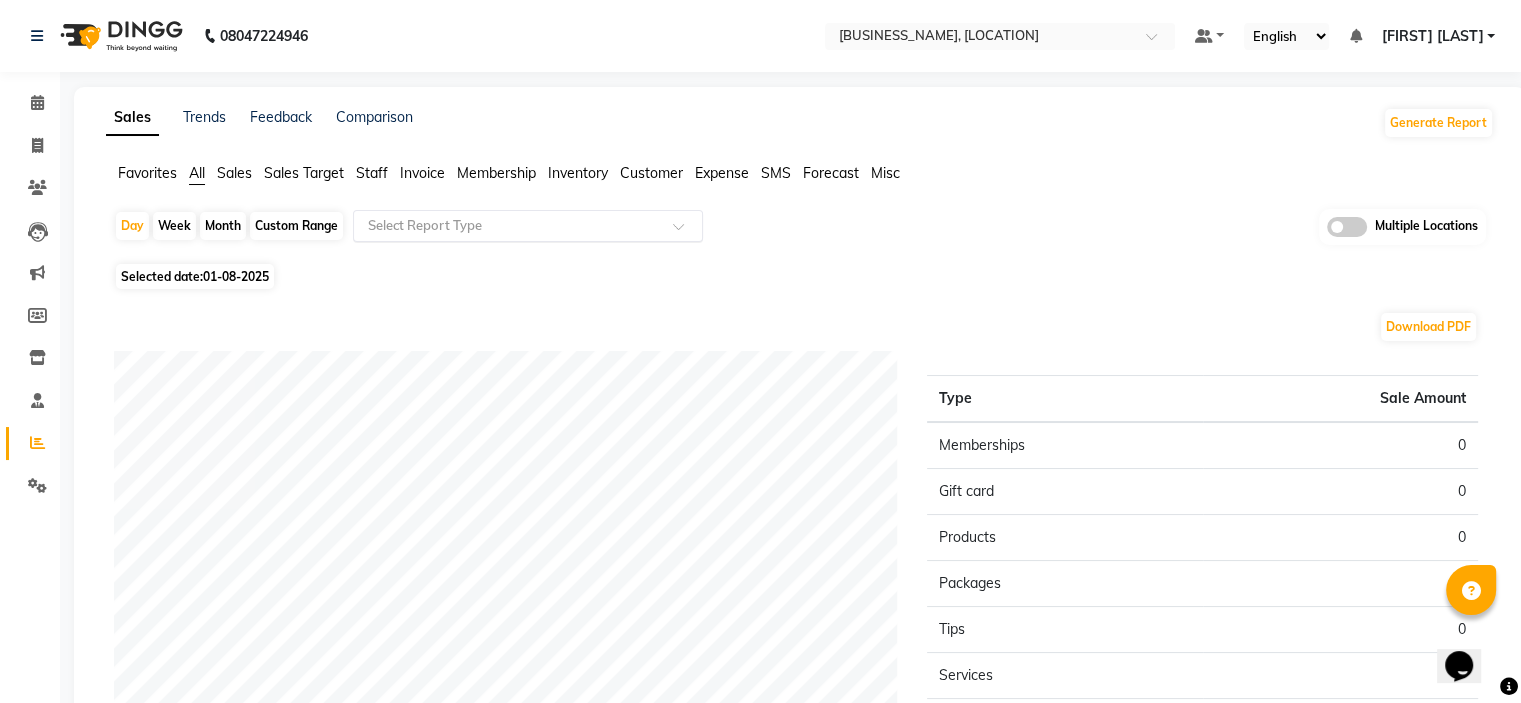 scroll, scrollTop: 0, scrollLeft: 0, axis: both 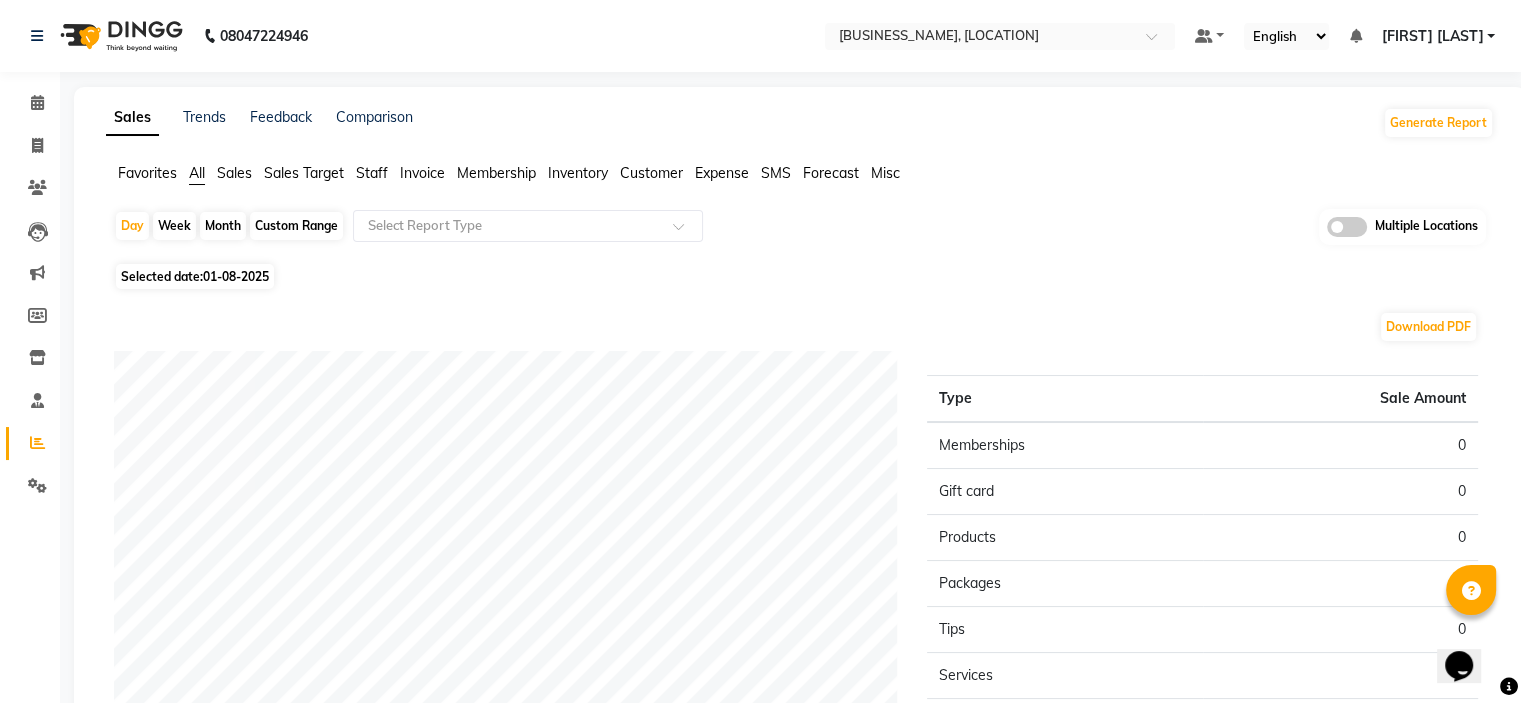 click on "Custom Range" 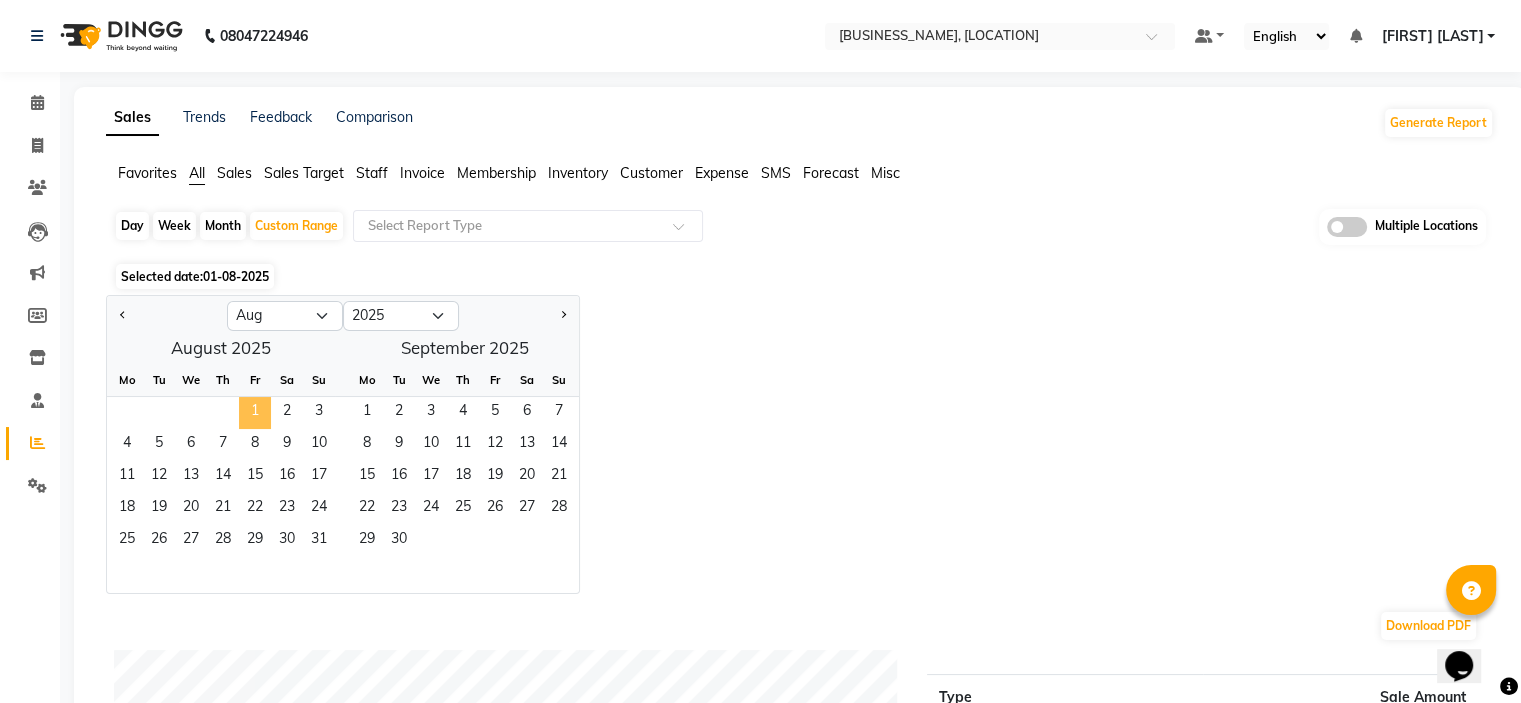 click on "1" 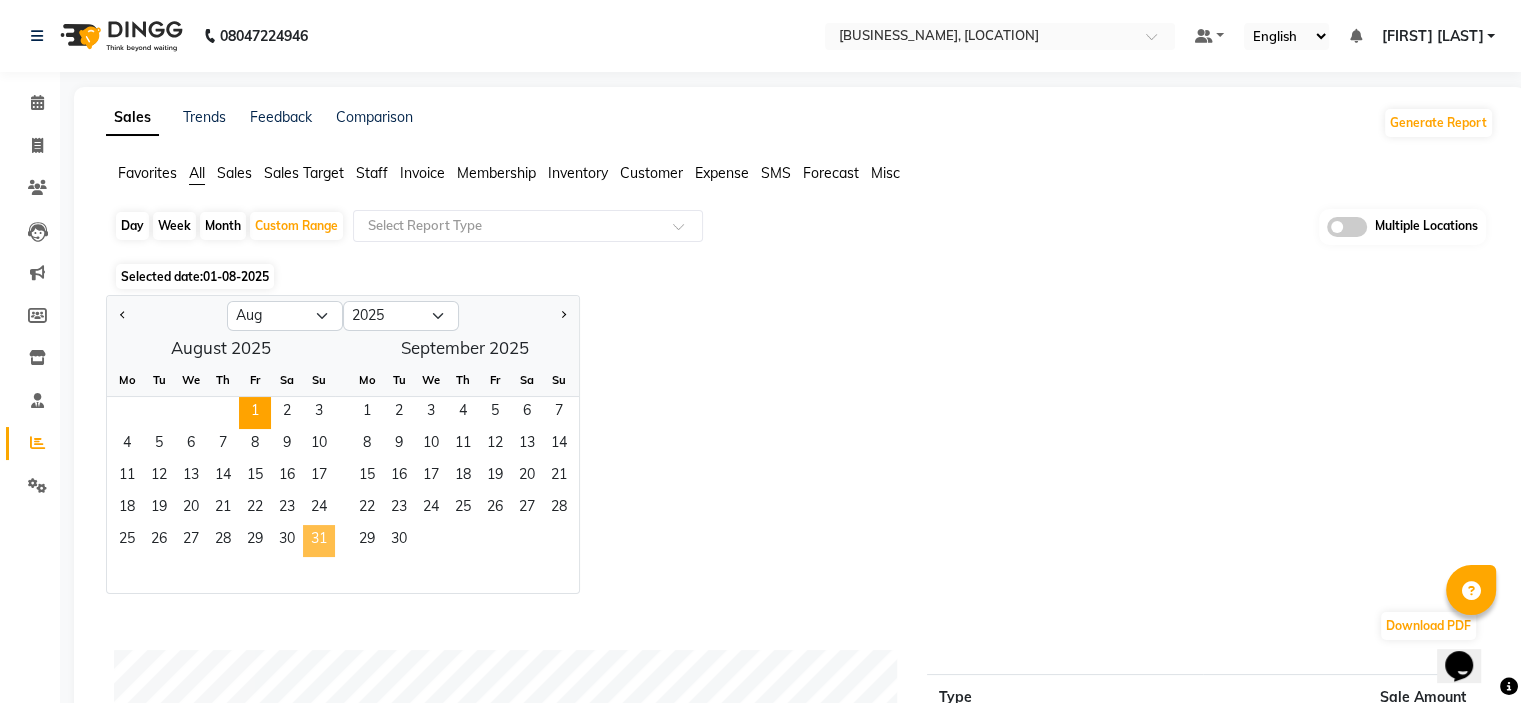 click on "31" 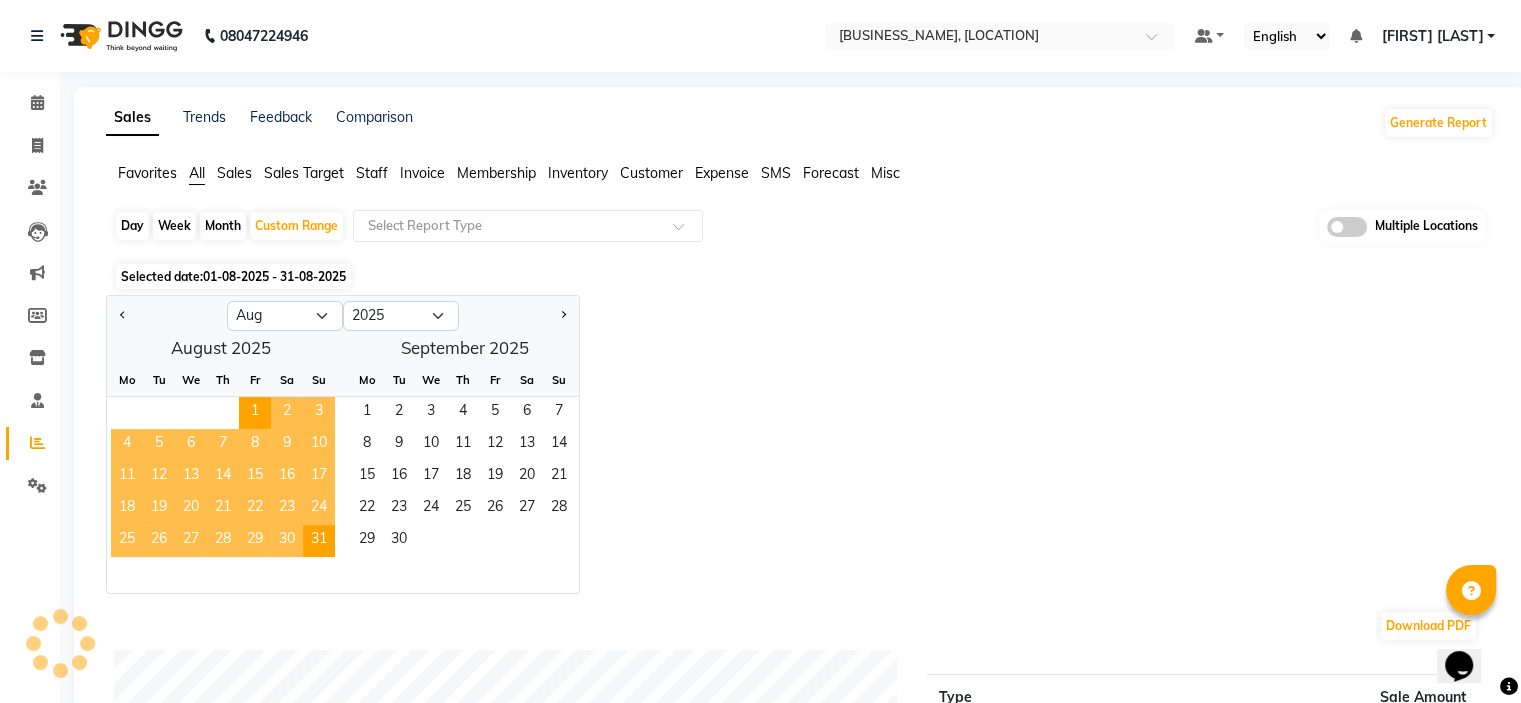 click on "01-08-2025 - 31-08-2025" 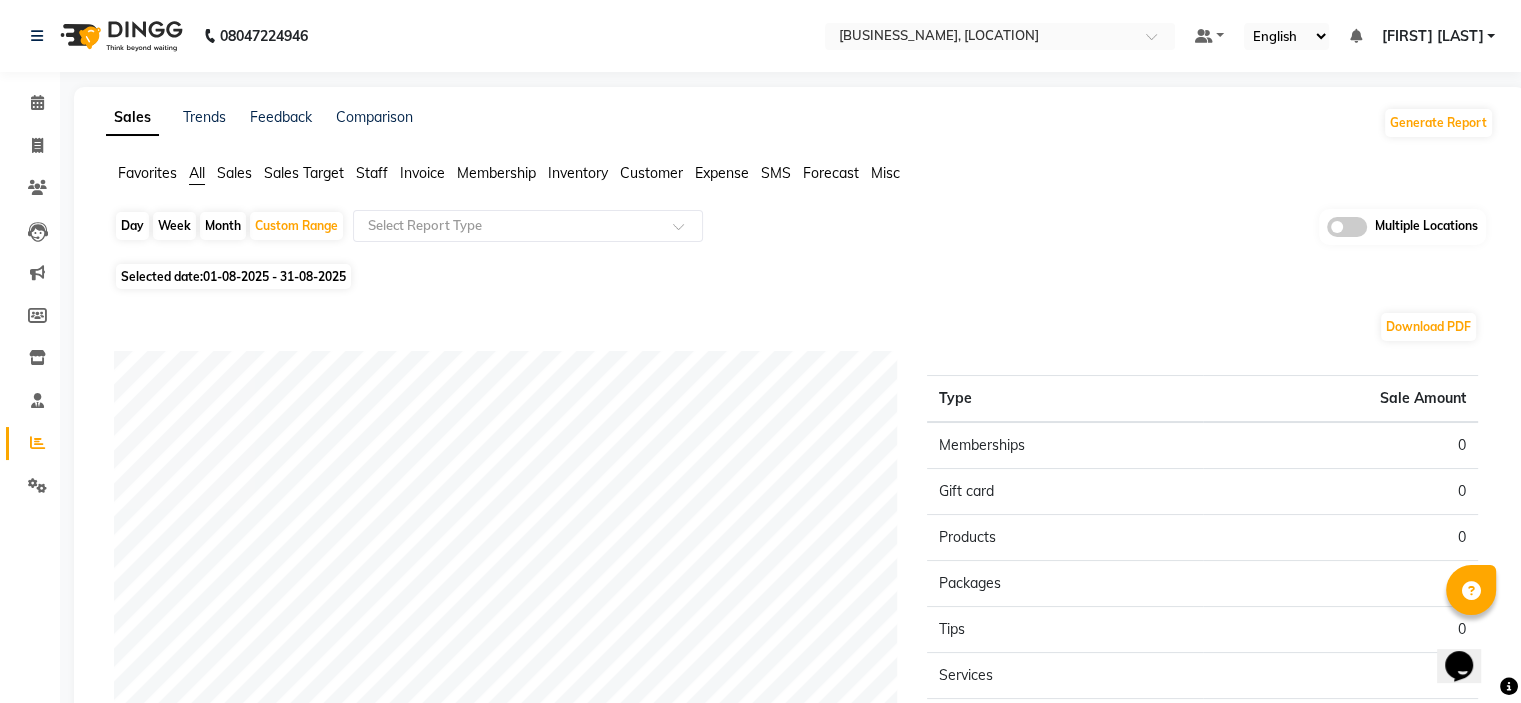 click on "Day" 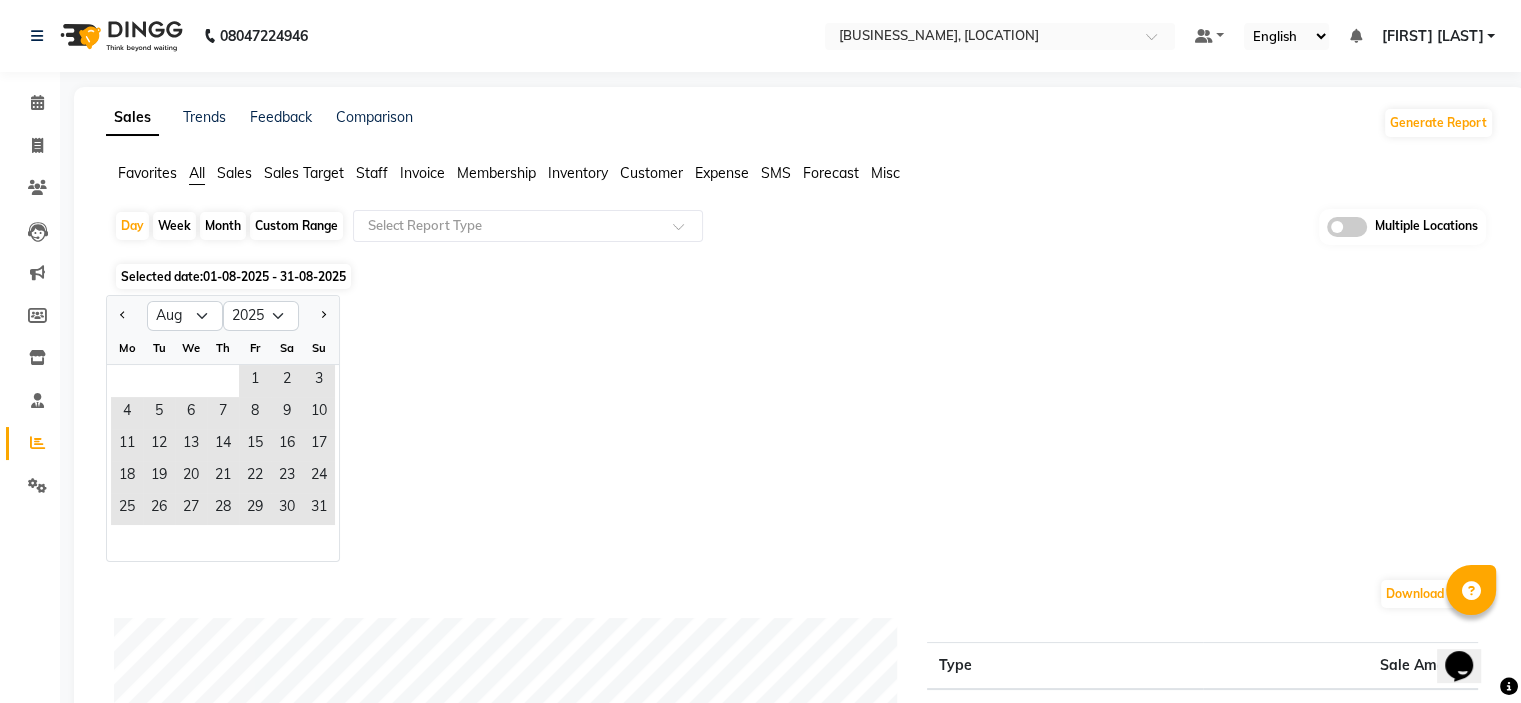 click on "Month" 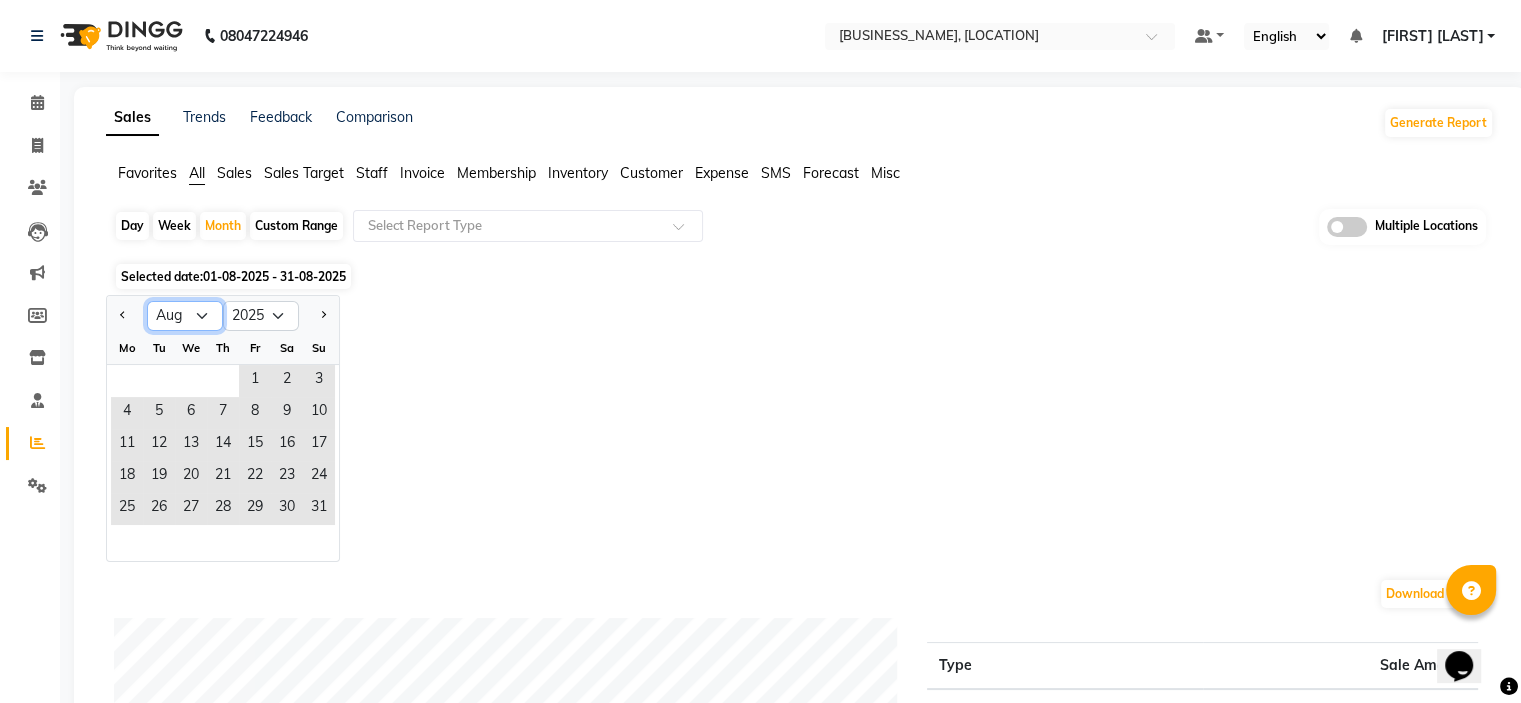 click on "Jan Feb Mar Apr May Jun Jul Aug Sep Oct Nov Dec" 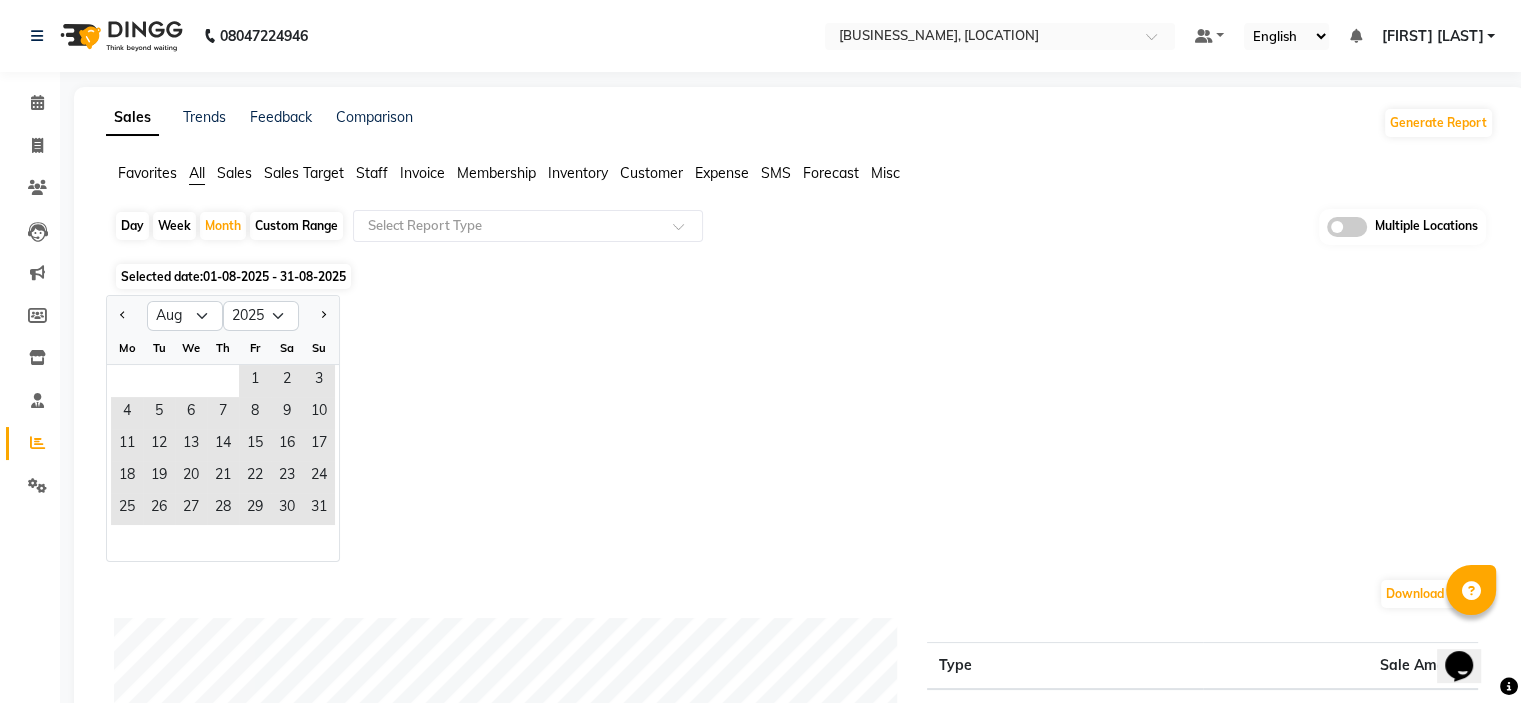 click on "Jan Feb Mar Apr May Jun Jul Aug Sep Oct Nov Dec 2015 2016 2017 2018 2019 2020 2021 2022 2023 2024 2025 2026 2027 2028 2029 2030 2031 2032 2033 2034 2035 Mo Tu We Th Fr Sa Su  1   2   3   4   5   6   7   8   9   10   11   12   13   14   15   16   17   18   19   20   21   22   23   24   25   26   27   28   29   30   31" 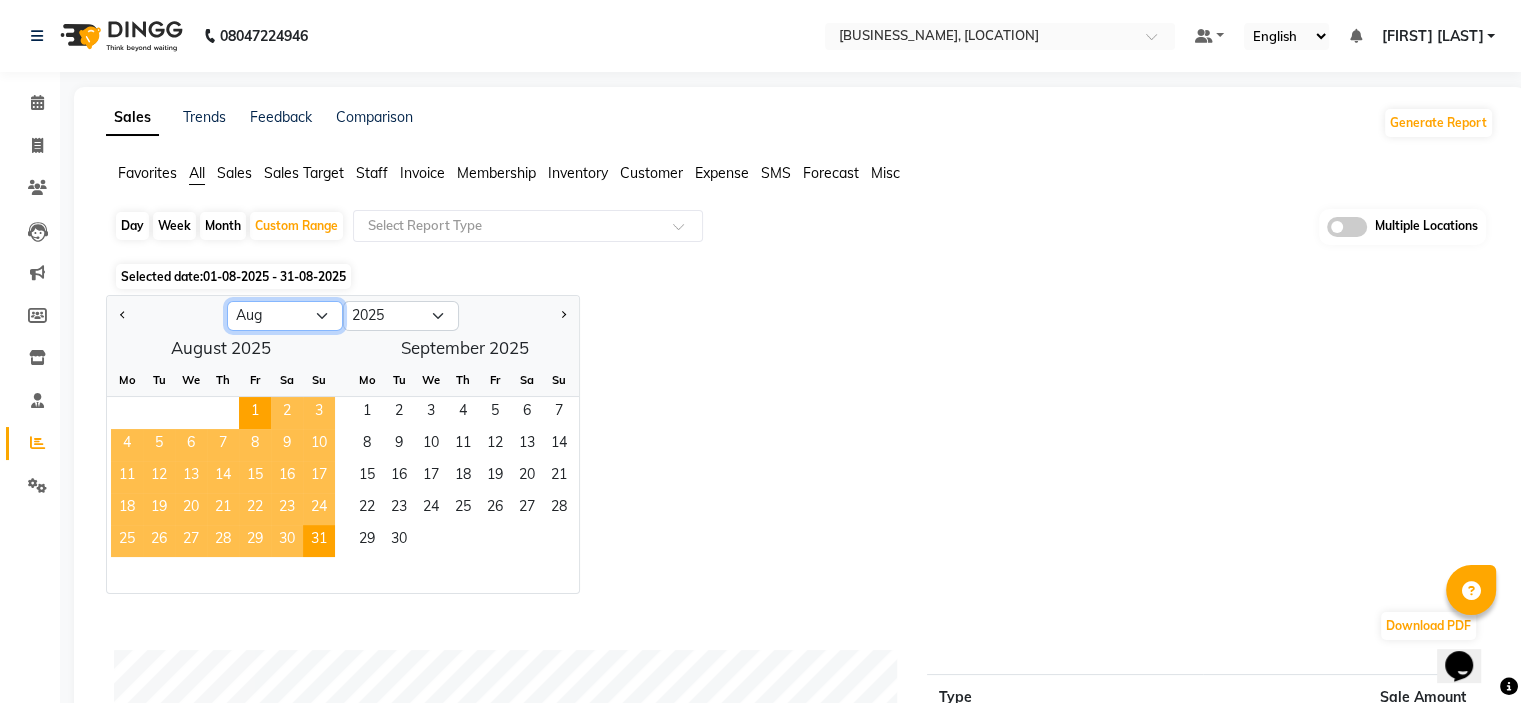 drag, startPoint x: 279, startPoint y: 311, endPoint x: 279, endPoint y: 323, distance: 12 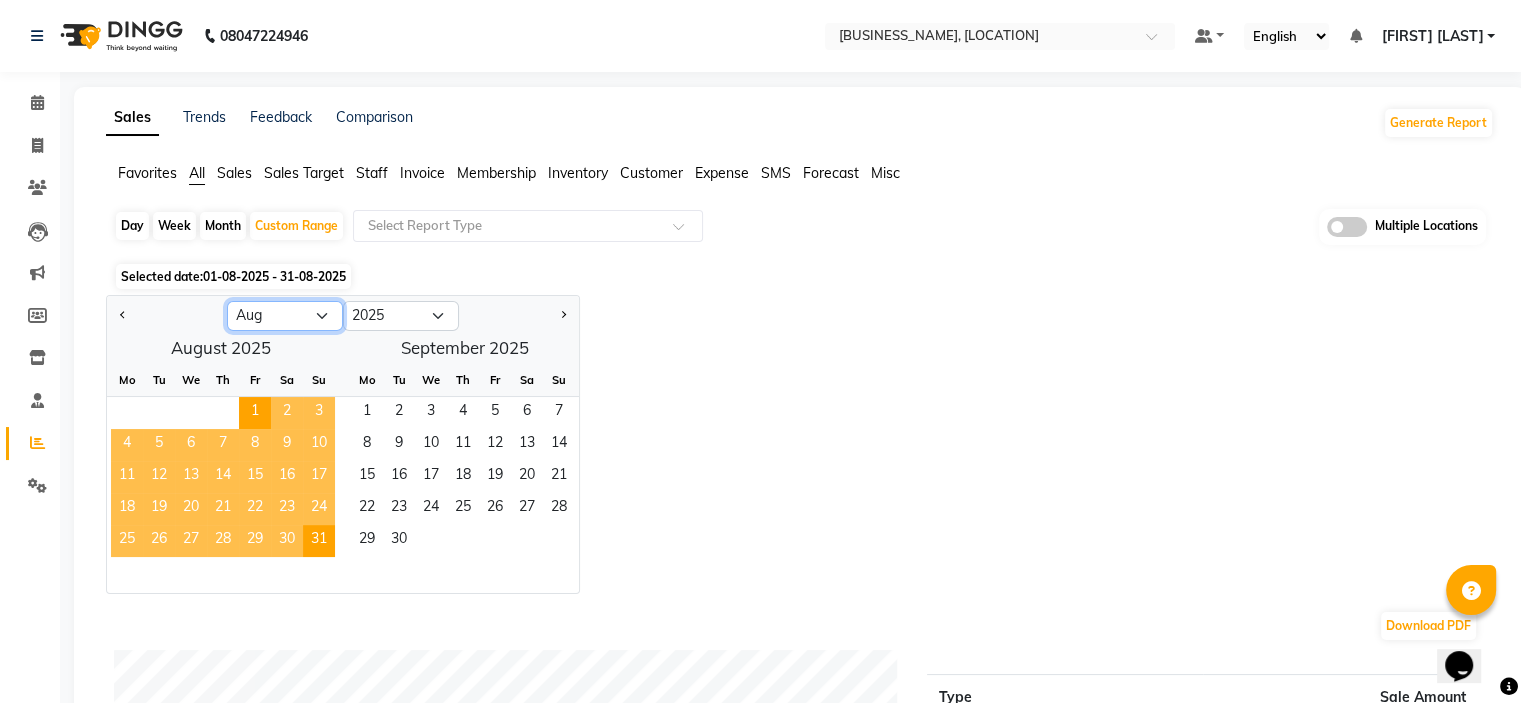select on "7" 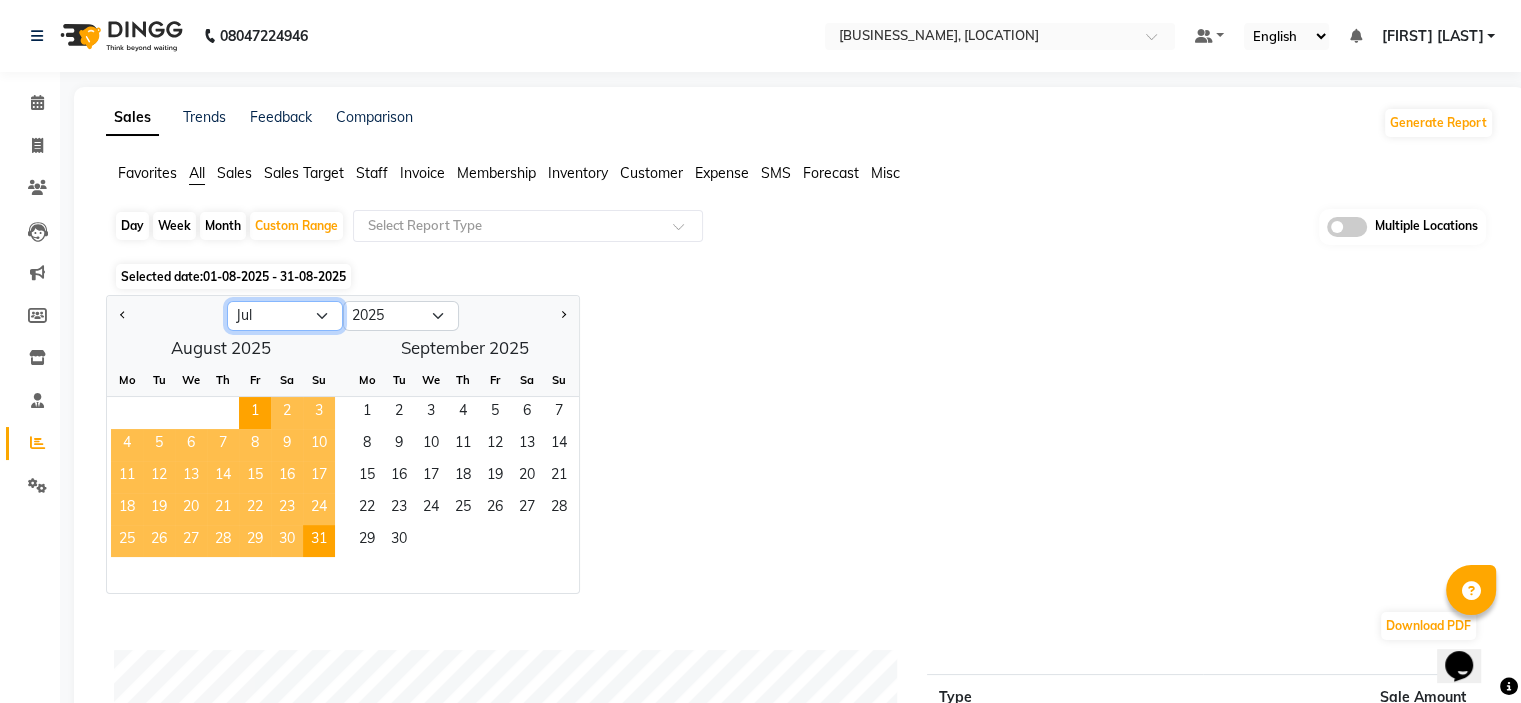 click on "Jan Feb Mar Apr May Jun Jul Aug Sep Oct Nov Dec" 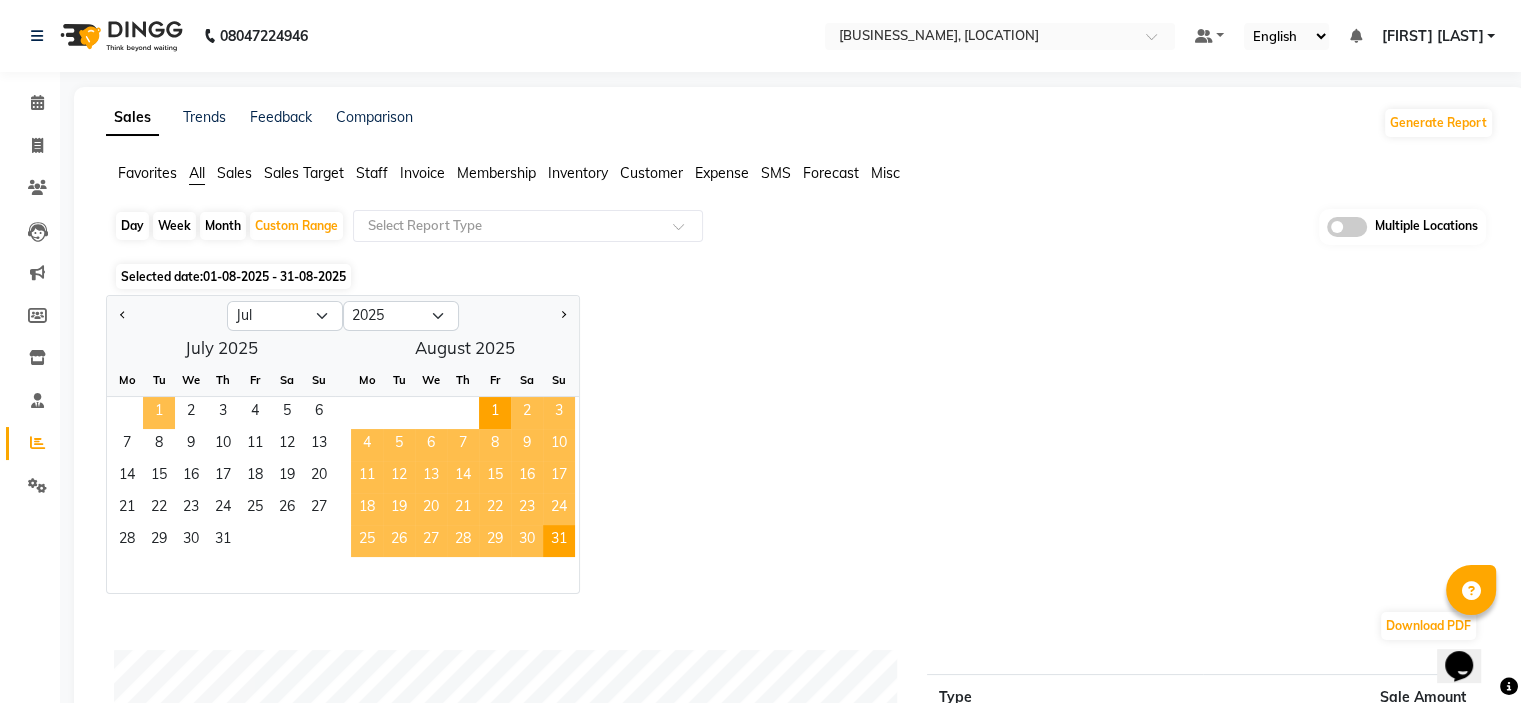 click on "1" 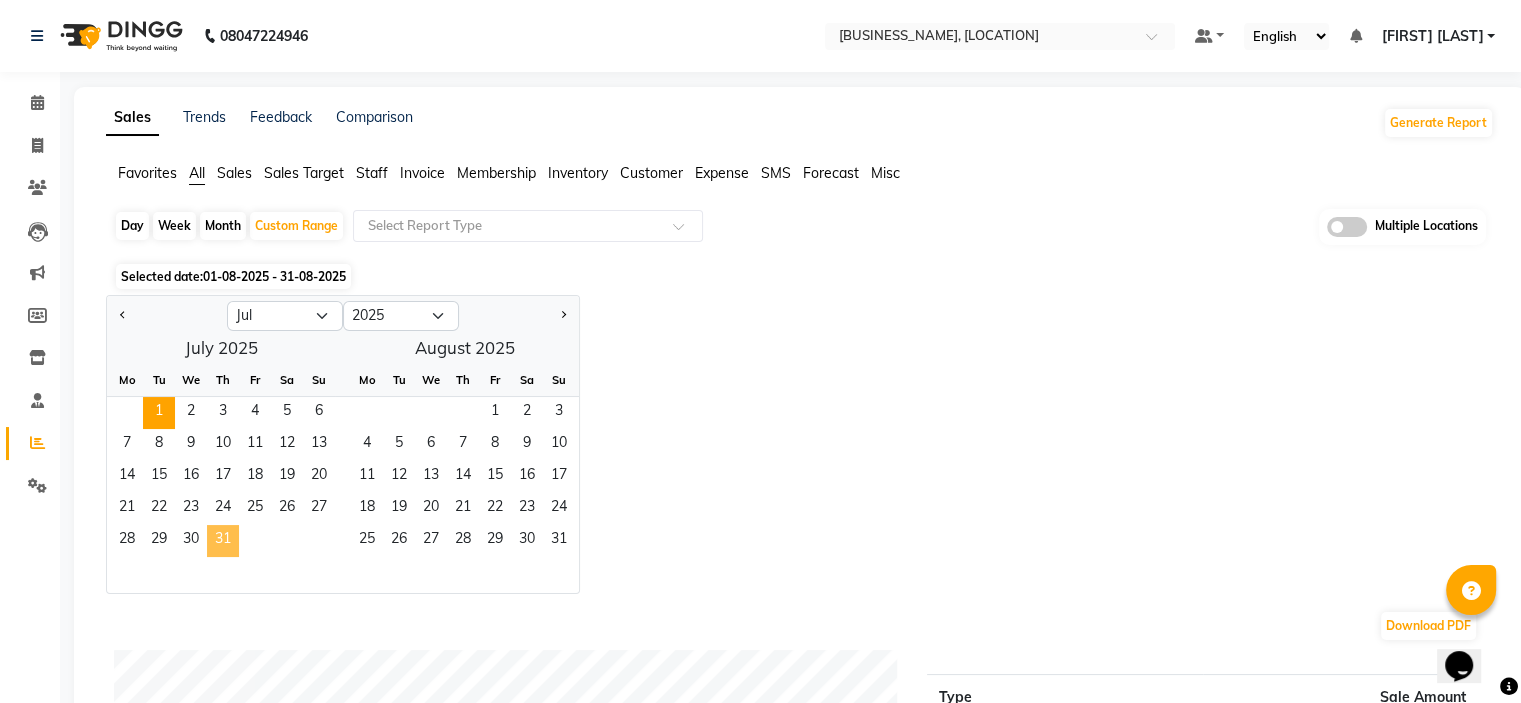 click on "31" 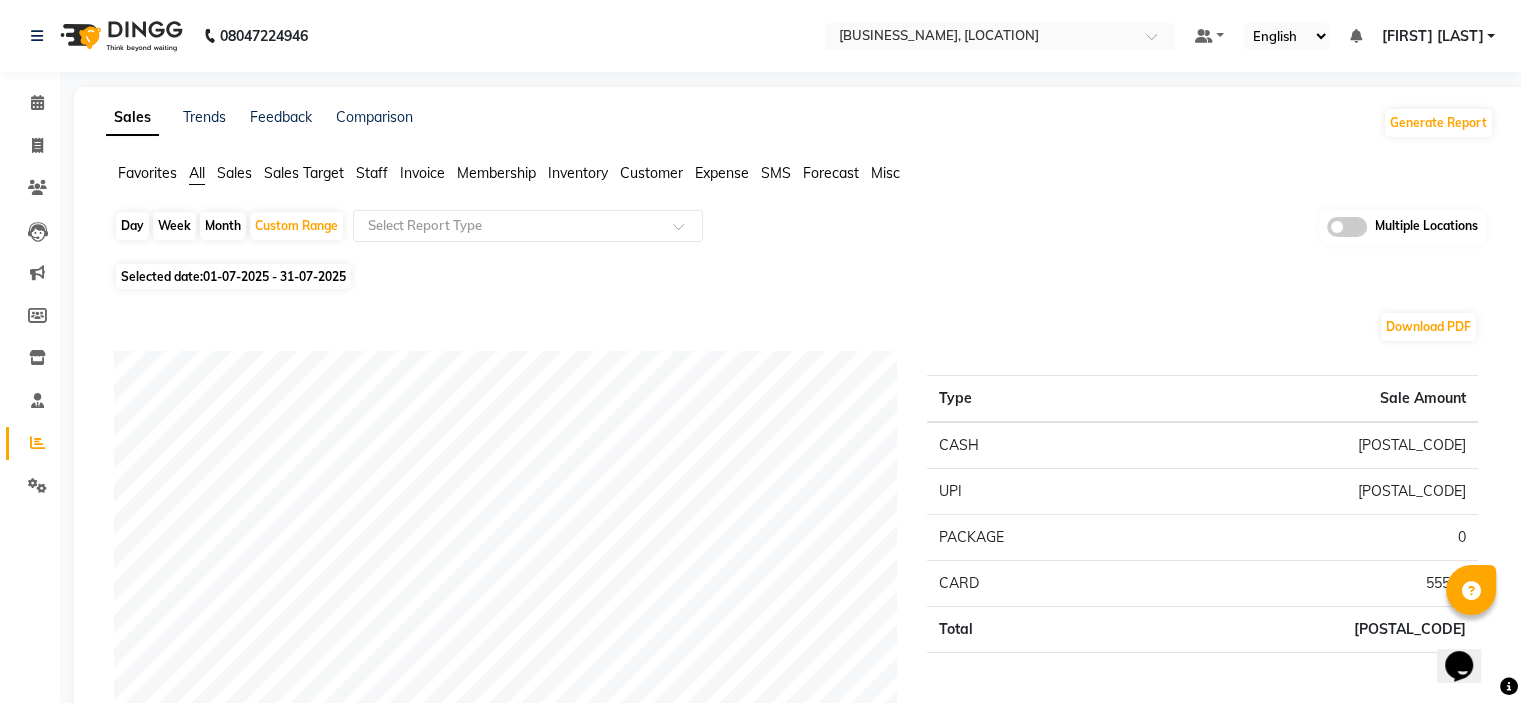 click on "Download PDF" 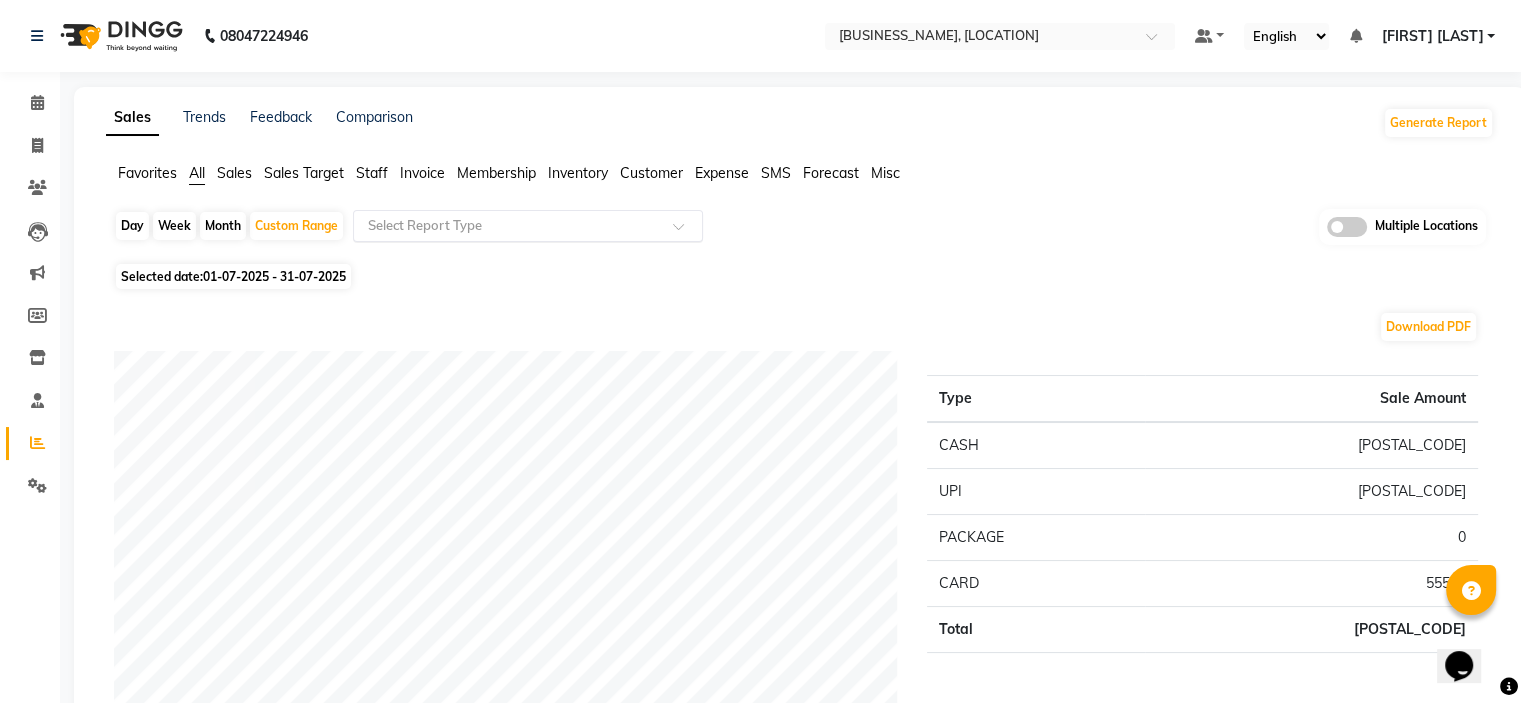 click on "Select Report Type" 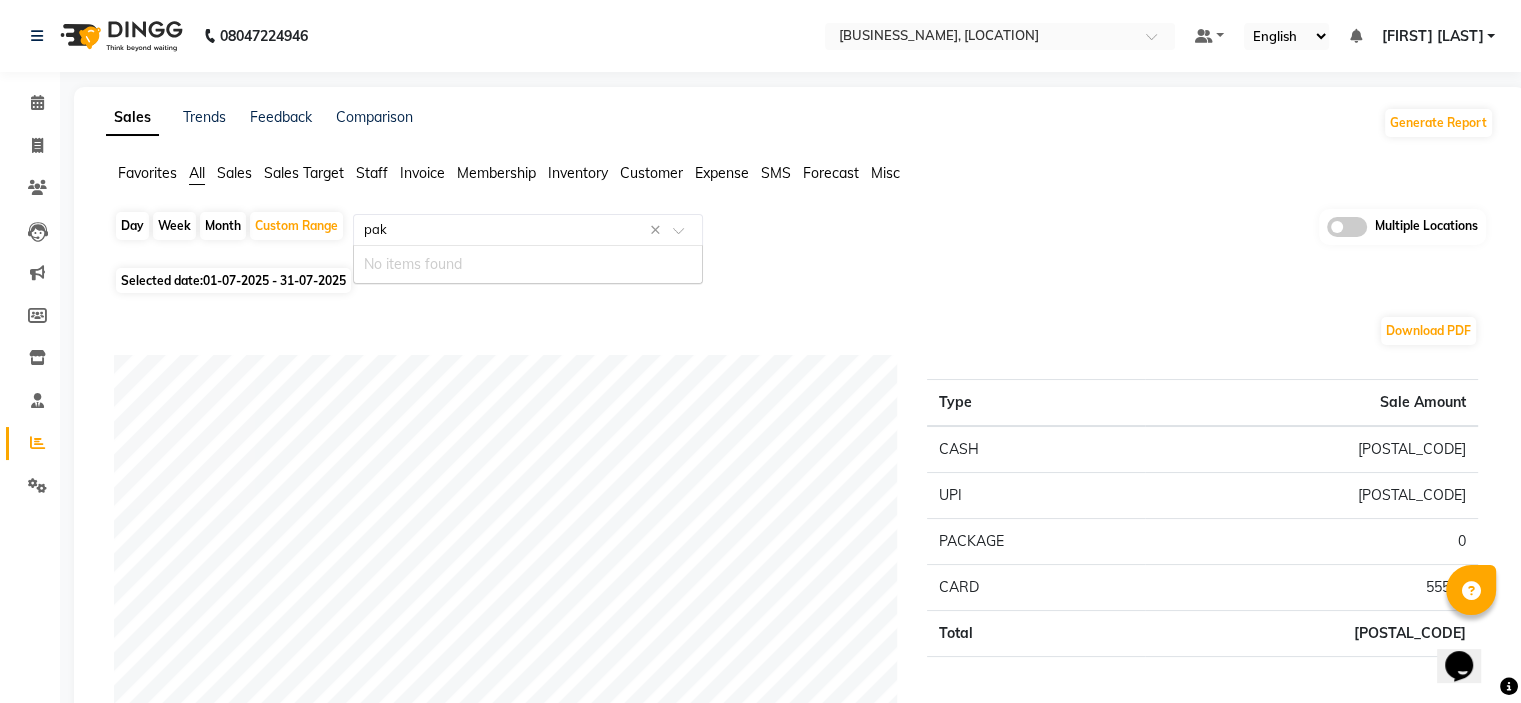 type on "pa" 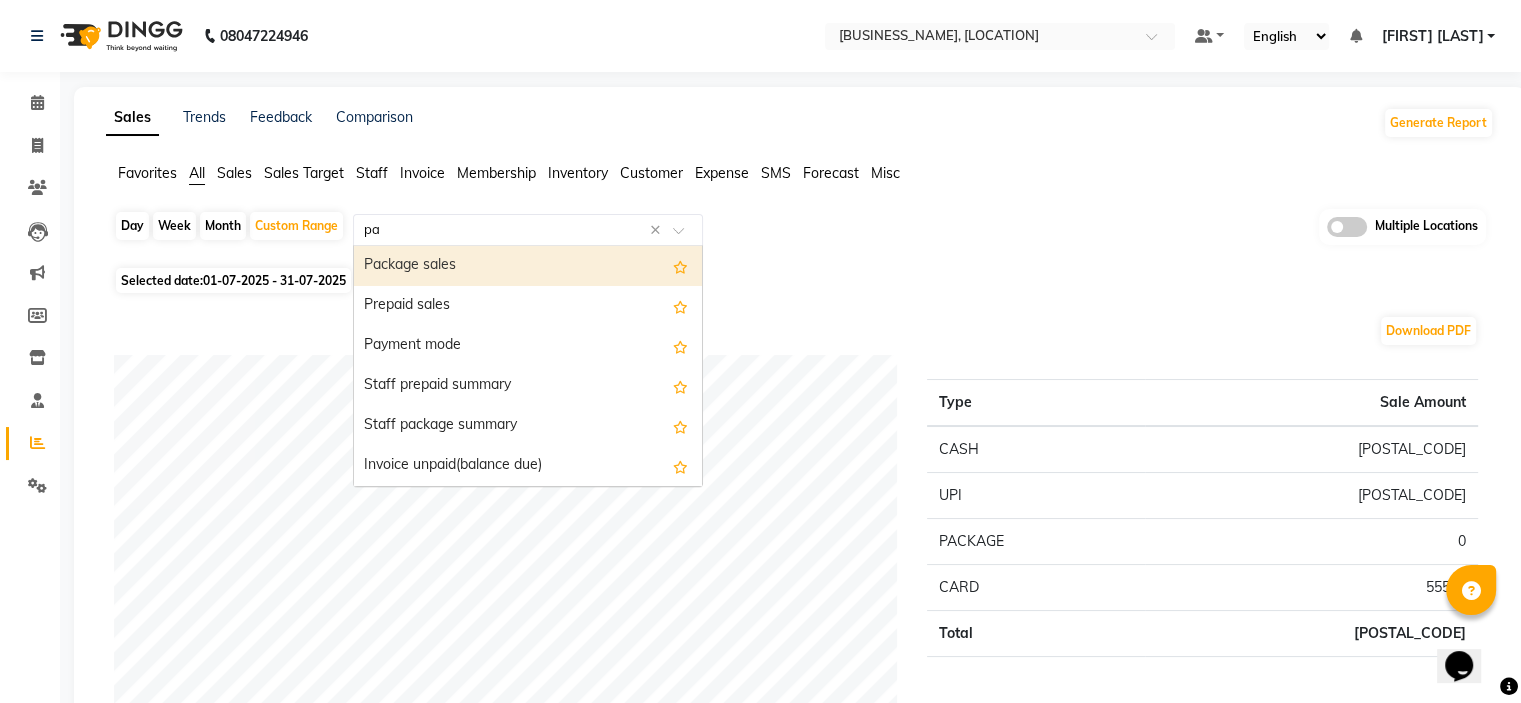 type 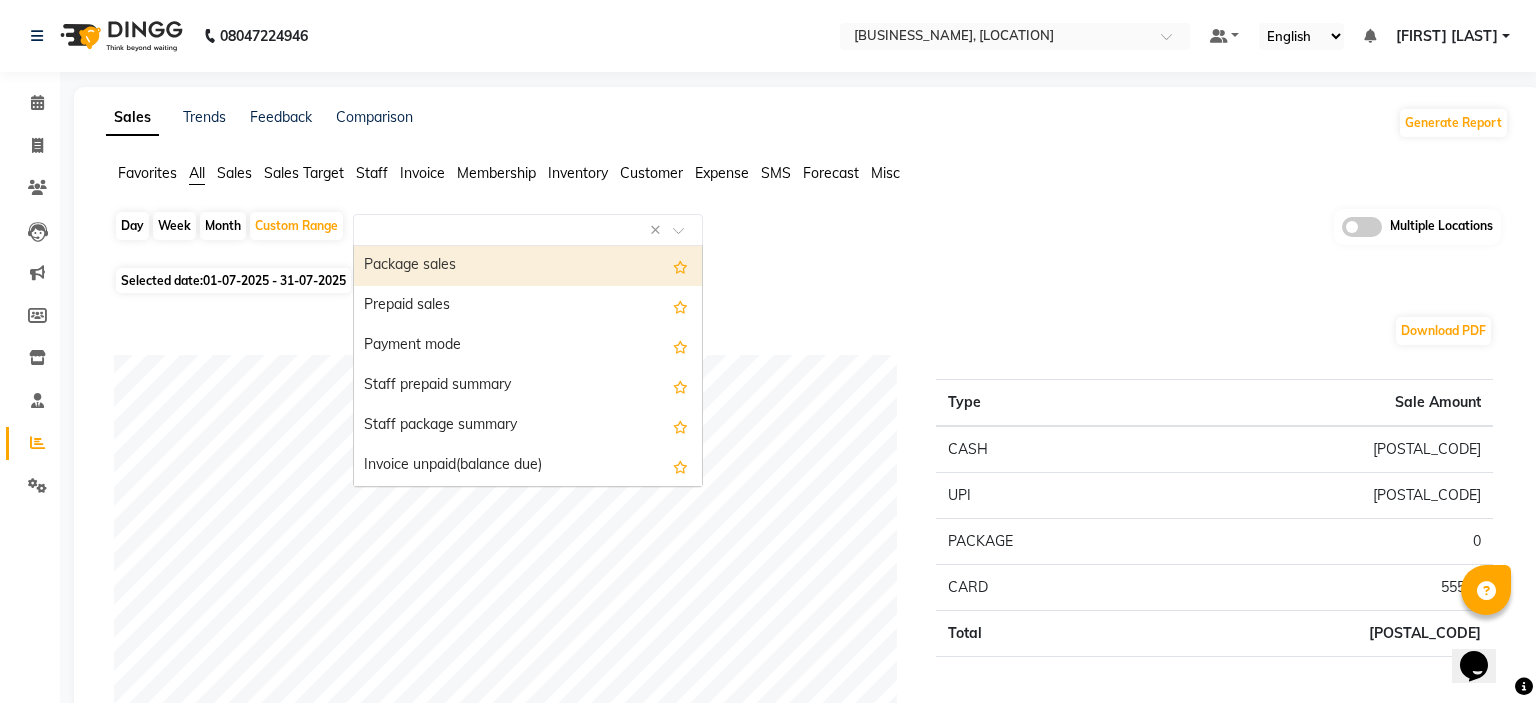 select on "full_report" 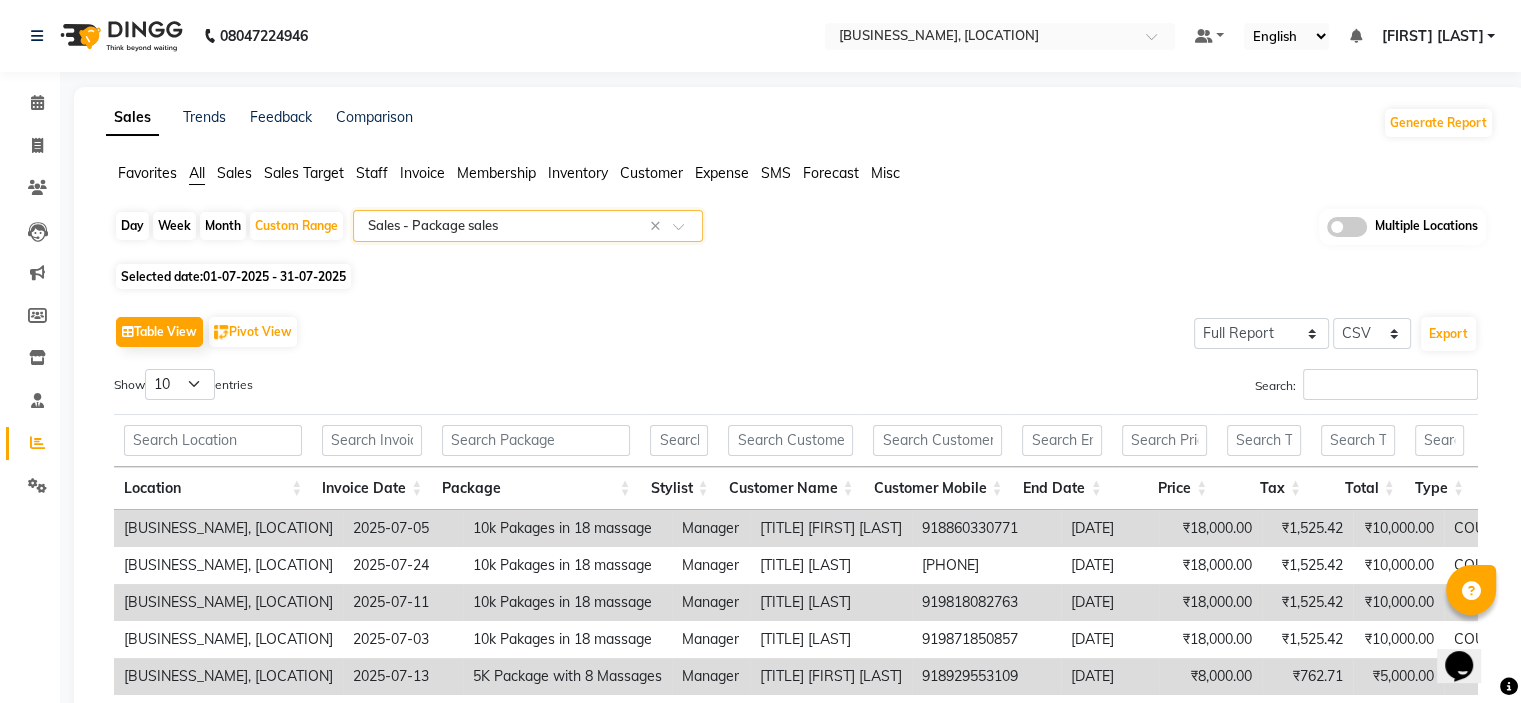 scroll, scrollTop: 200, scrollLeft: 0, axis: vertical 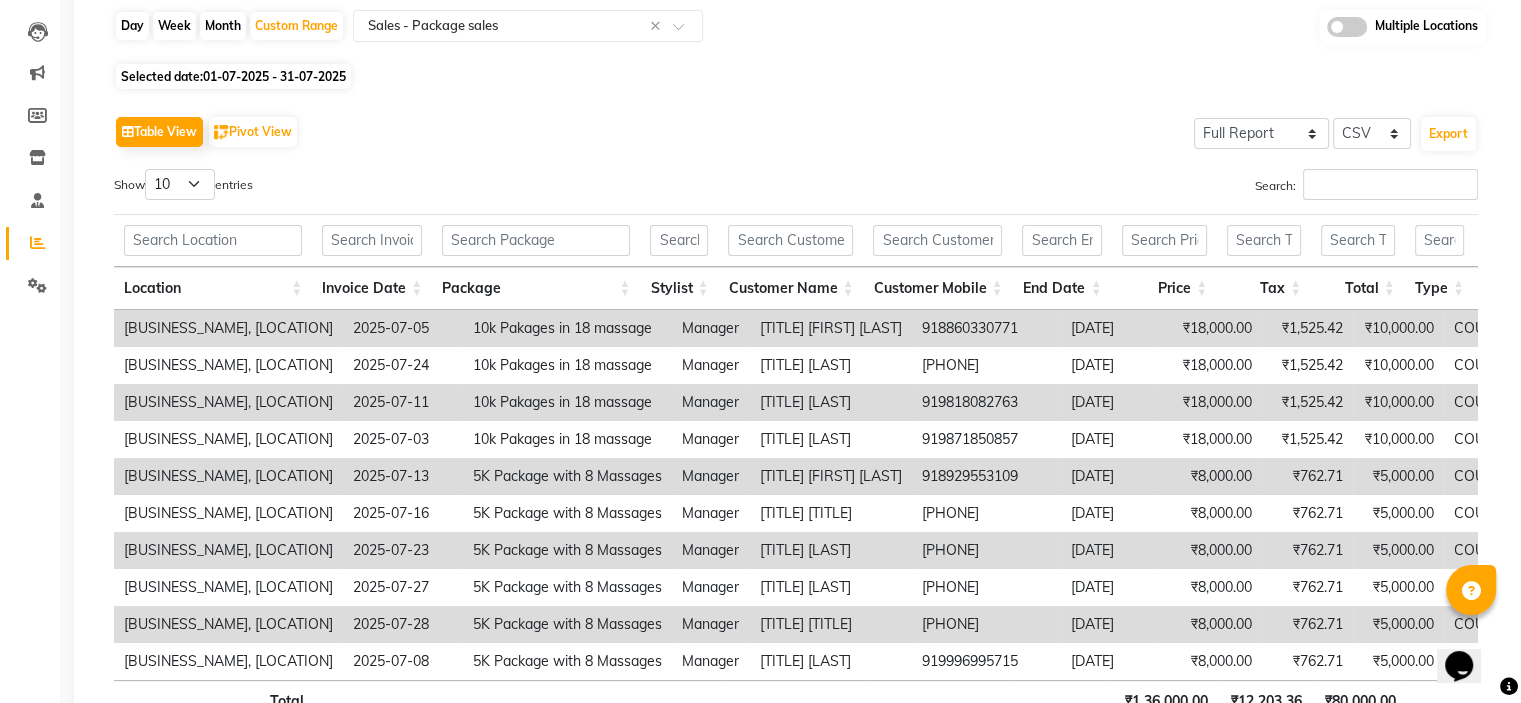 click on "Table View   Pivot View  Select Full Report Filtered Report Select CSV PDF  Export  Show  10 25 50 100  entries Search: Location Invoice Date Package Stylist Customer Name Customer Mobile End Date Price Tax Total Type Original Consumed Status Location Invoice Date Package Stylist Customer Name Customer Mobile End Date Price Tax Total Type Original Consumed Status Total ₹1,36,000.00 ₹12,203.36 ₹80,000.00 136 28 Eli Spa, Lajpar Nagar Part 1 2025-07-05 10k Pakages in 18 massage Manager Mr Rushal Sumit 918860330771 2026-07-05 ₹18,000.00 ₹1,525.42 ₹10,000.00 COUNT 18 5 ACTIVE Eli Spa, Lajpar Nagar Part 1 2025-07-24 10k Pakages in 18 massage Manager Mr Manni  919999716251 2026-07-24 ₹18,000.00 ₹1,525.42 ₹10,000.00 COUNT 18 0 ACTIVE Eli Spa, Lajpar Nagar Part 1 2025-07-11 10k Pakages in 18 massage Manager Mr Gill 919818082763 2026-07-11 ₹18,000.00 ₹1,525.42 ₹10,000.00 COUNT 18 2 ACTIVE Eli Spa, Lajpar Nagar Part 1 2025-07-03 10k Pakages in 18 massage Manager Mr  Hemant  919871850857 COUNT" 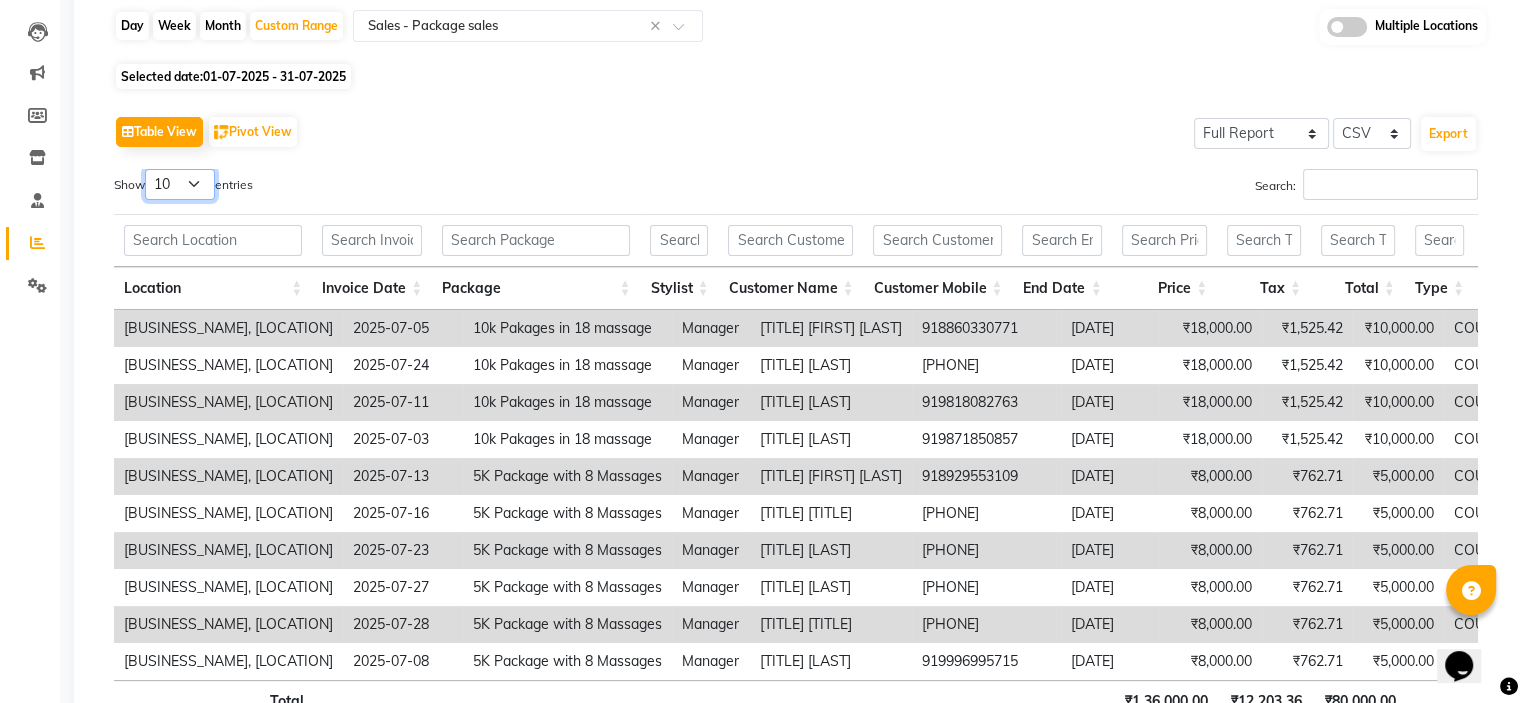 click on "10 25 50 100" at bounding box center [180, 184] 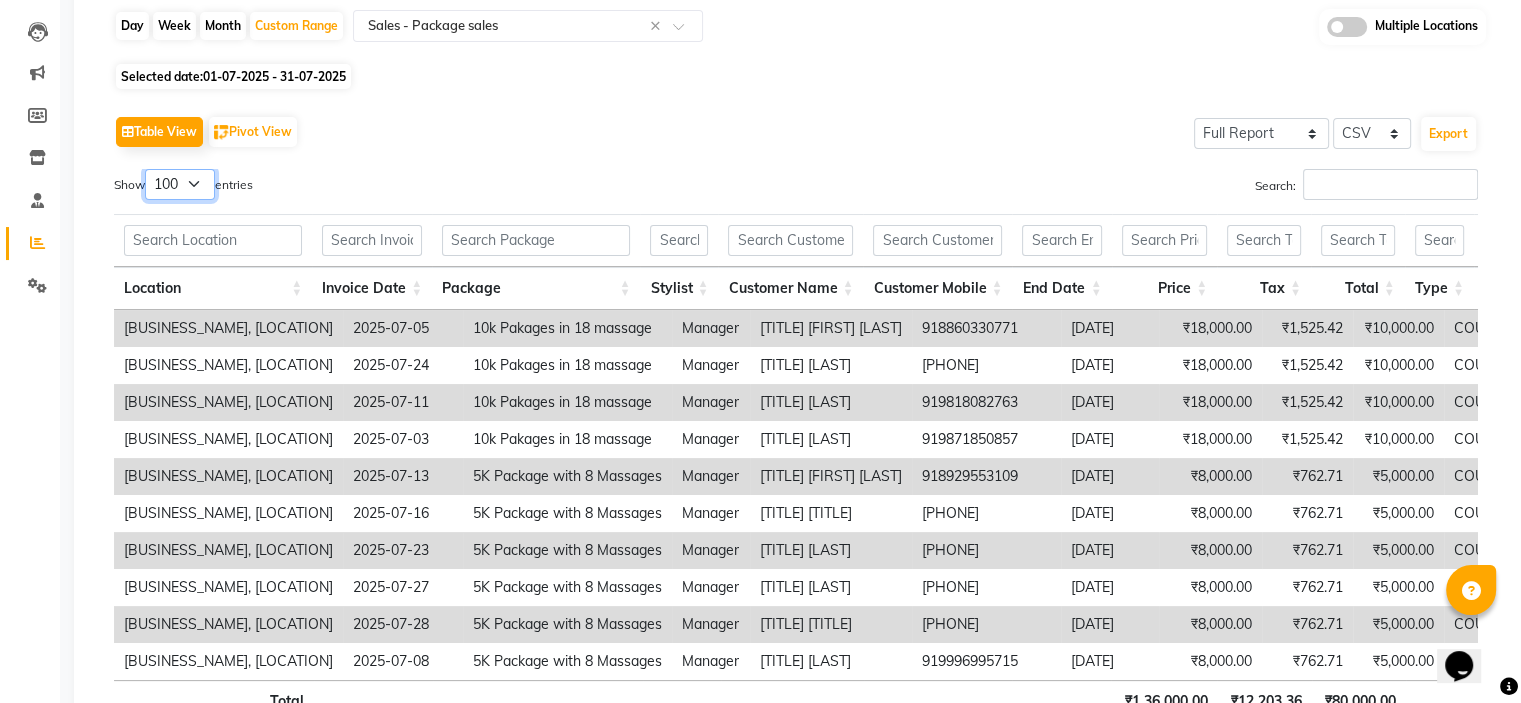 click on "10 25 50 100" at bounding box center [180, 184] 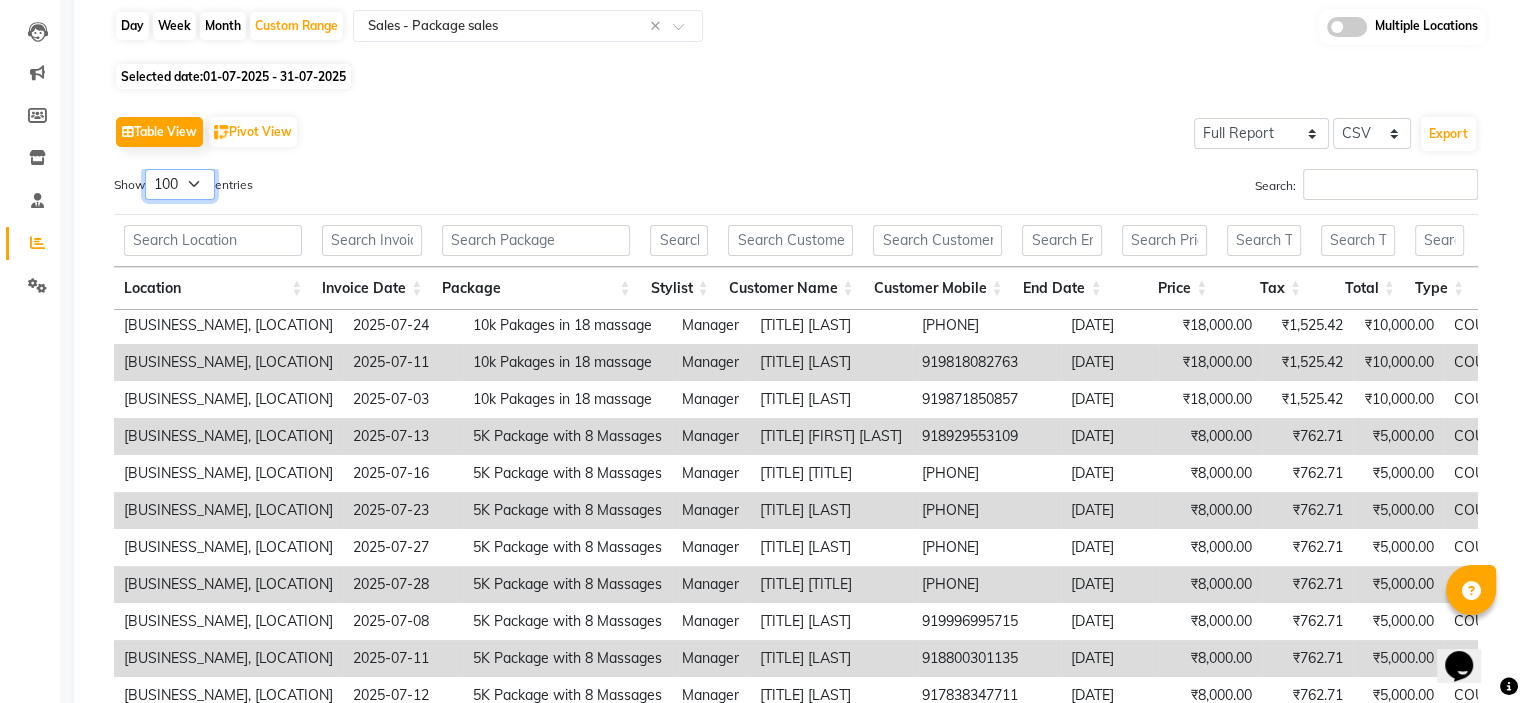 scroll, scrollTop: 59, scrollLeft: 0, axis: vertical 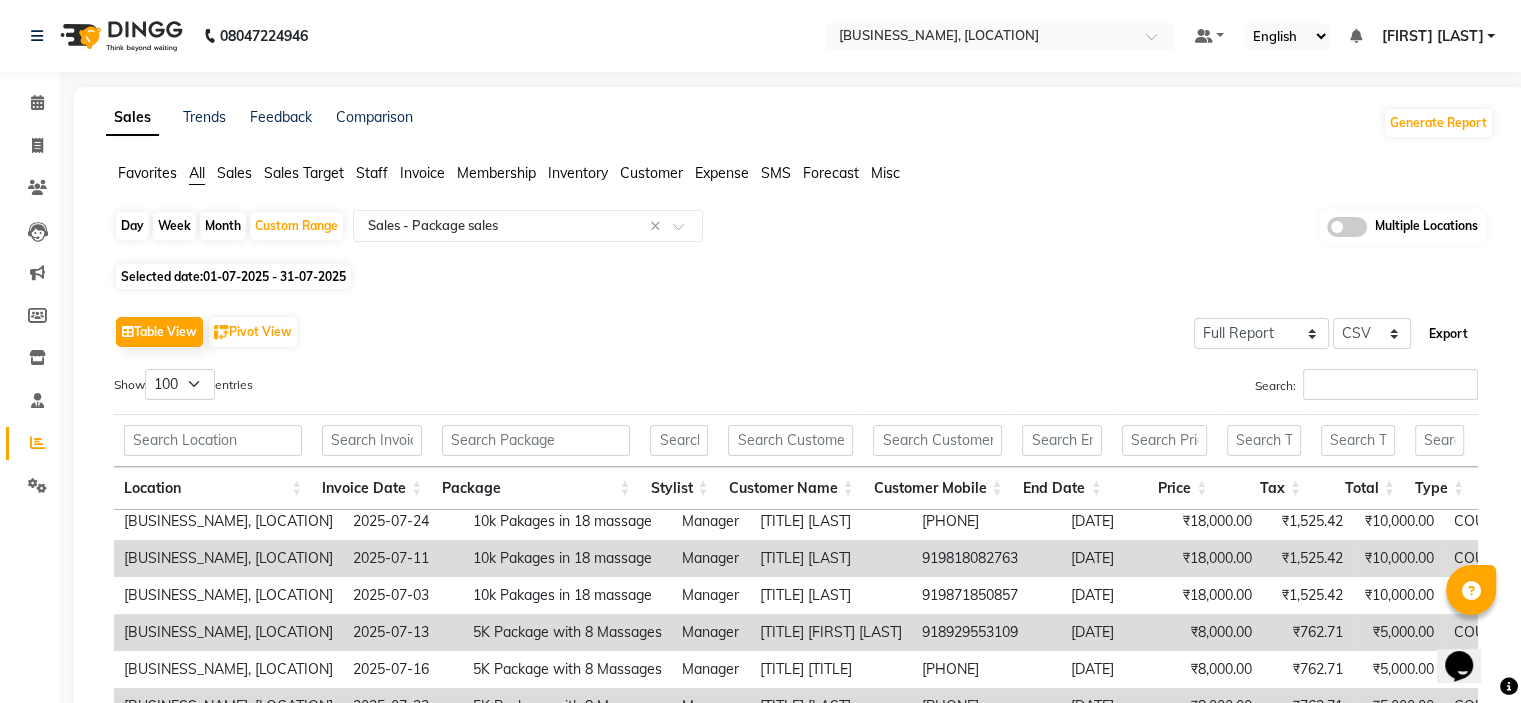 click on "Export" 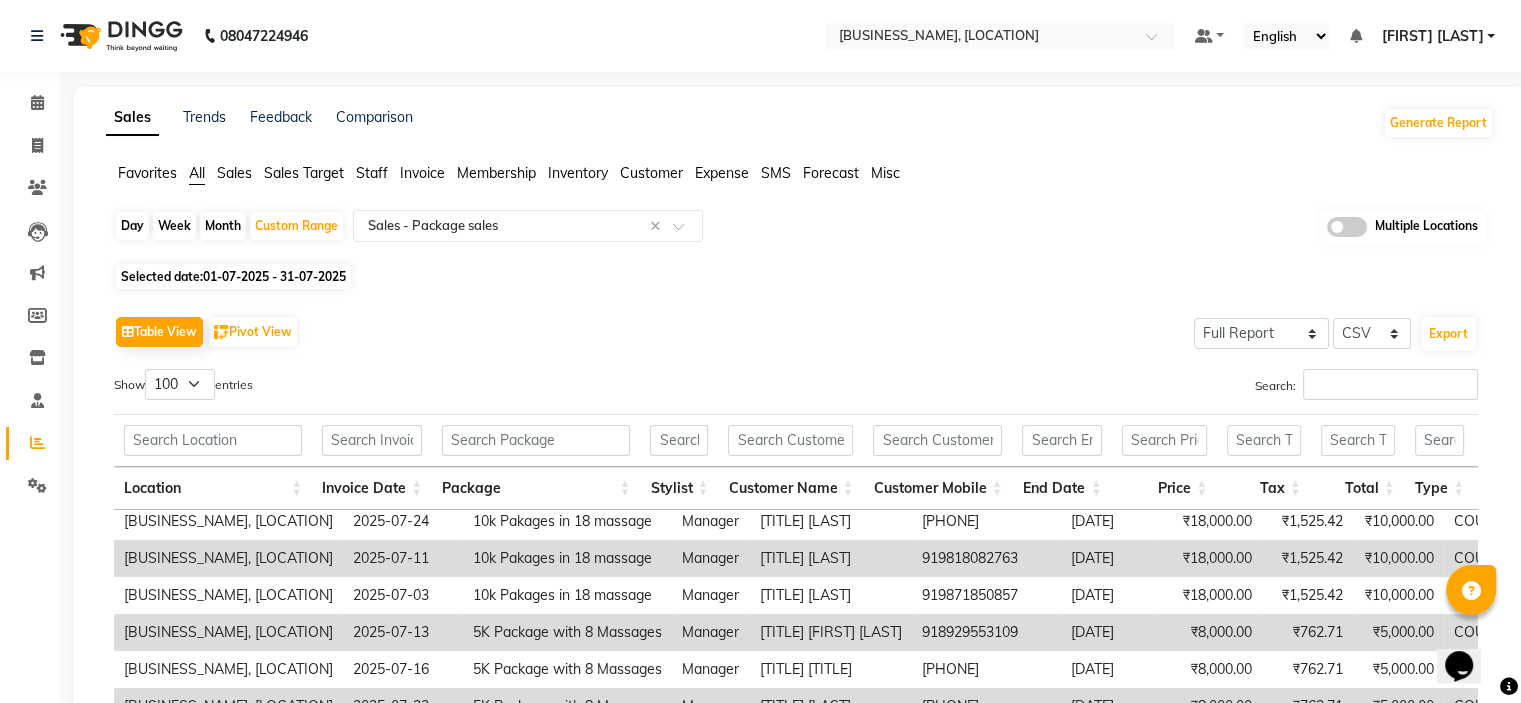 click on "Favorites All Sales Sales Target Staff Invoice Membership Inventory Customer Expense SMS Forecast Misc" 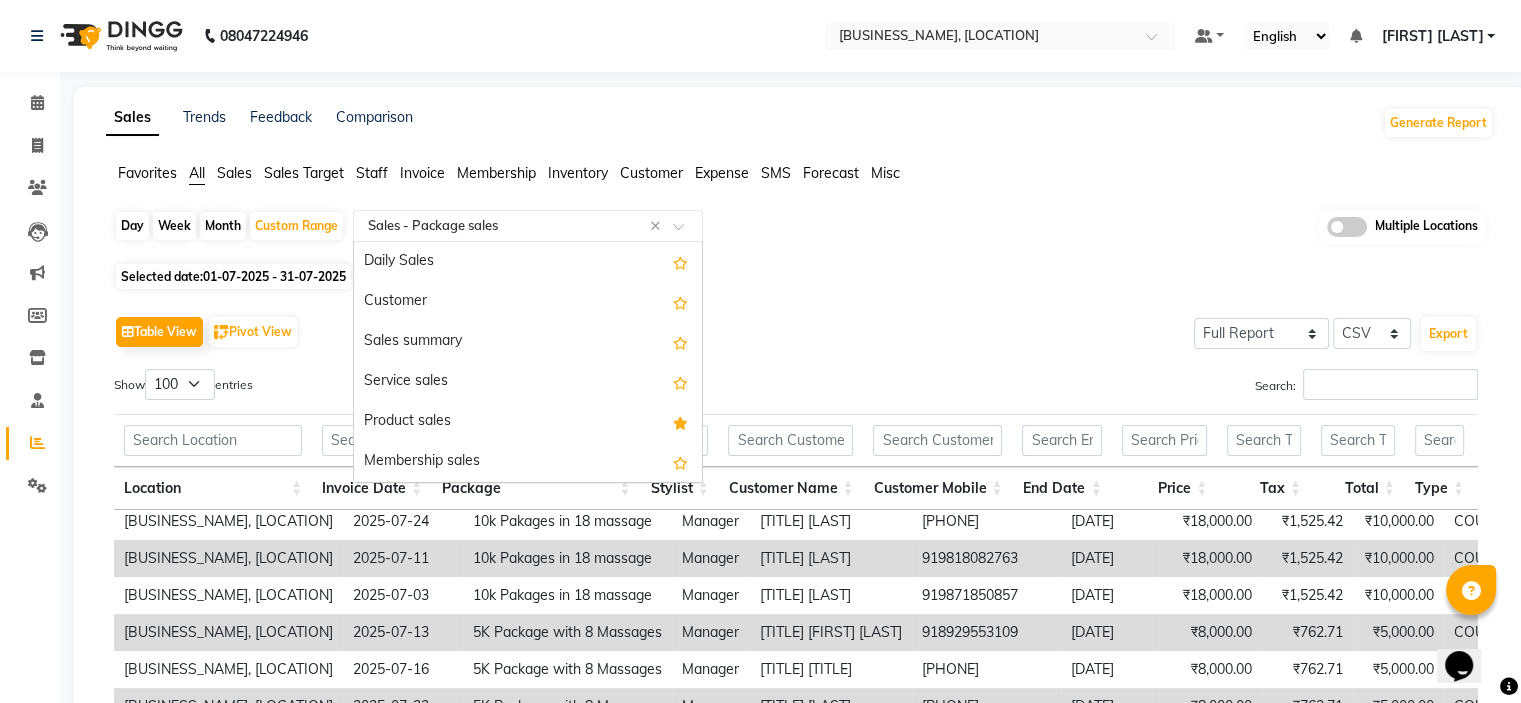 click 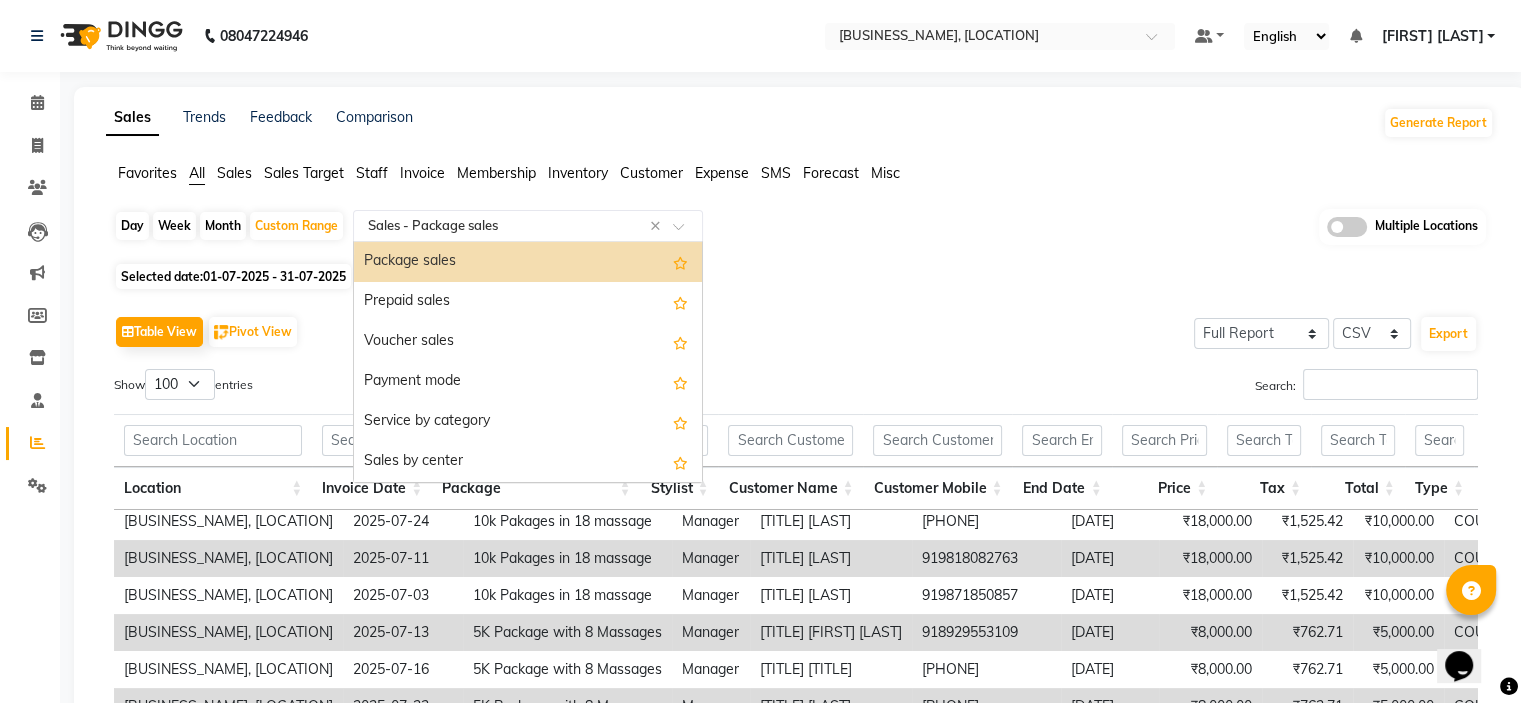 click 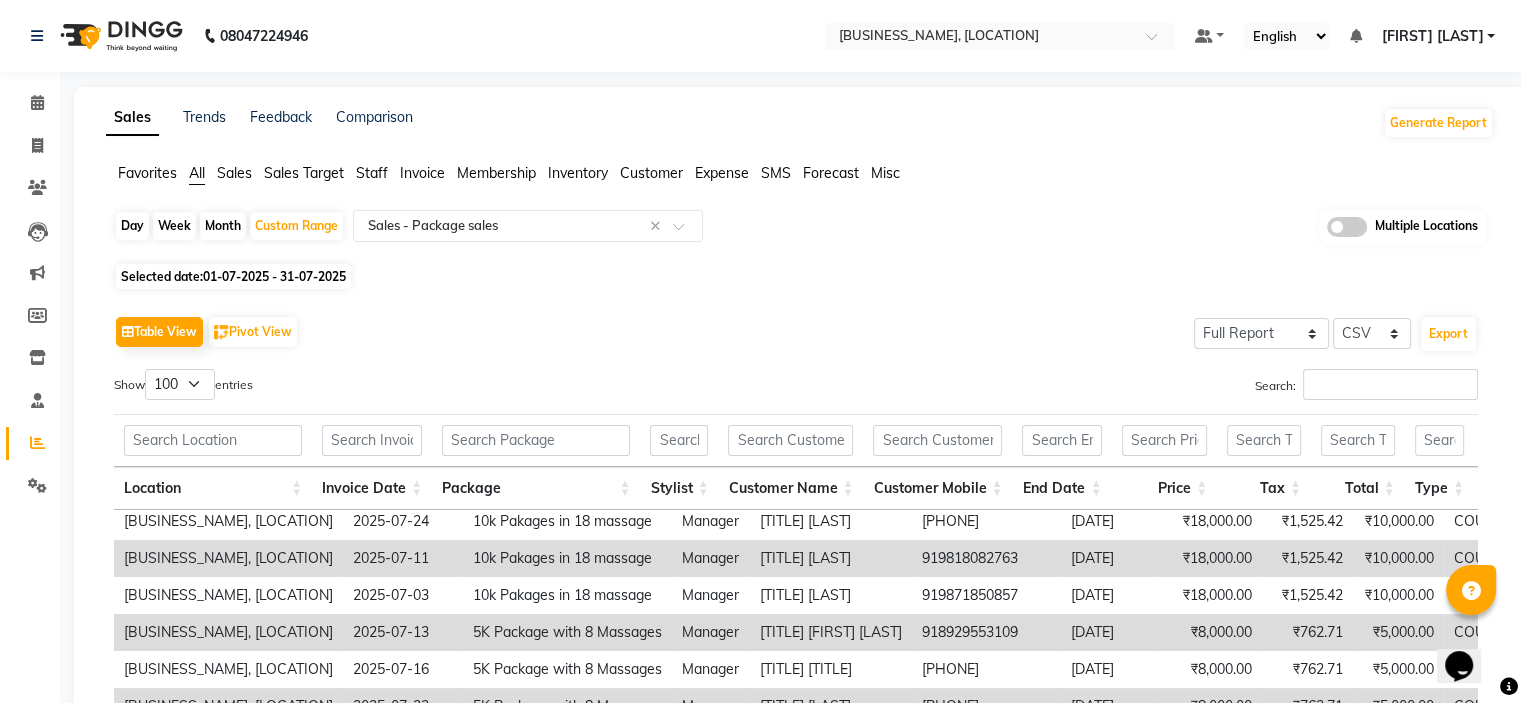 click on "Day   Week   Month   Custom Range  Select Report Type × Sales -  Package sales × Multiple Locations" 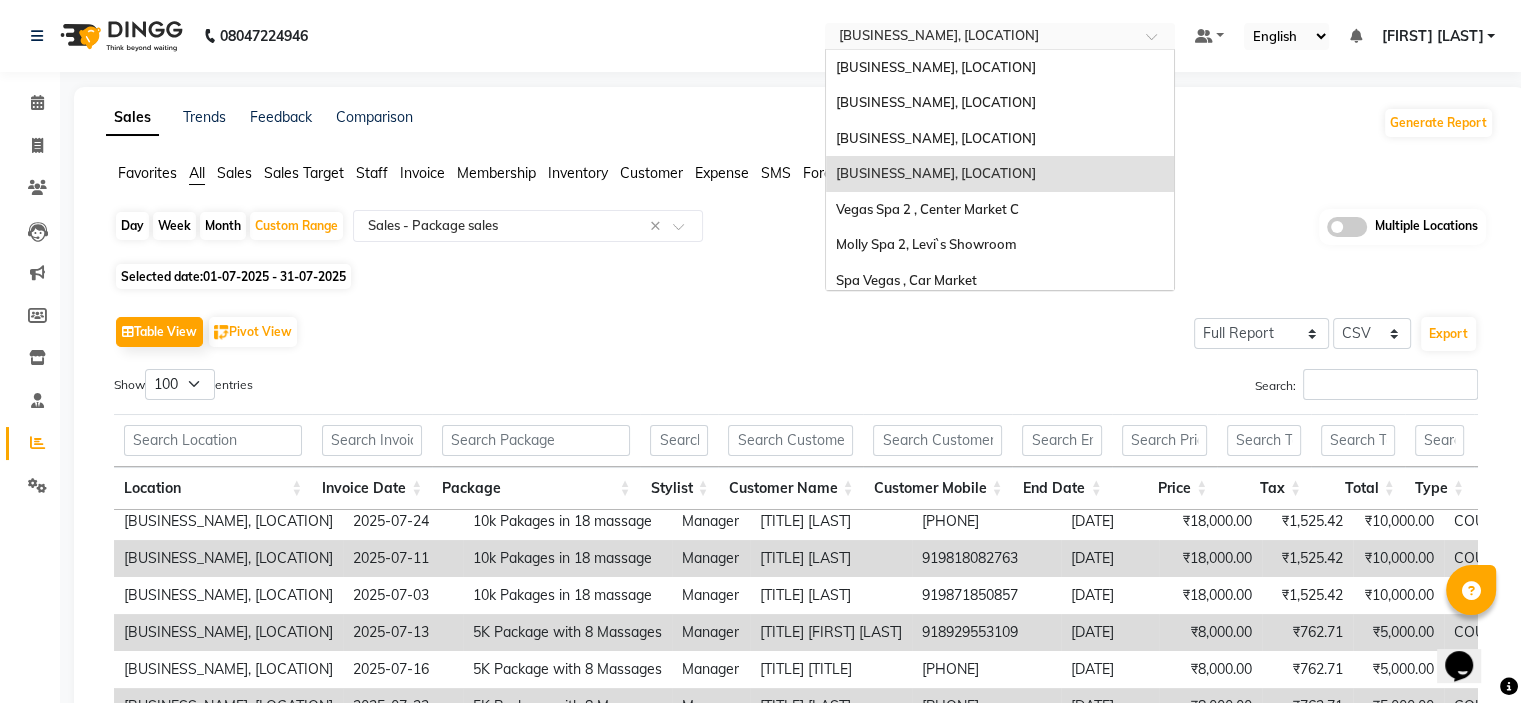 click at bounding box center [980, 38] 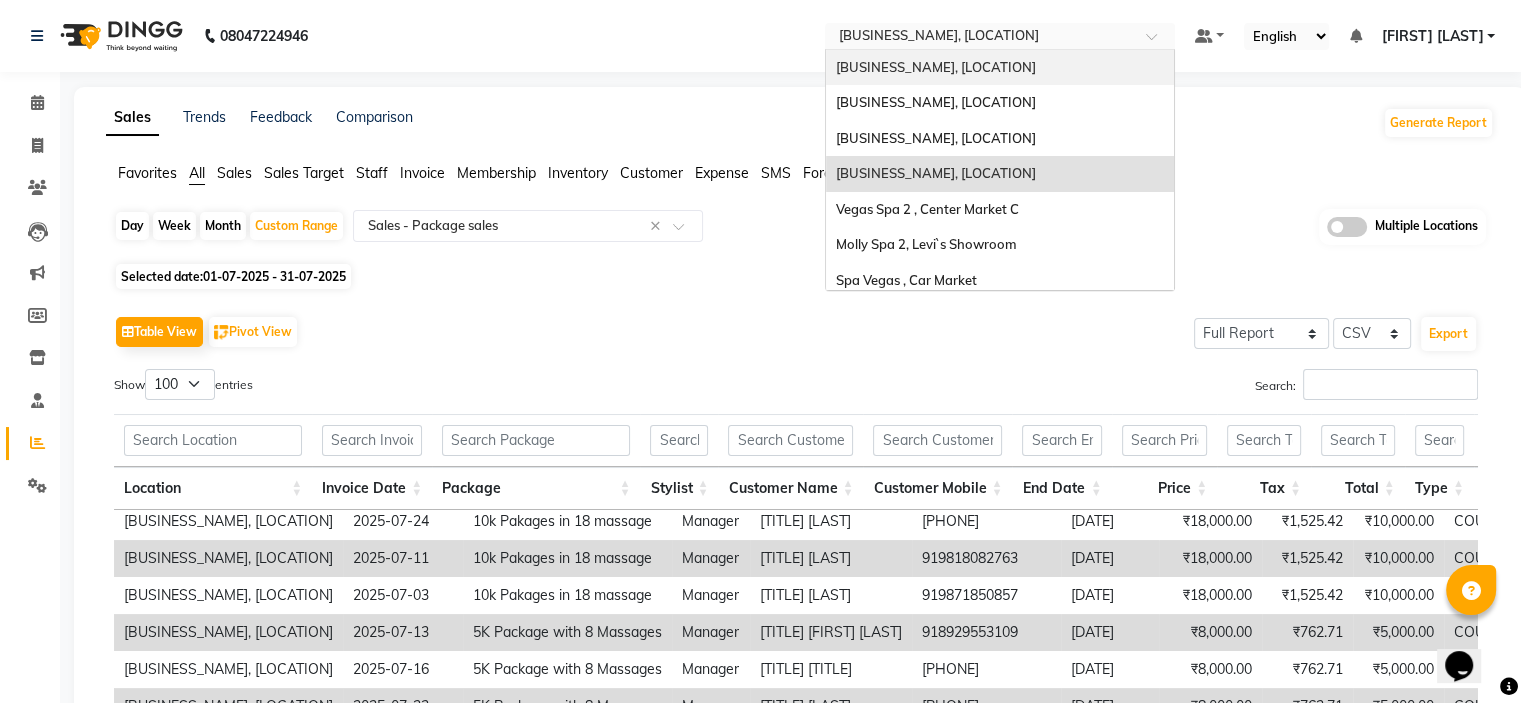 click on "Trendy Circle Pvt Ltd., Lajpat Nagar" at bounding box center (936, 67) 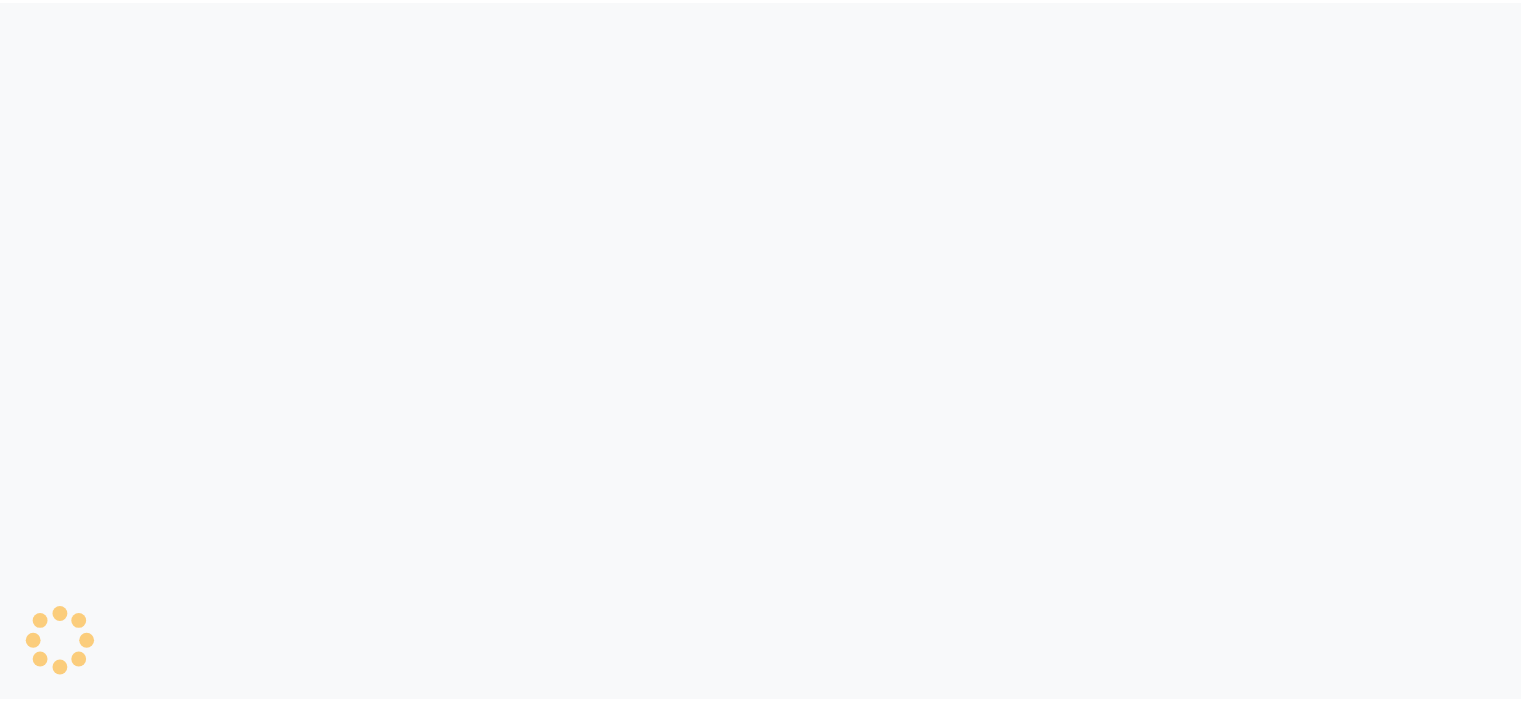 scroll, scrollTop: 0, scrollLeft: 0, axis: both 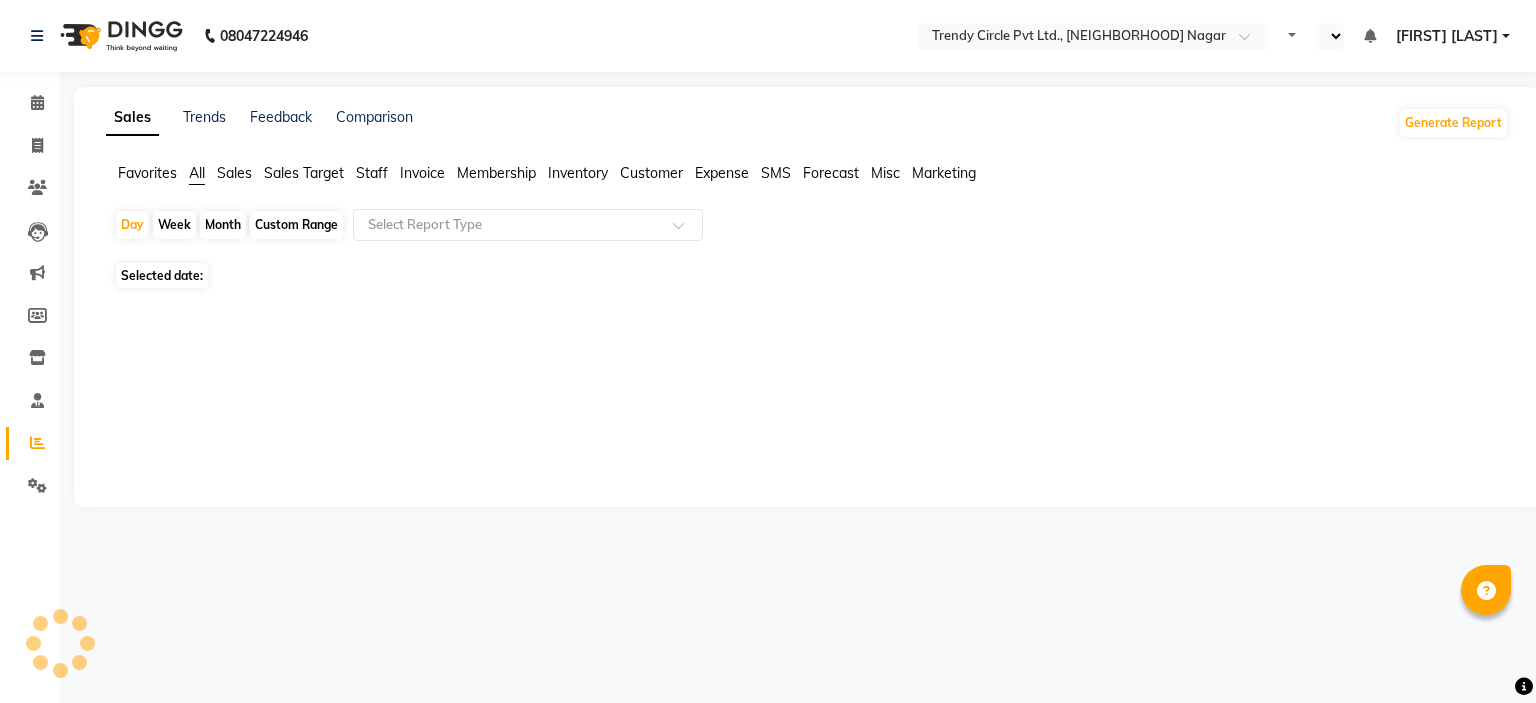 select on "en" 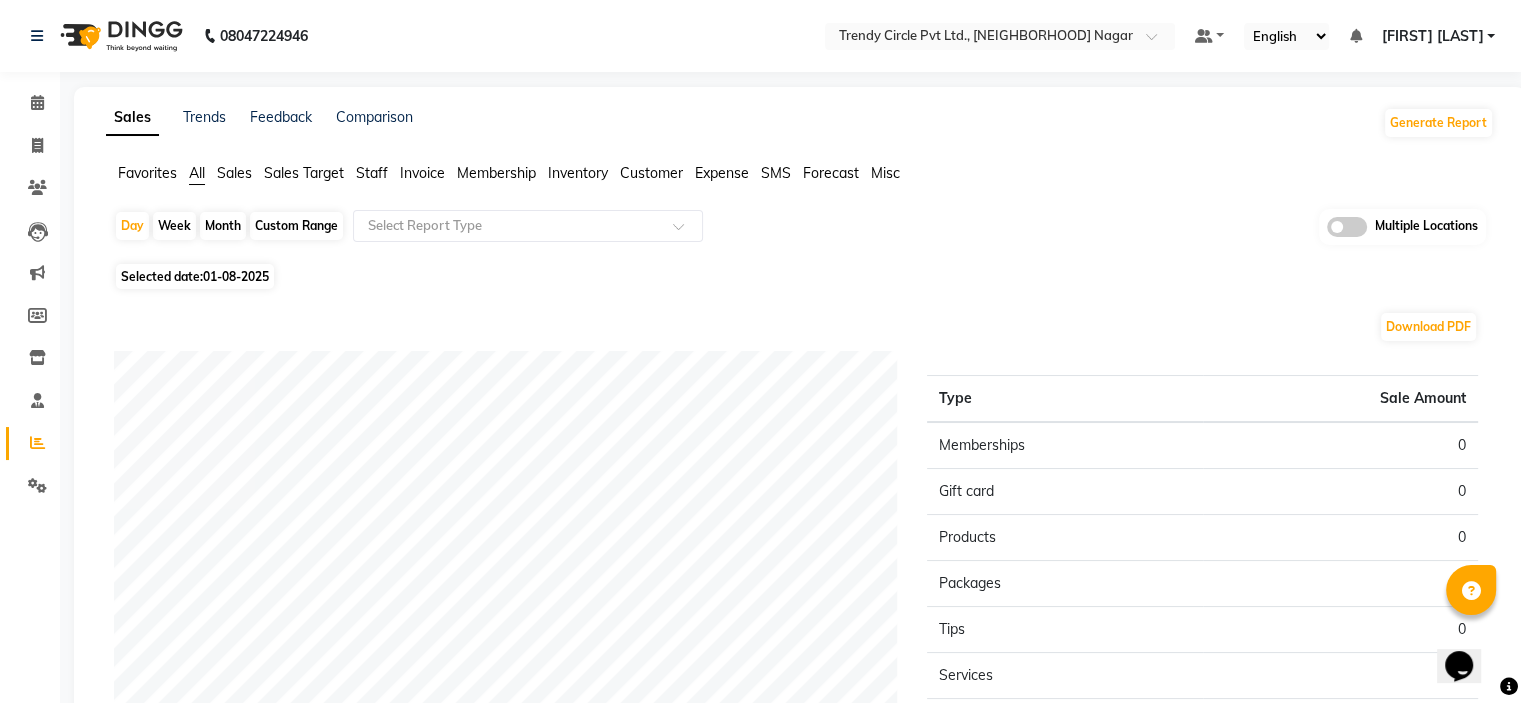 scroll, scrollTop: 0, scrollLeft: 0, axis: both 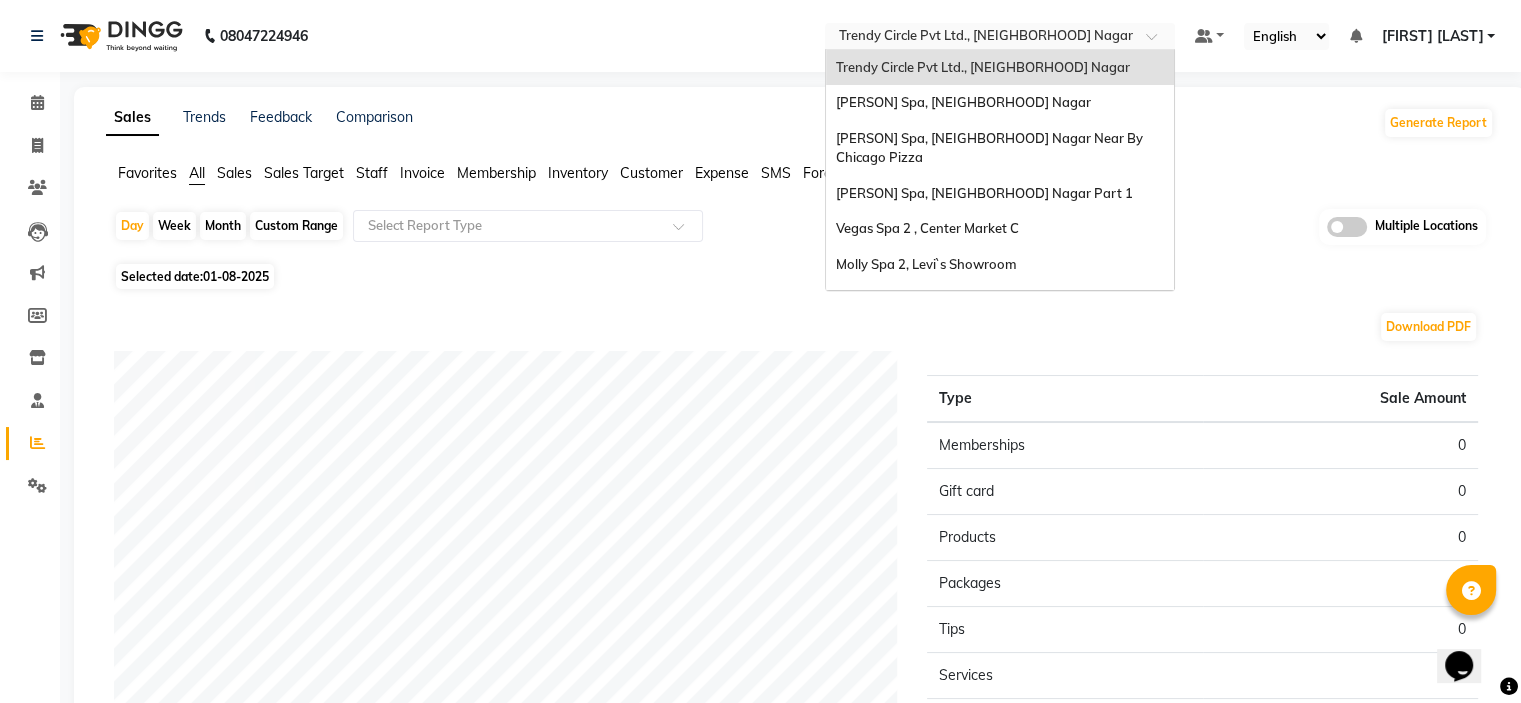click on "× Trendy Circle Pvt Ltd., Lajpat Nagar" at bounding box center [986, 36] 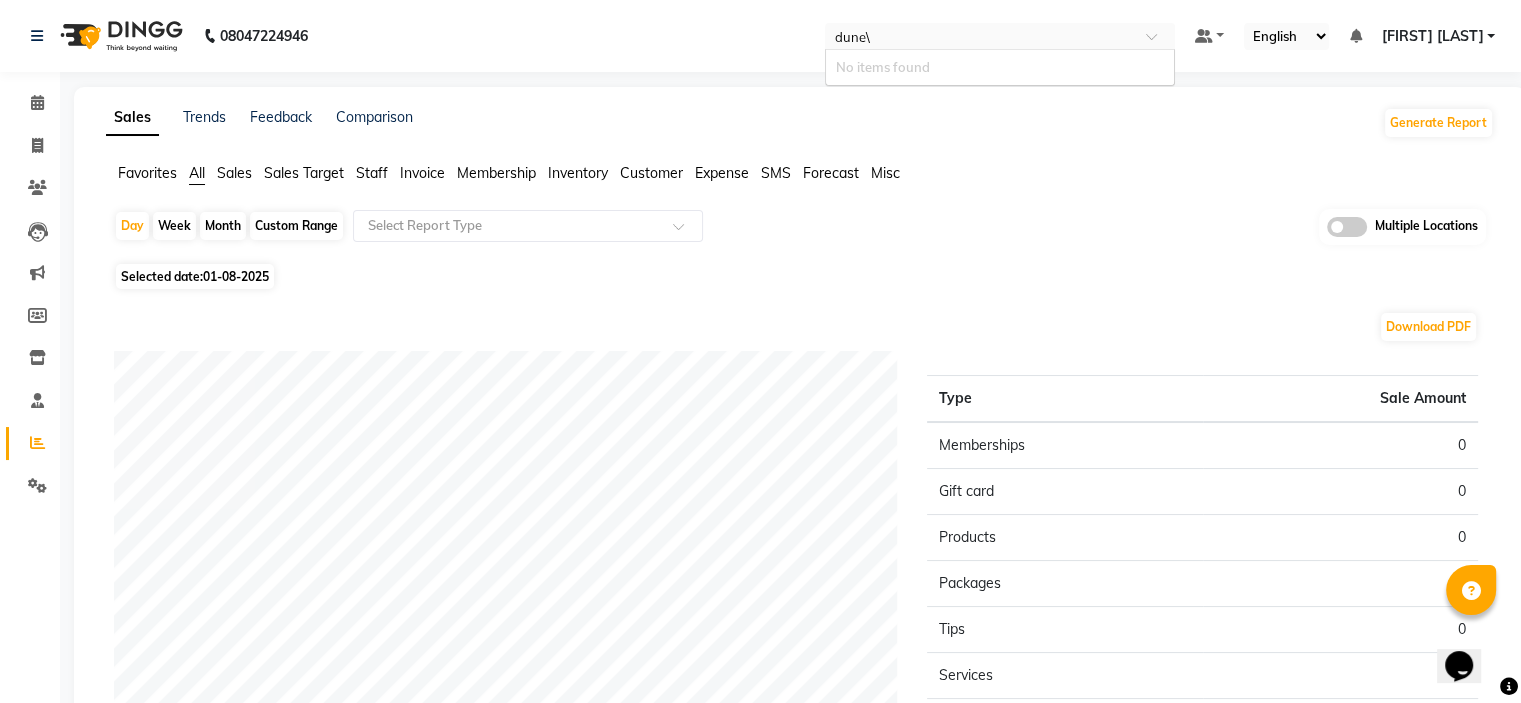 type on "dune" 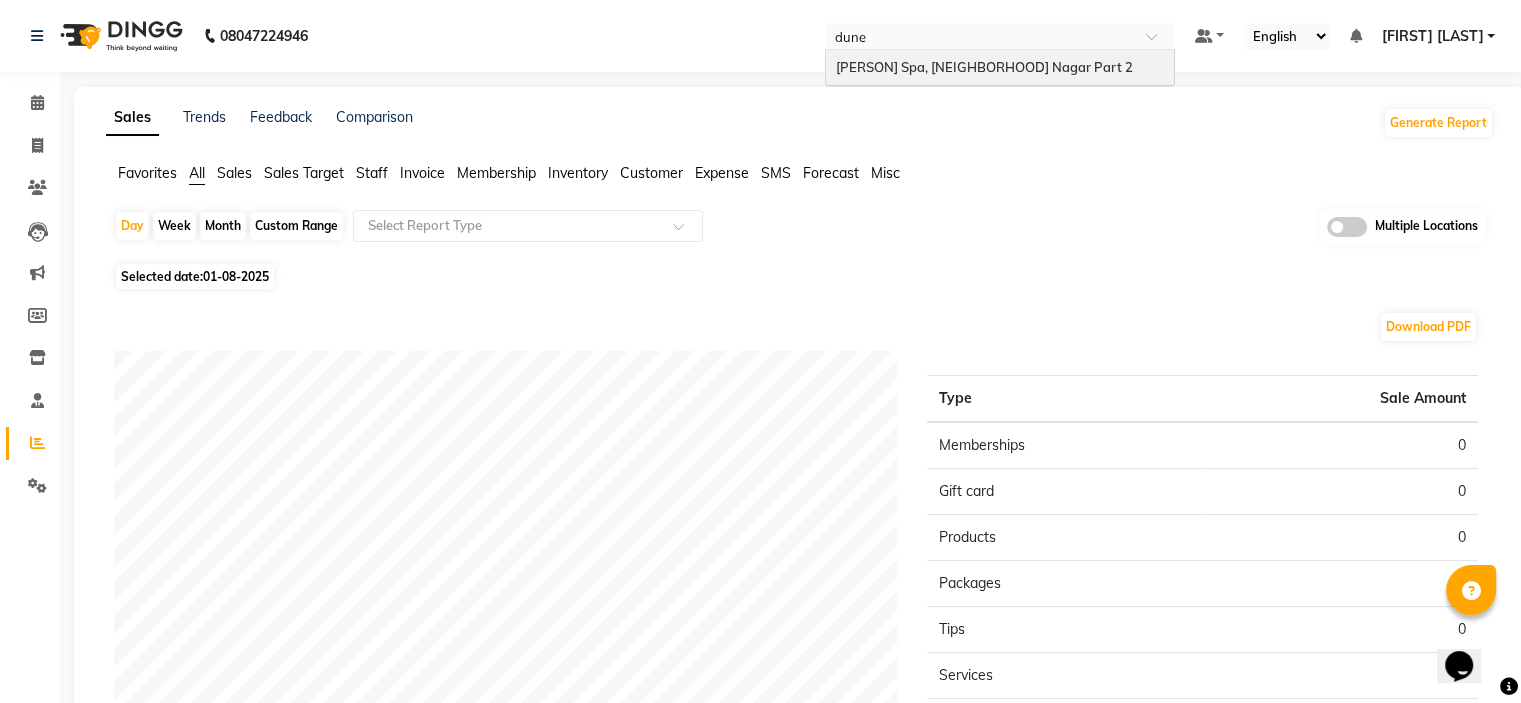click on "[BRAND] Spa, [NEIGHBORHOOD] Part 2" at bounding box center (984, 67) 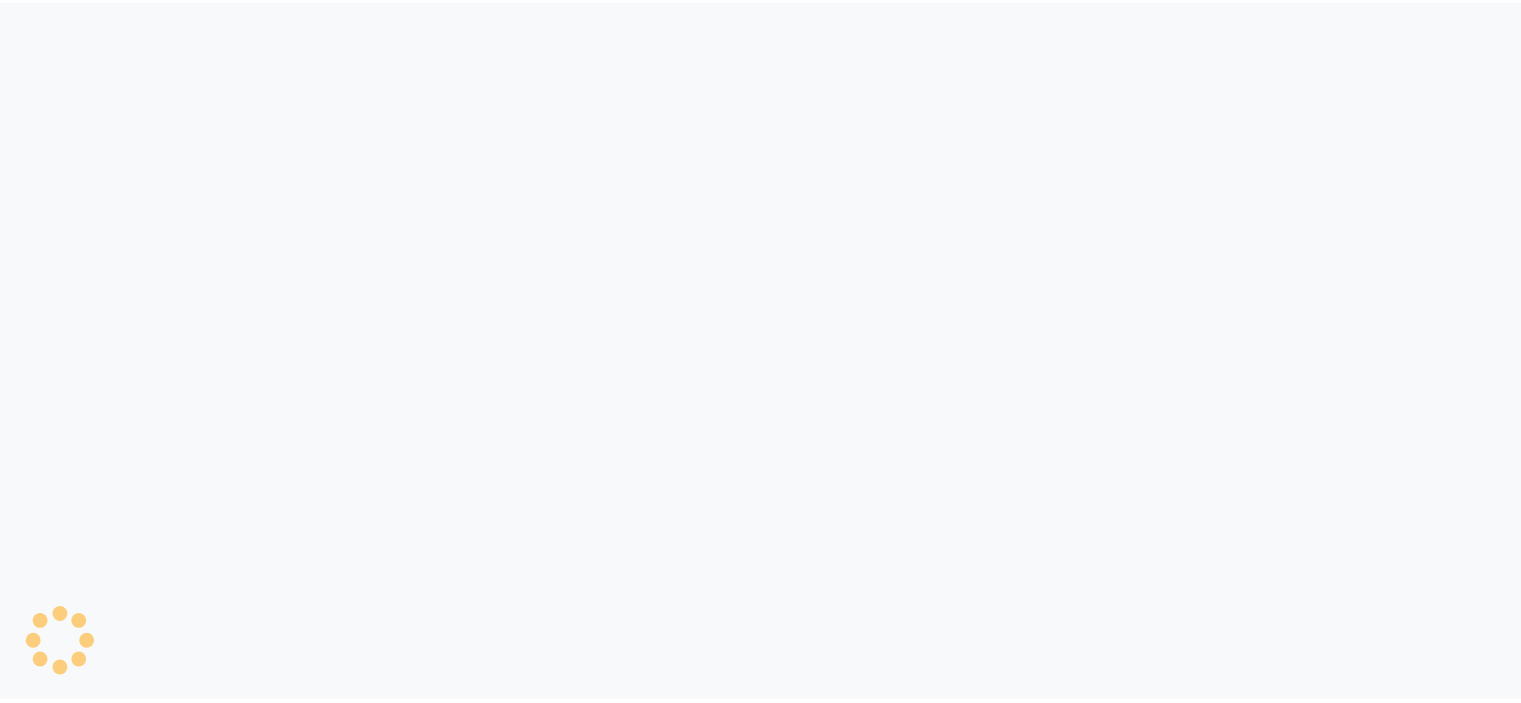 scroll, scrollTop: 0, scrollLeft: 0, axis: both 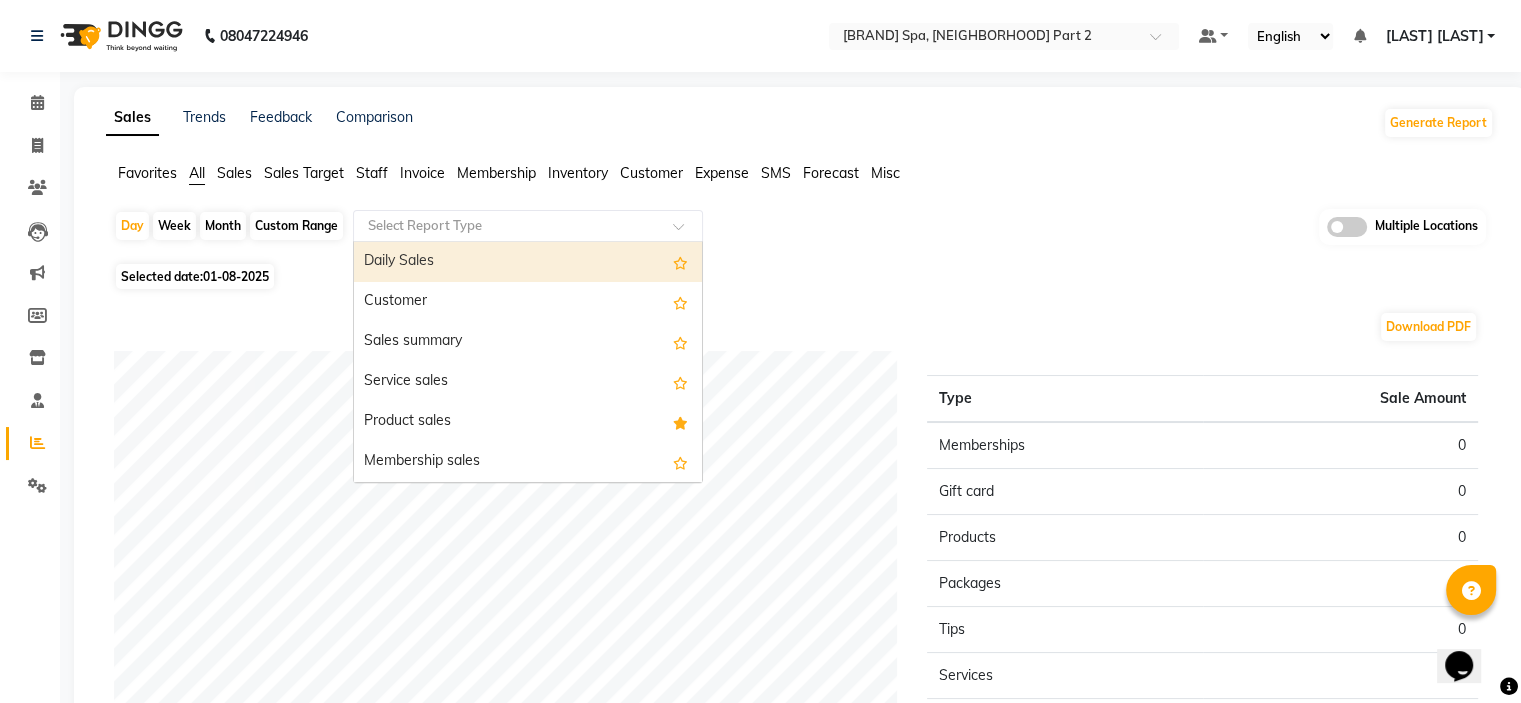 click on "Select Report Type" 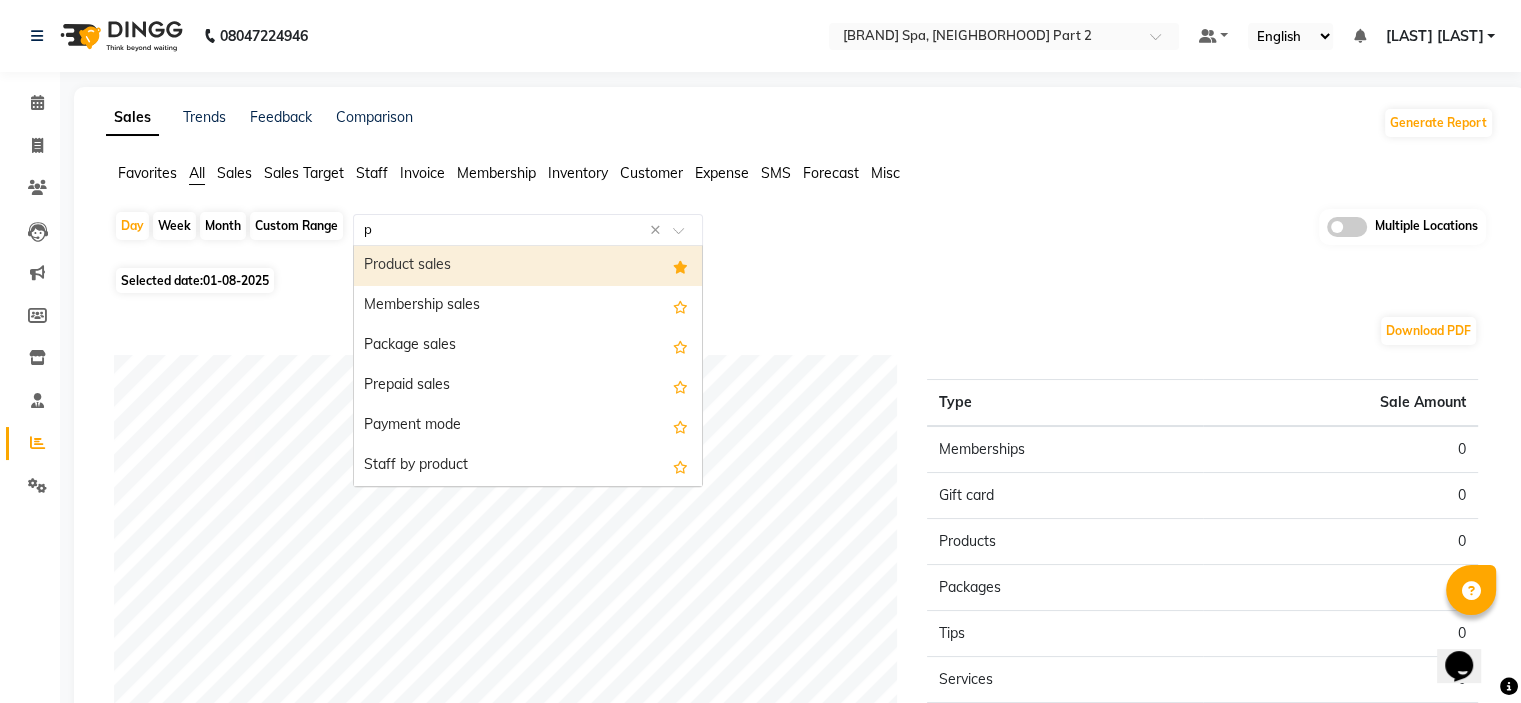 type on "pa" 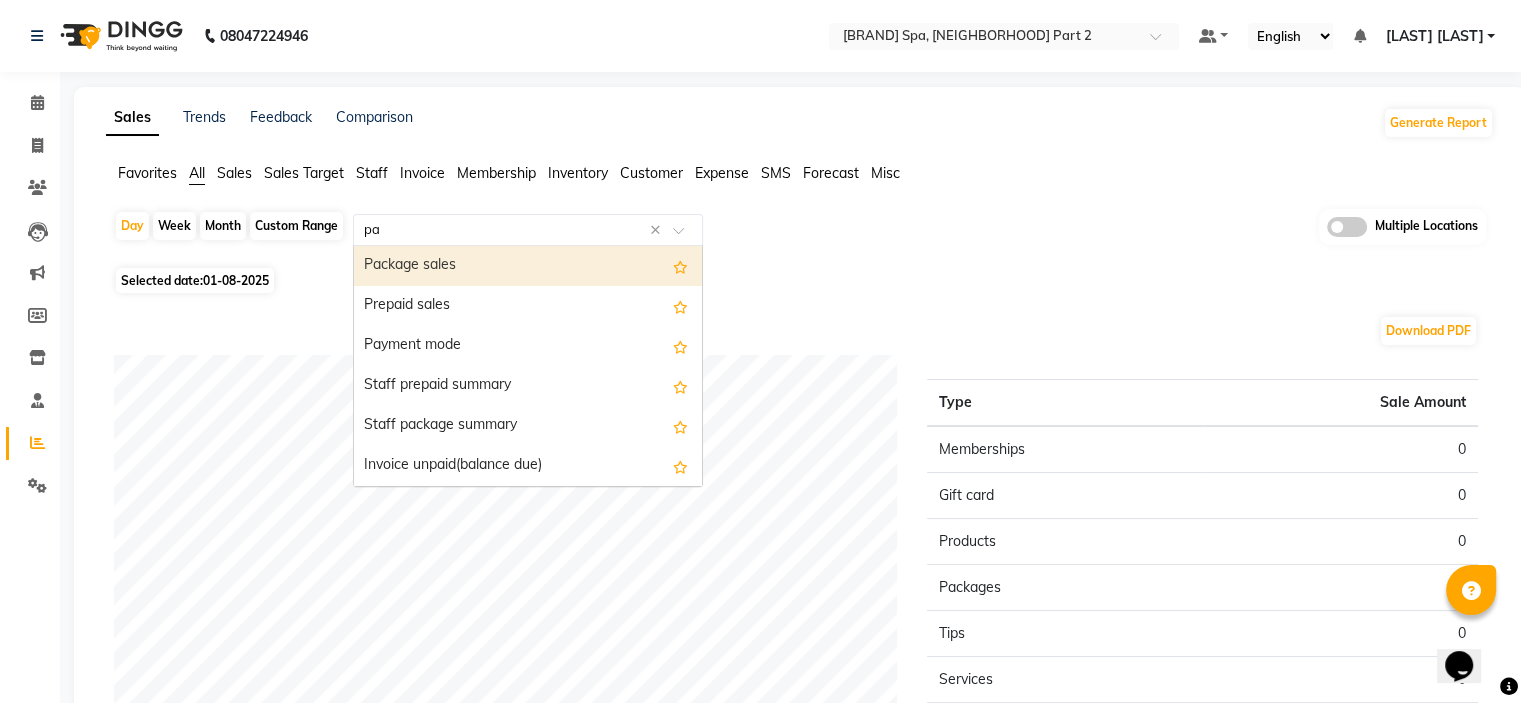 type 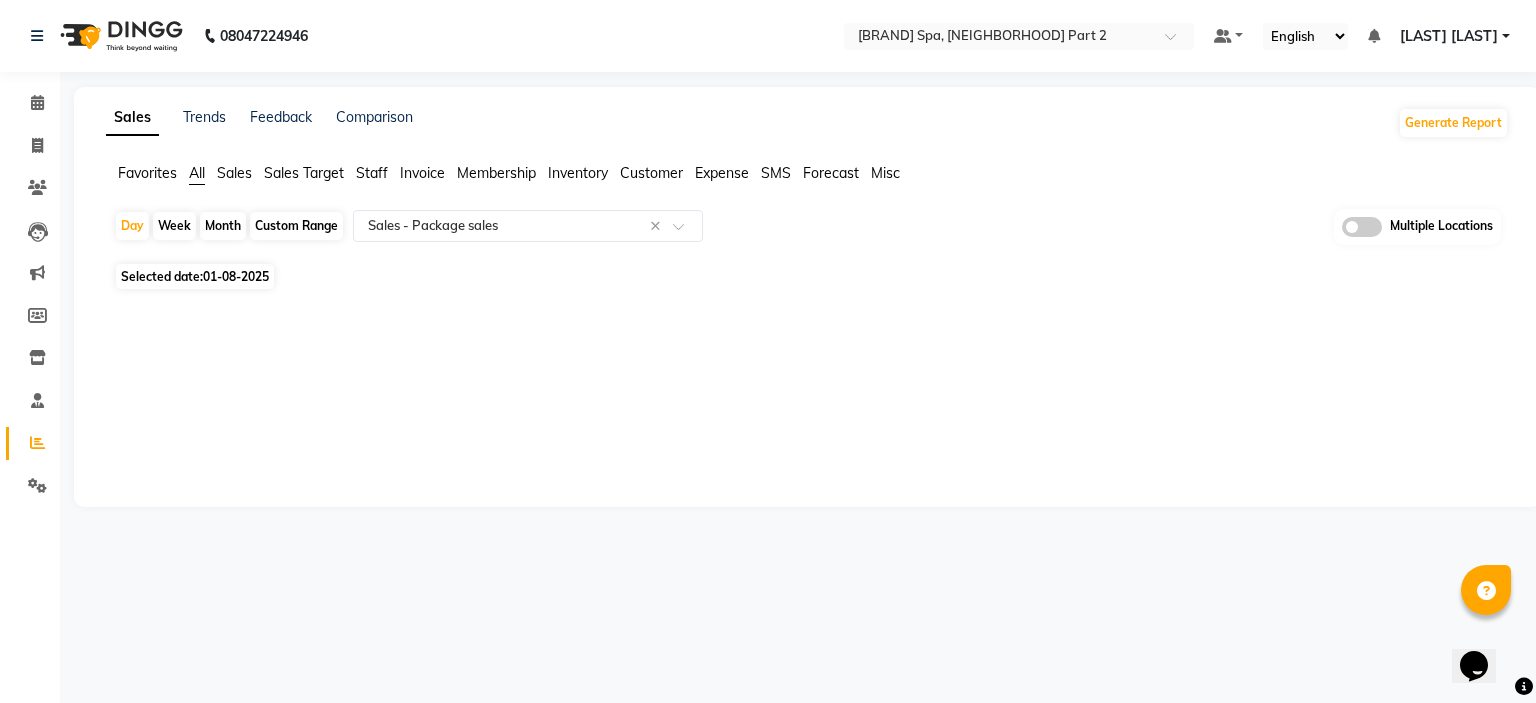 click on "Custom Range" 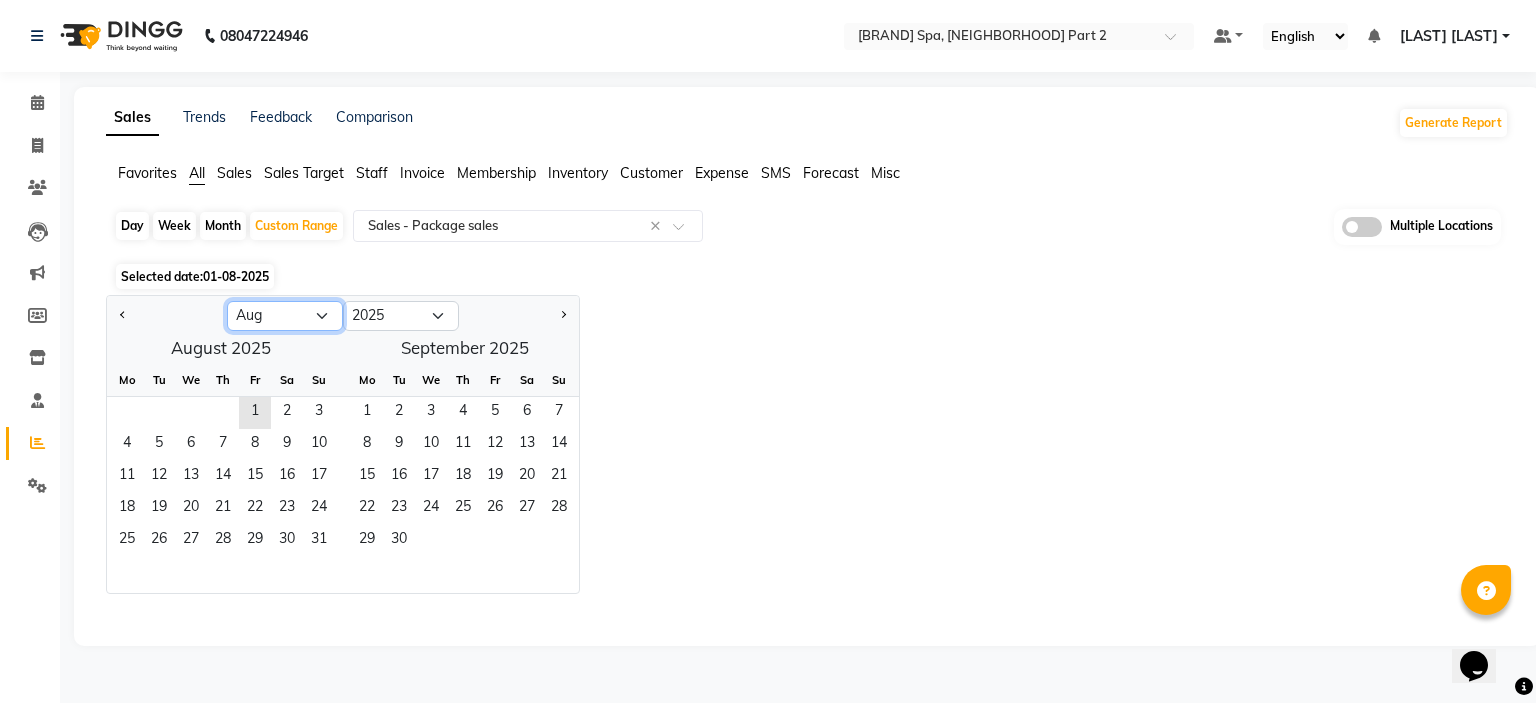click on "Jan Feb Mar Apr May Jun Jul Aug Sep Oct Nov Dec" 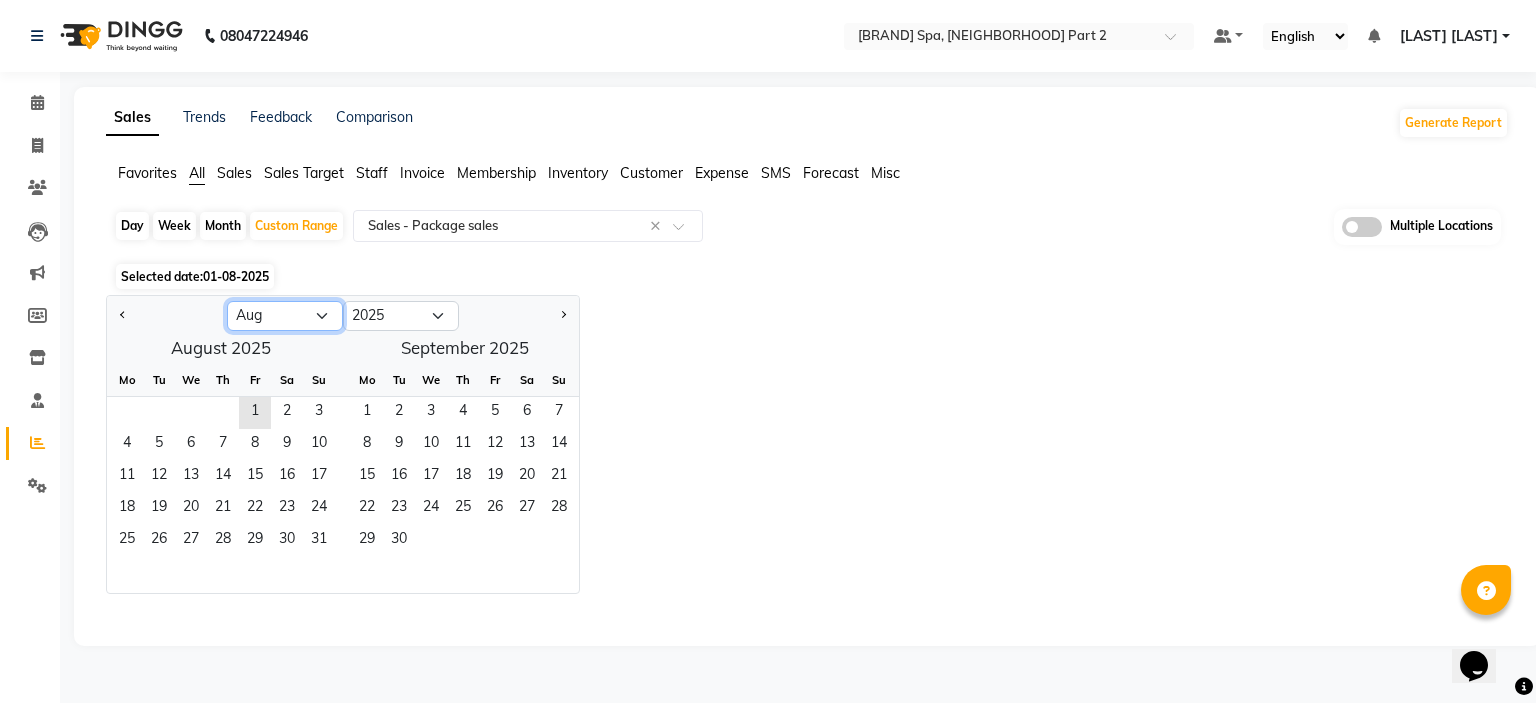 select on "7" 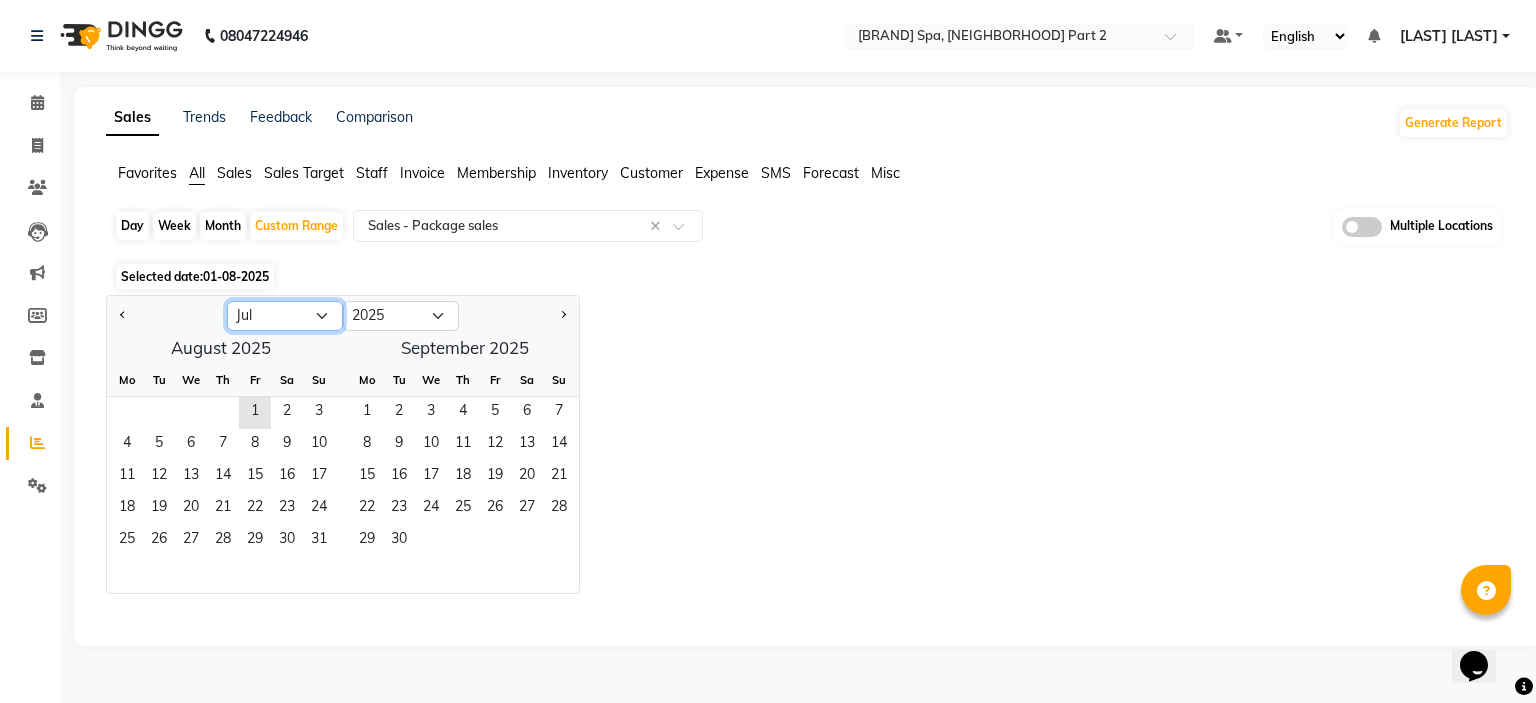 click on "Jan Feb Mar Apr May Jun Jul Aug Sep Oct Nov Dec" 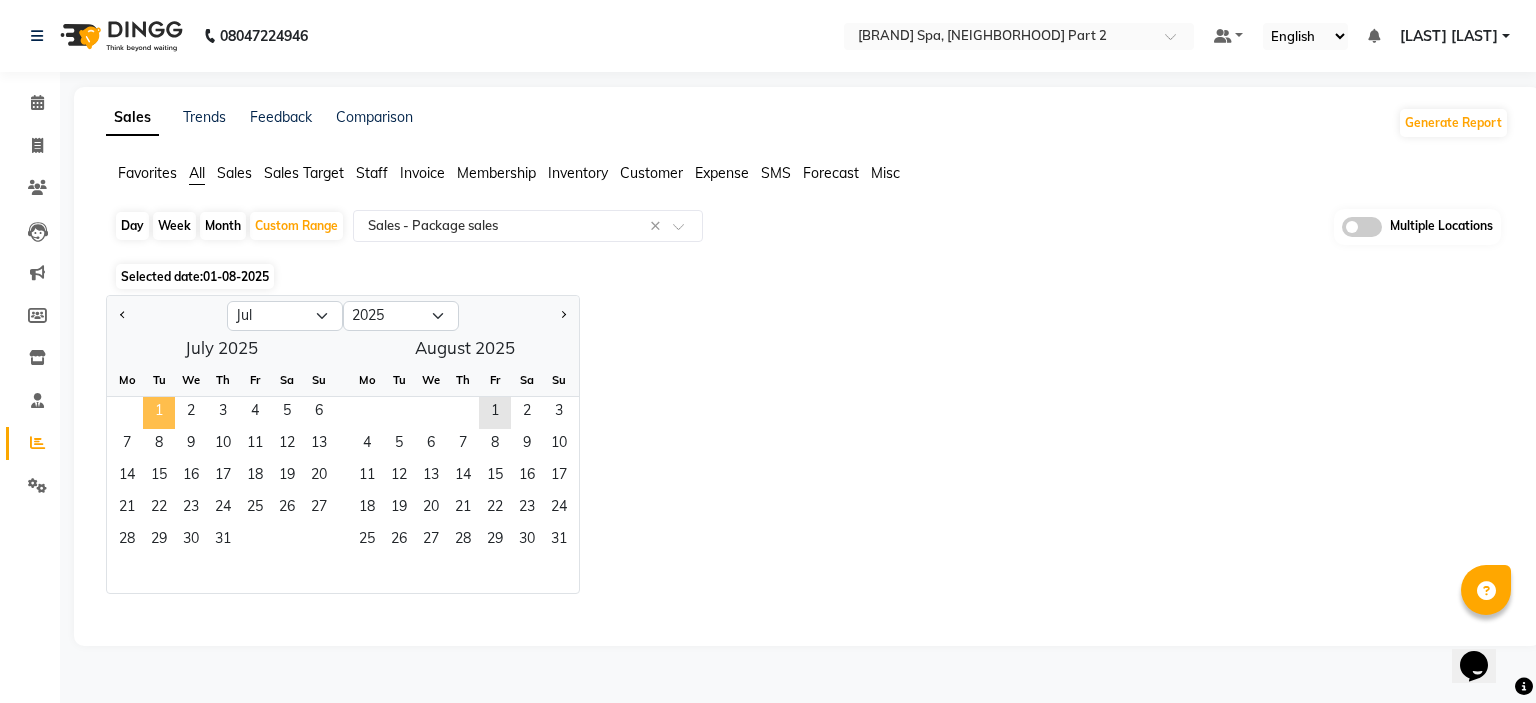 click on "1" 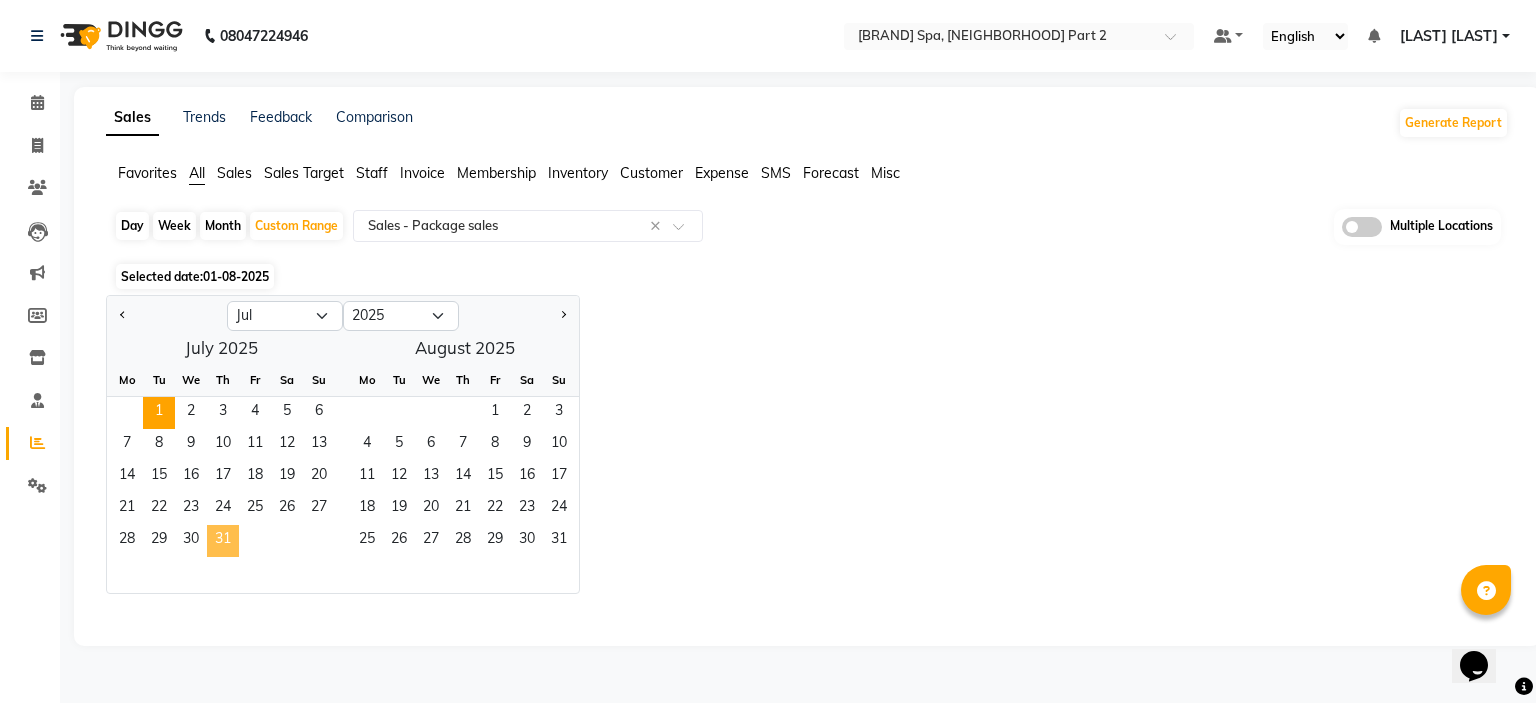 click on "31" 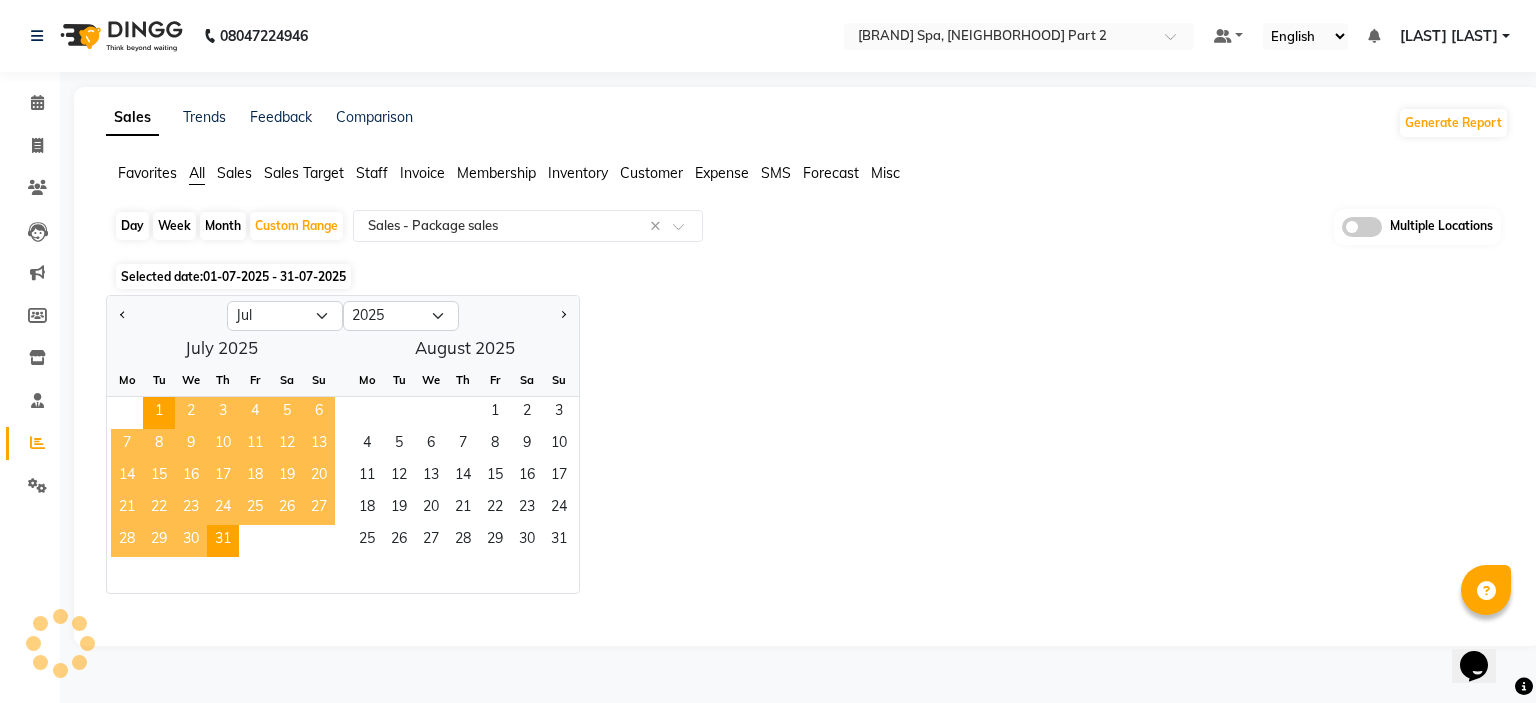 select on "full_report" 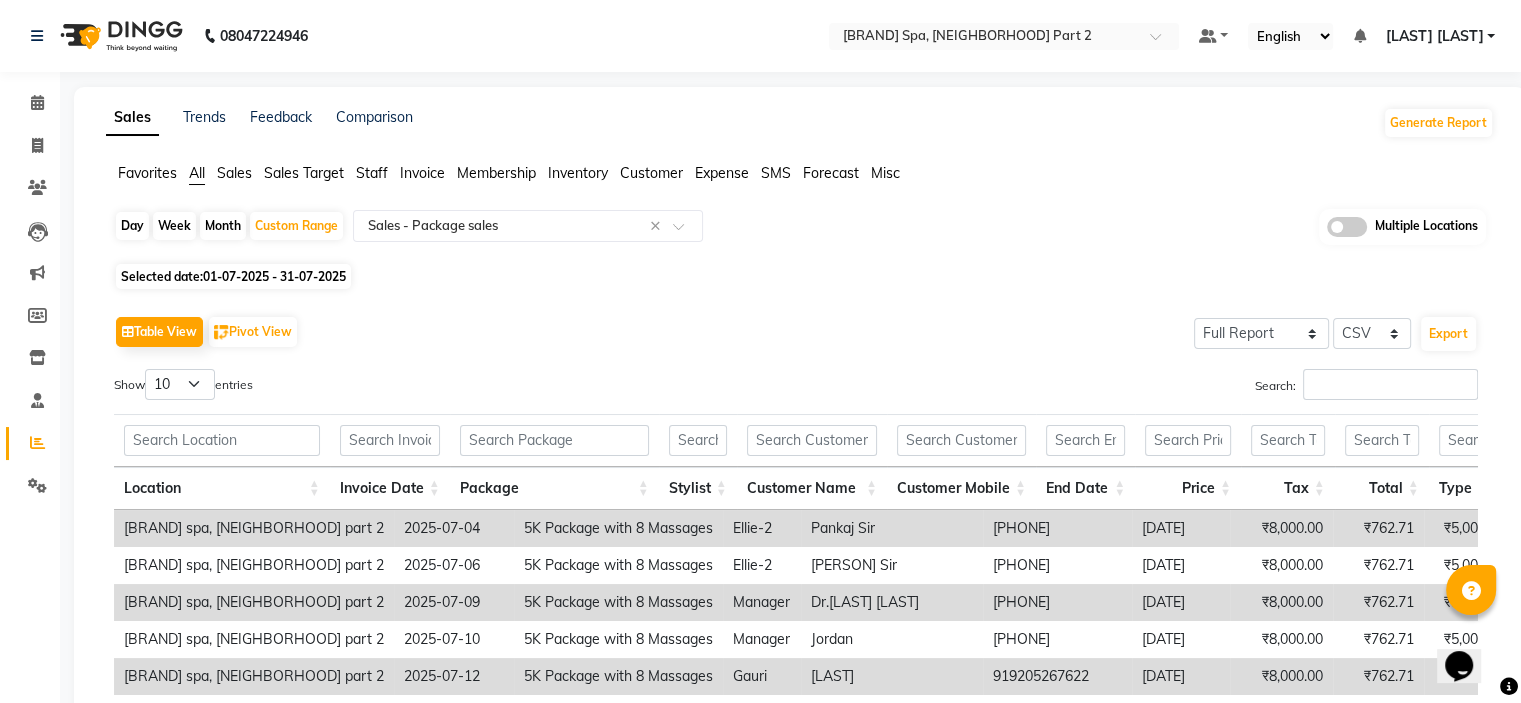 click on "Selected date:  01-07-2025 - 31-07-2025" 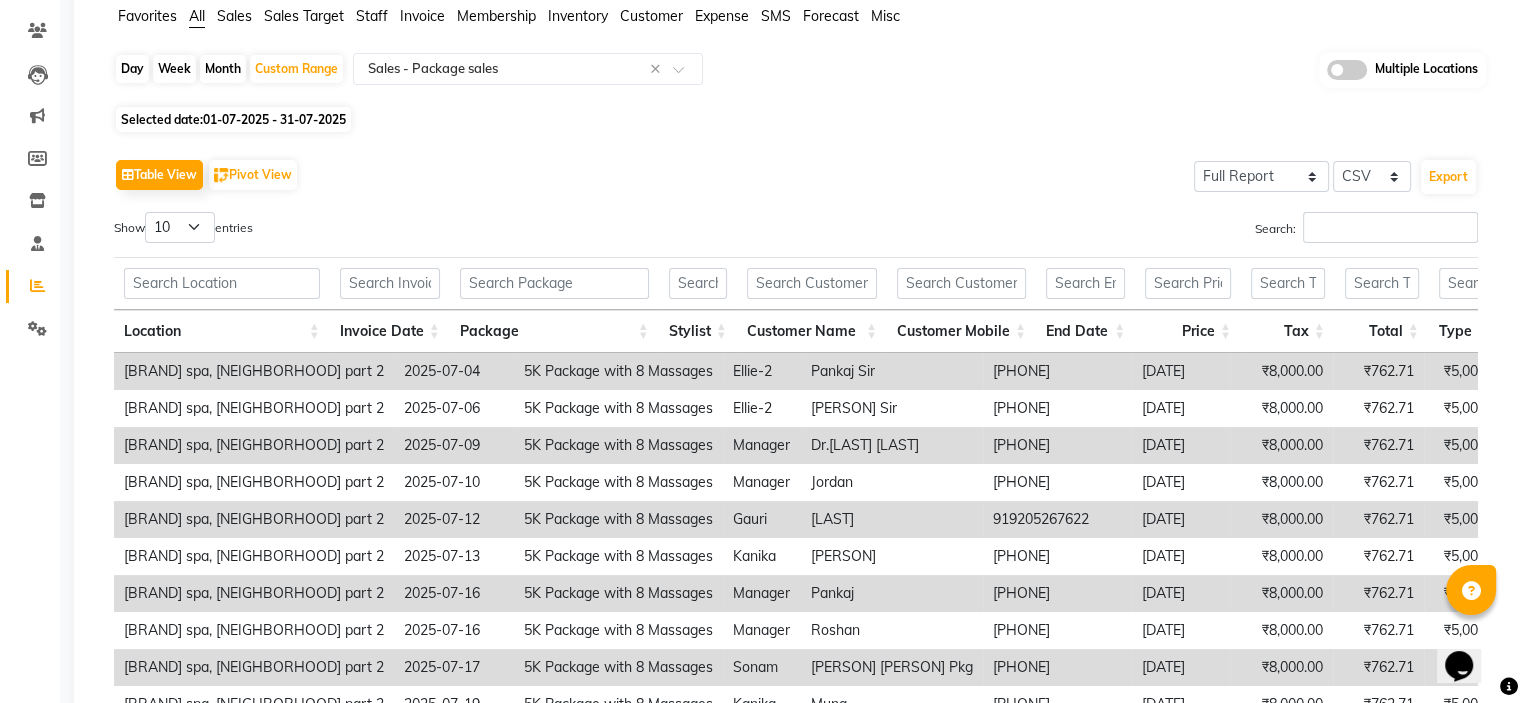 scroll, scrollTop: 0, scrollLeft: 0, axis: both 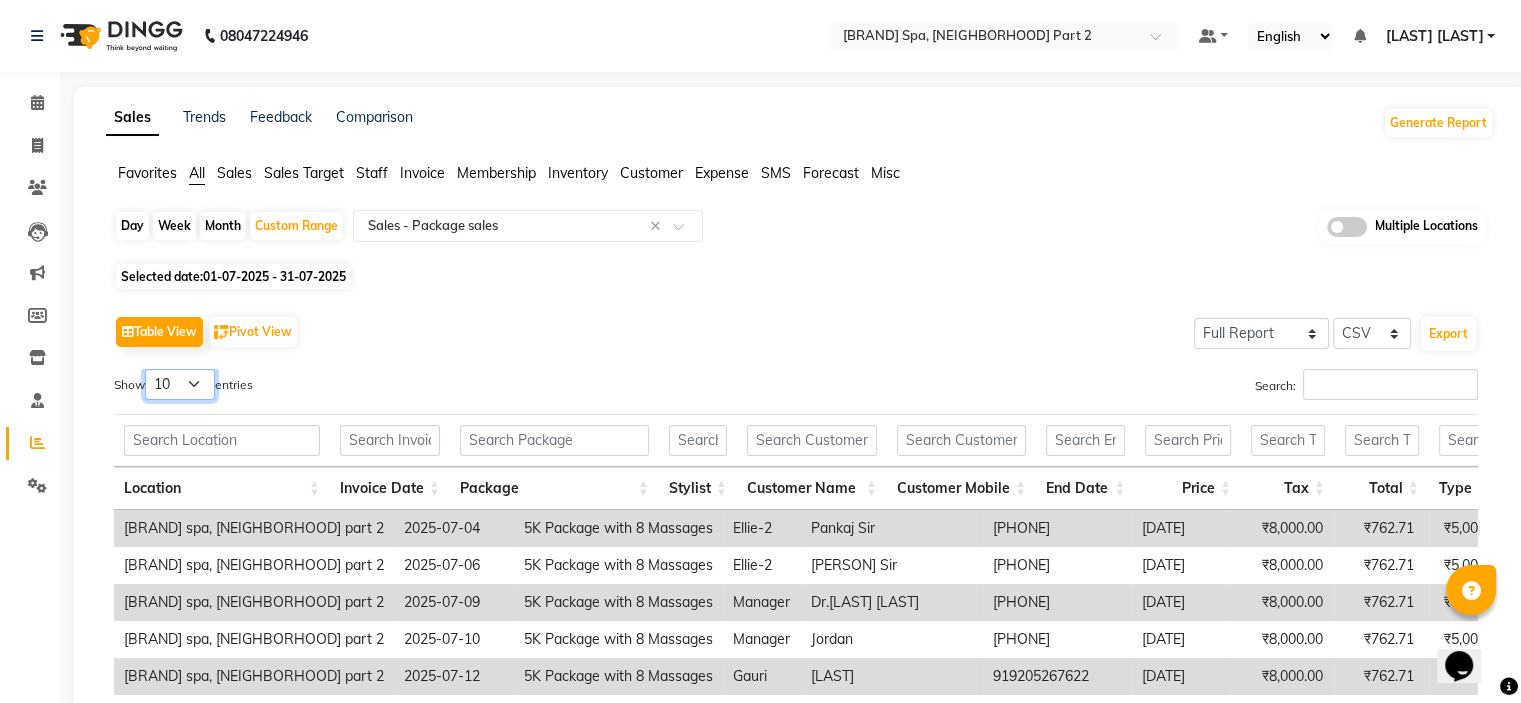 click on "10 25 50 100" at bounding box center (180, 384) 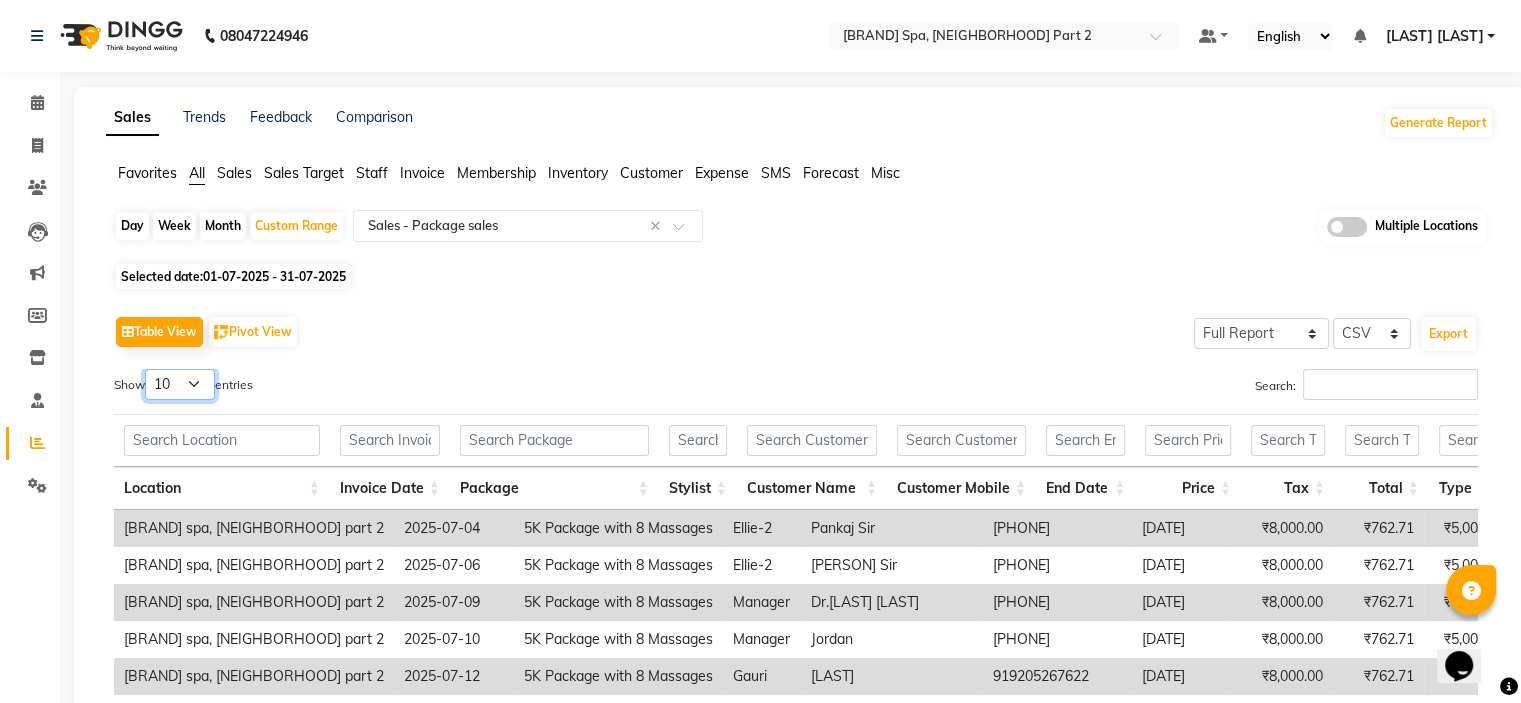select on "100" 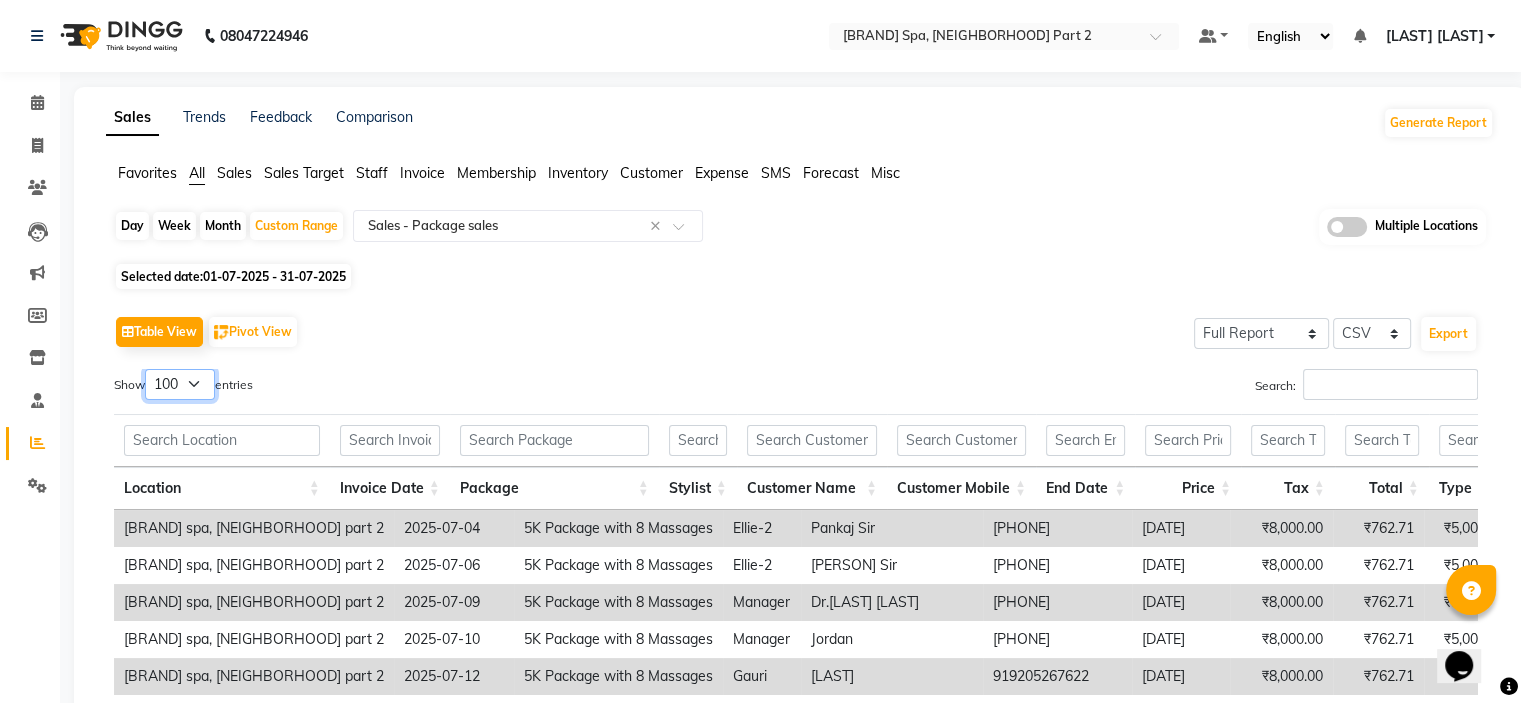 click on "10 25 50 100" at bounding box center [180, 384] 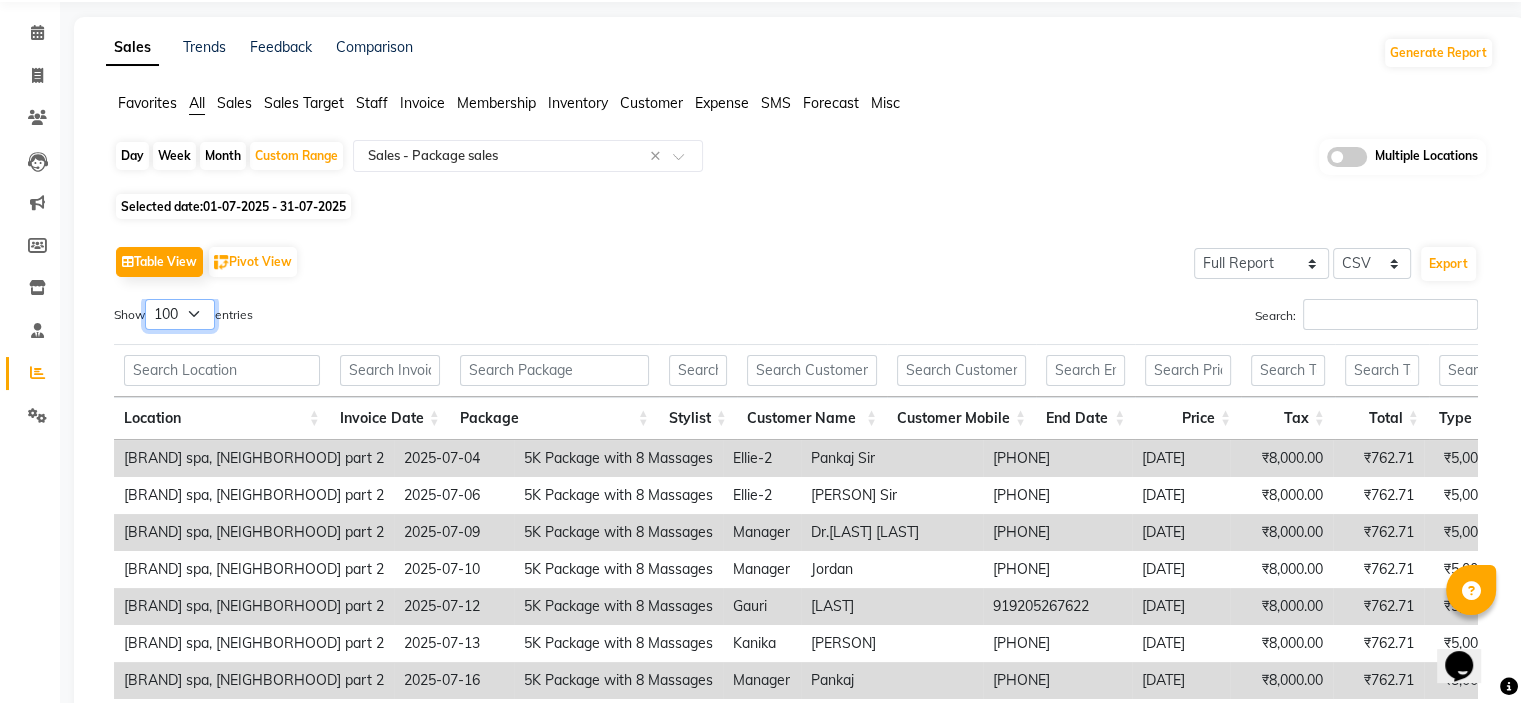 scroll, scrollTop: 0, scrollLeft: 0, axis: both 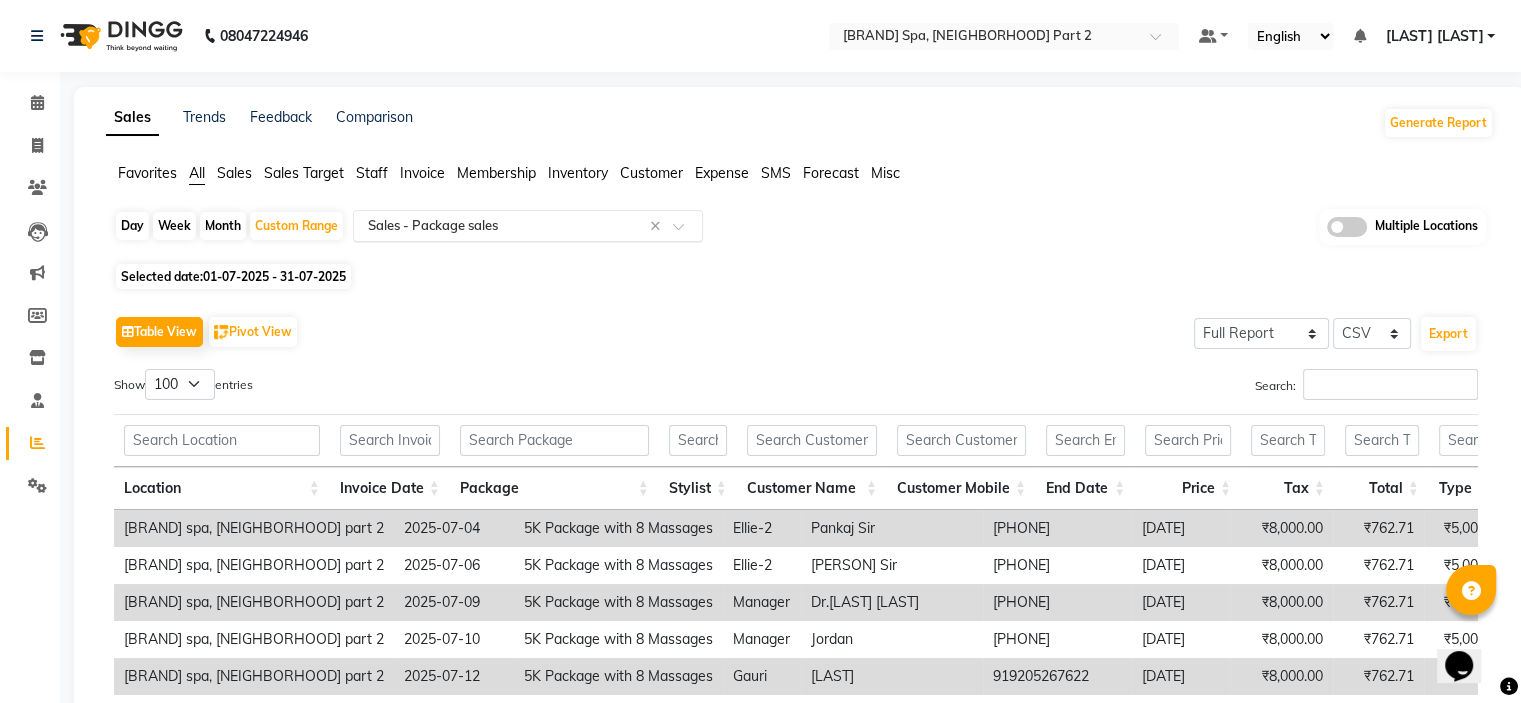 click 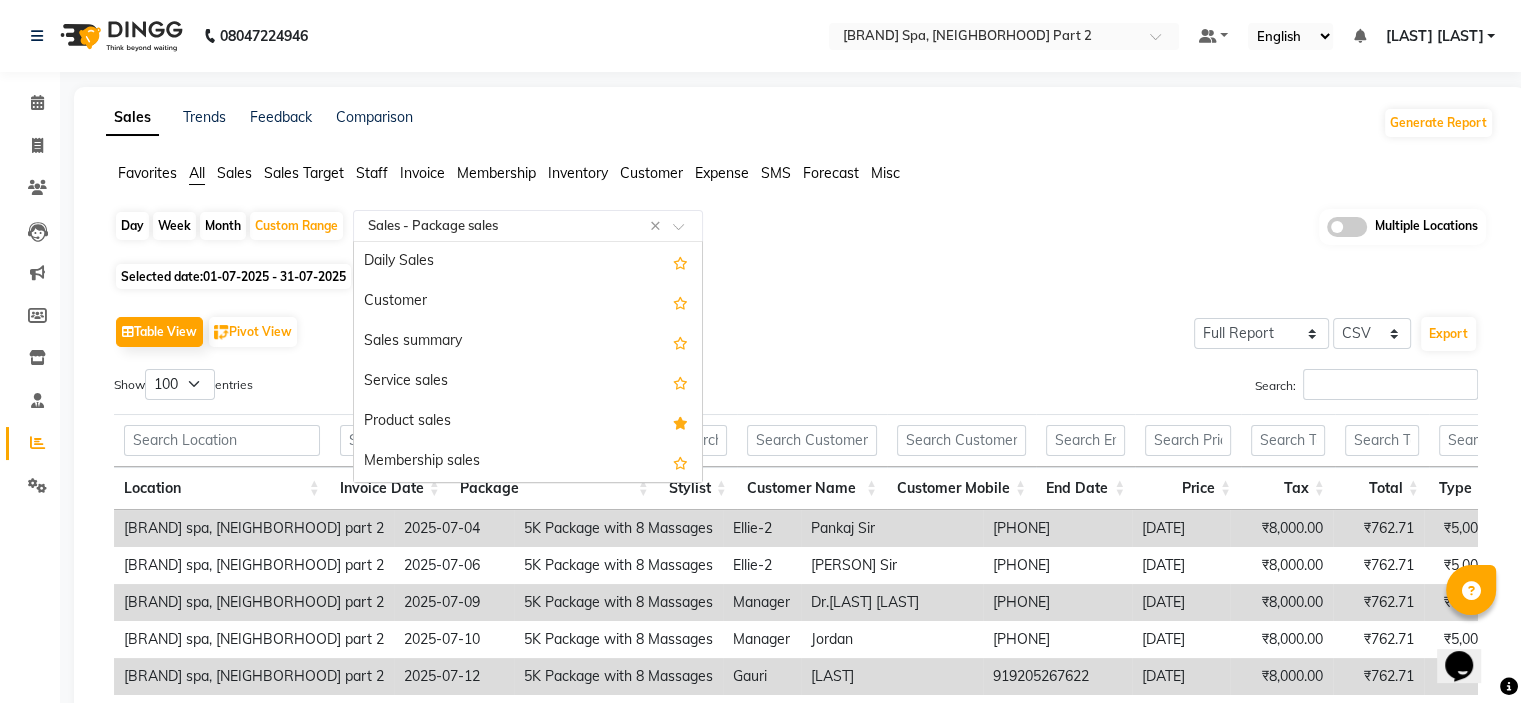 scroll, scrollTop: 240, scrollLeft: 0, axis: vertical 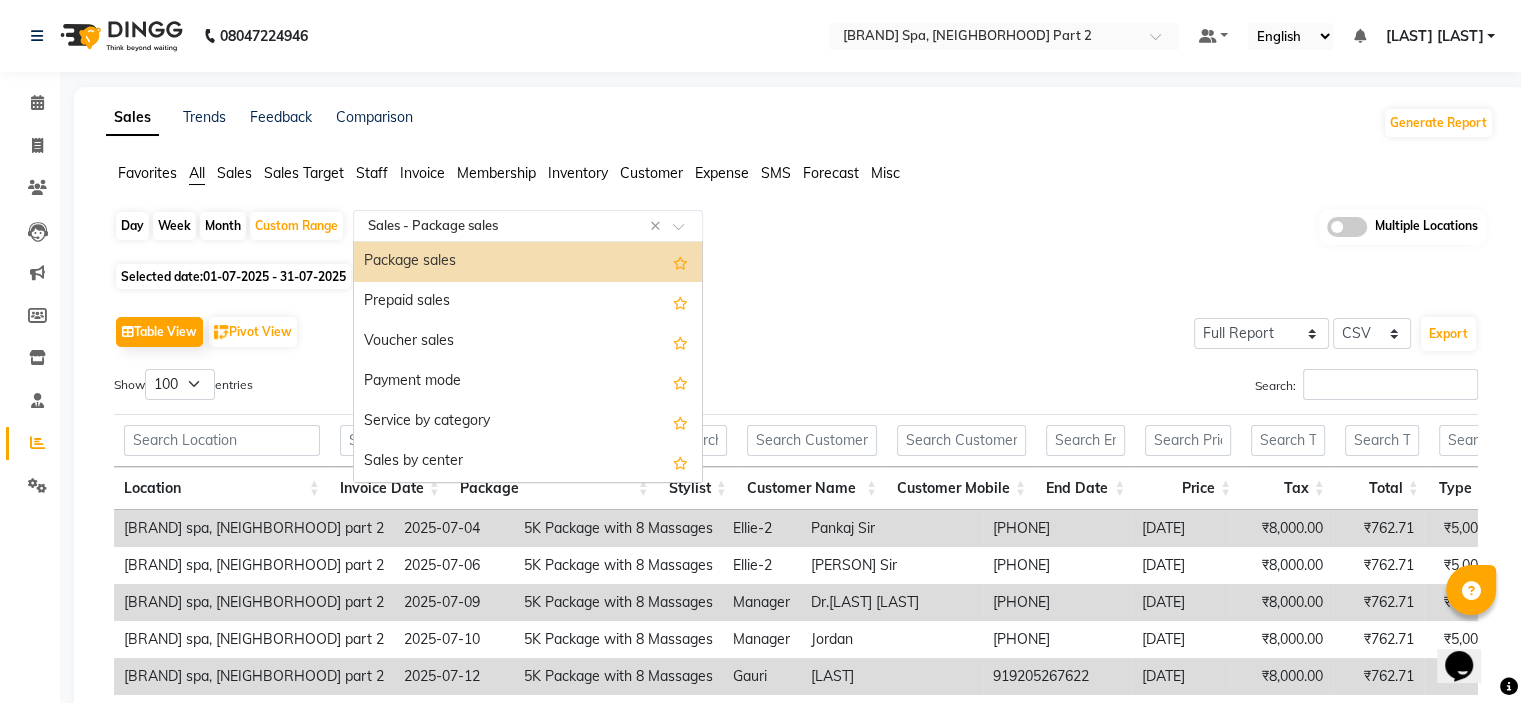 click 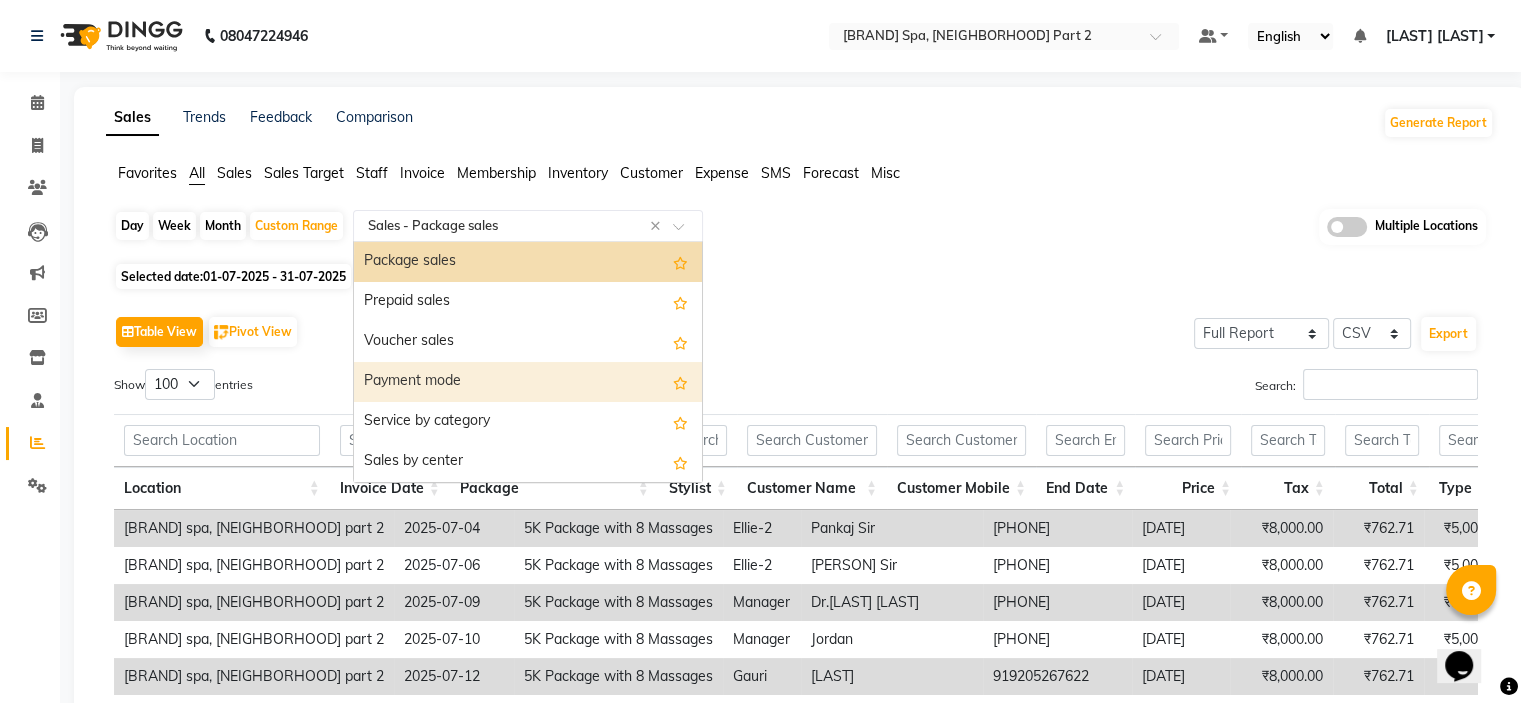 click on "Selected date:  01-07-2025 - 31-07-2025" 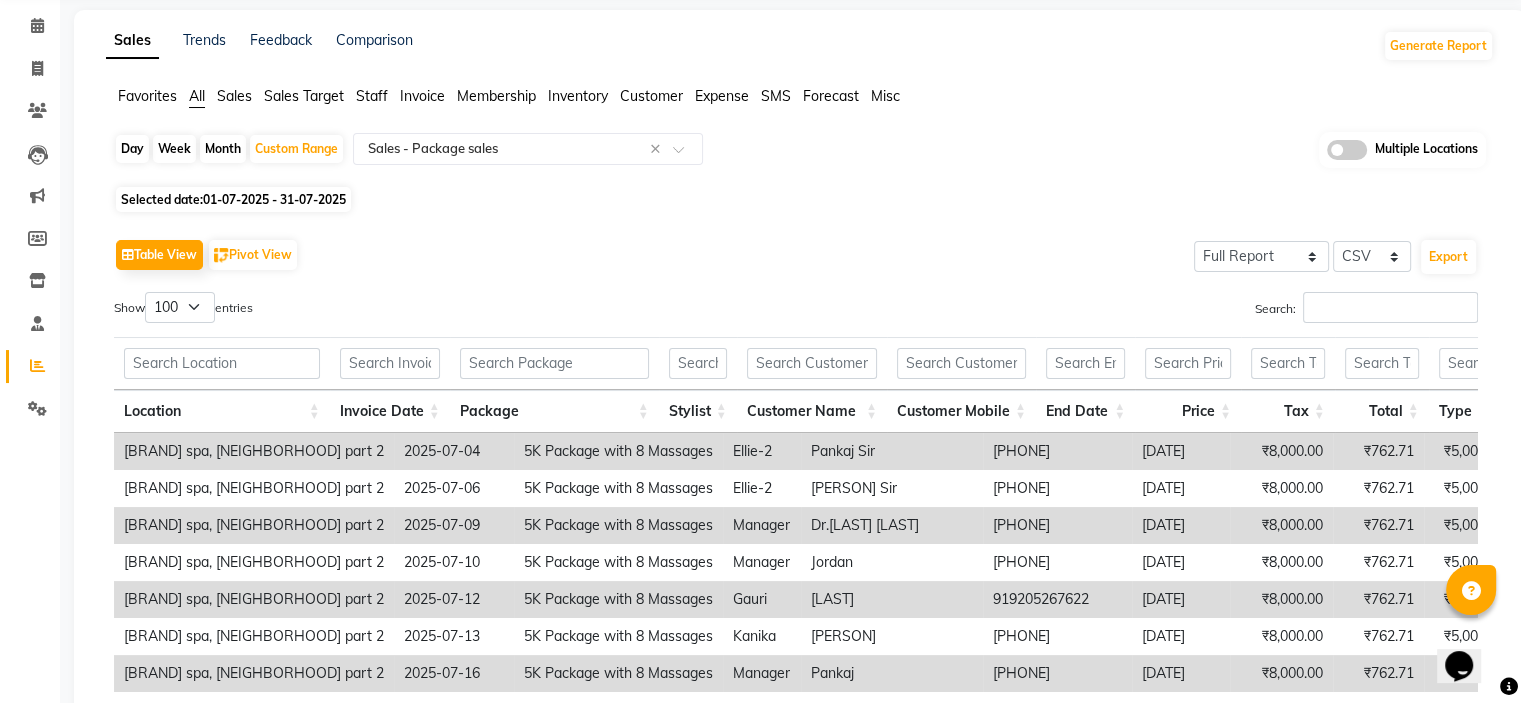 scroll, scrollTop: 0, scrollLeft: 0, axis: both 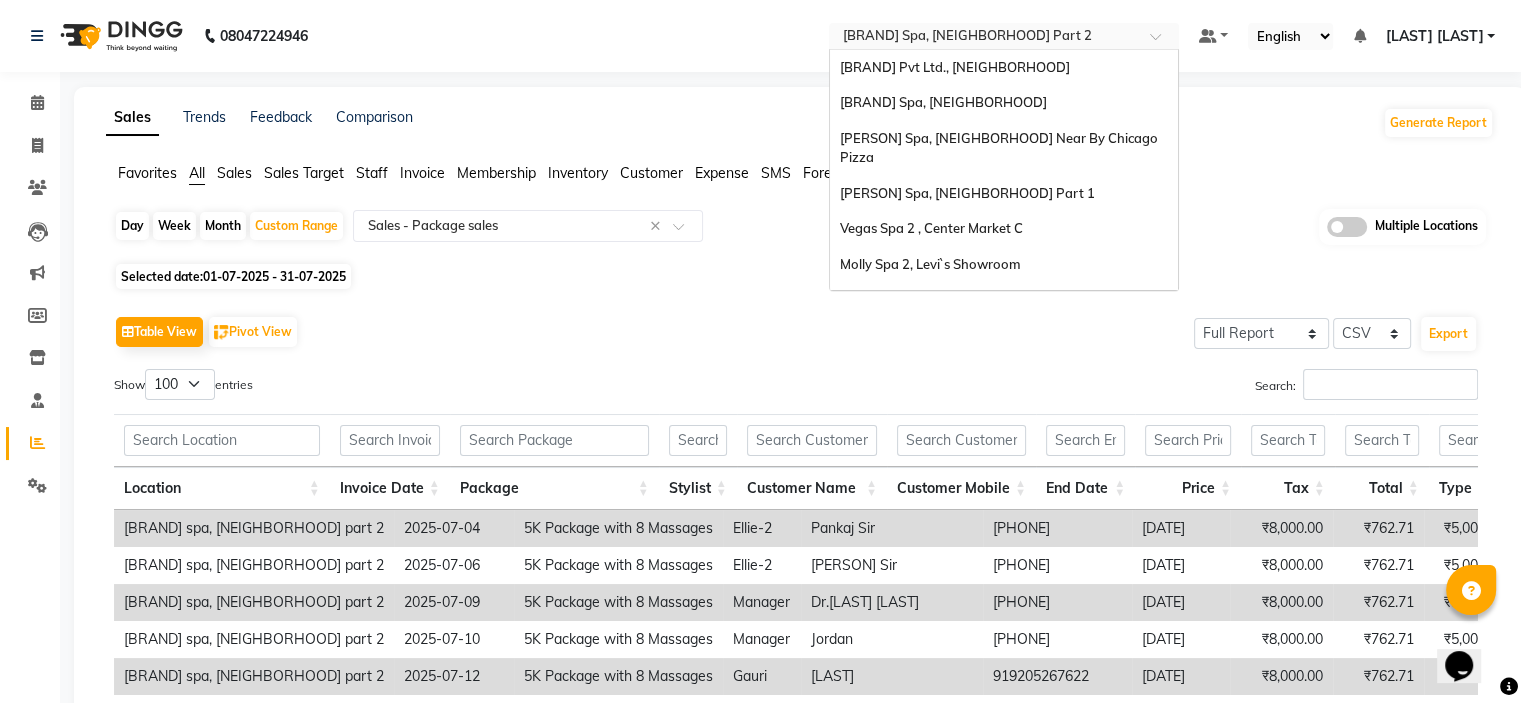 click at bounding box center (984, 38) 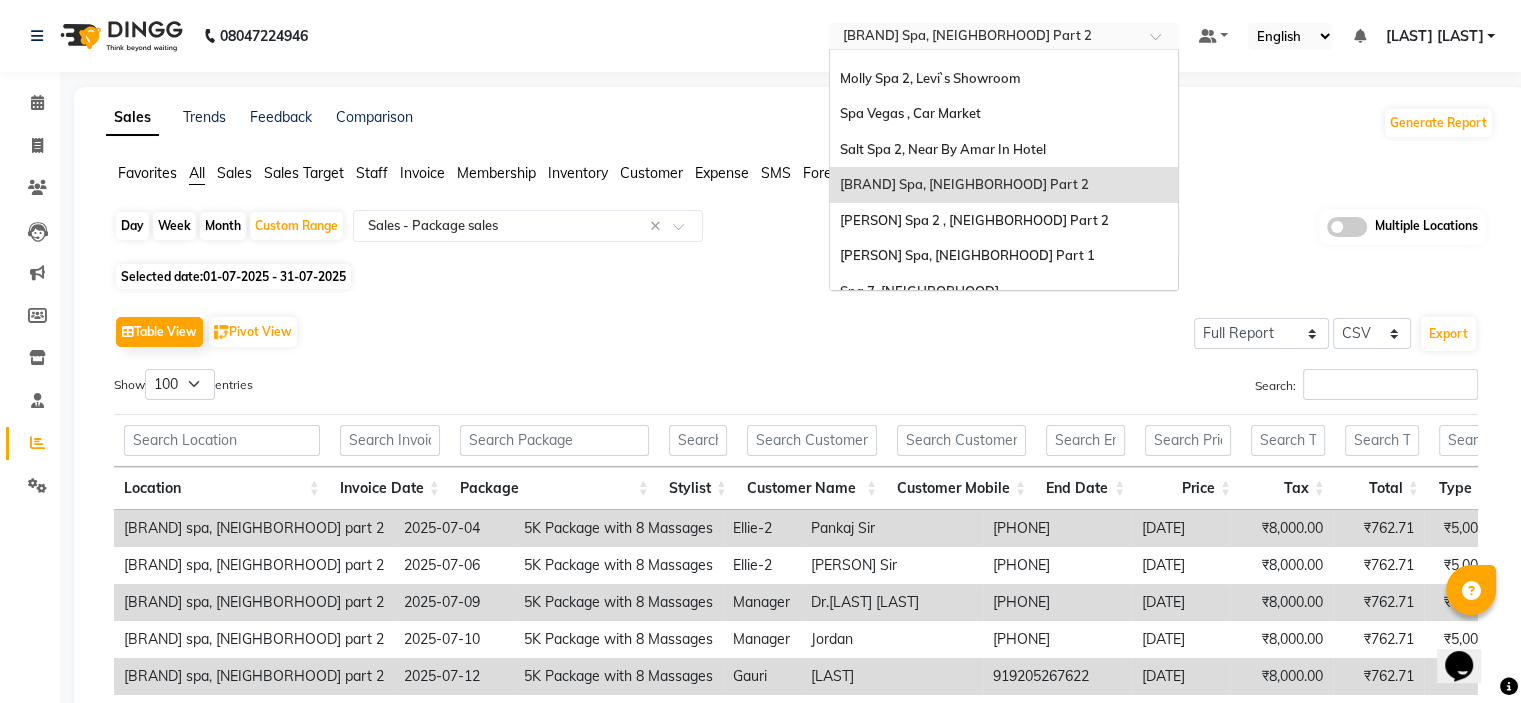 click on "Dune Spa, Lajpat Nagar Part 2" at bounding box center [964, 184] 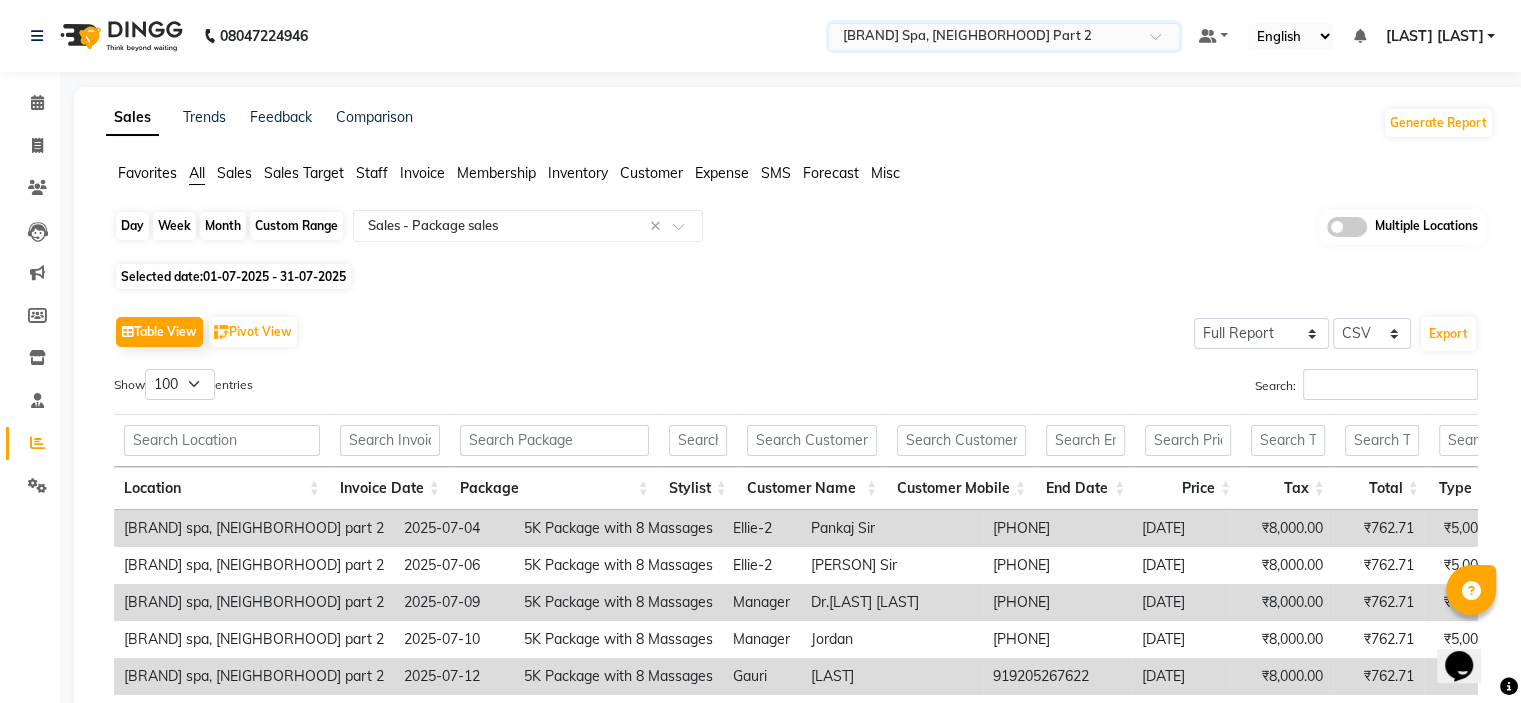 click on "Custom Range" 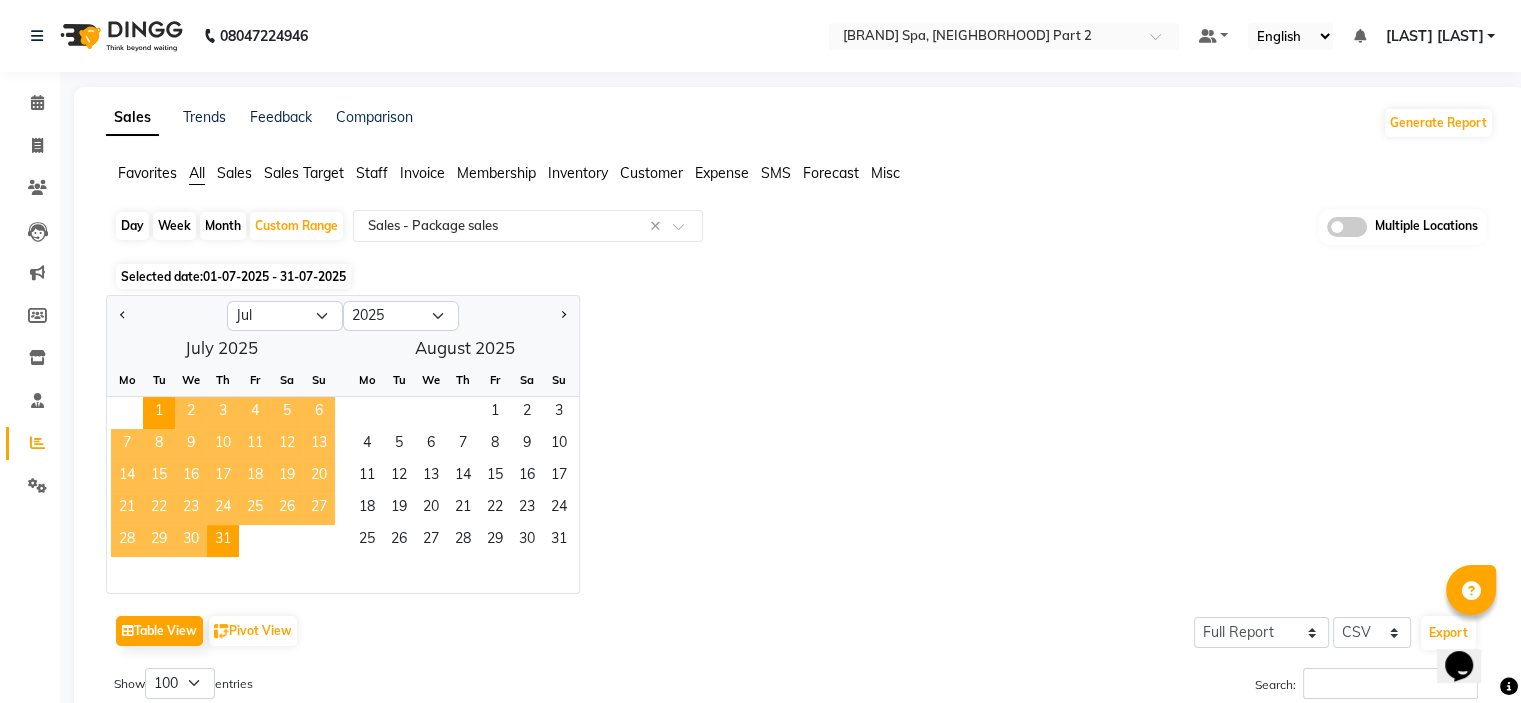 click on "Jan Feb Mar Apr May Jun Jul Aug Sep Oct Nov Dec 2015 2016 2017 2018 2019 2020 2021 2022 2023 2024 2025 2026 2027 2028 2029 2030 2031 2032 2033 2034 2035  July 2025  Mo Tu We Th Fr Sa Su  1   2   3   4   5   6   7   8   9   10   11   12   13   14   15   16   17   18   19   20   21   22   23   24   25   26   27   28   29   30   31   August 2025  Mo Tu We Th Fr Sa Su  1   2   3   4   5   6   7   8   9   10   11   12   13   14   15   16   17   18   19   20   21   22   23   24   25   26   27   28   29   30   31" 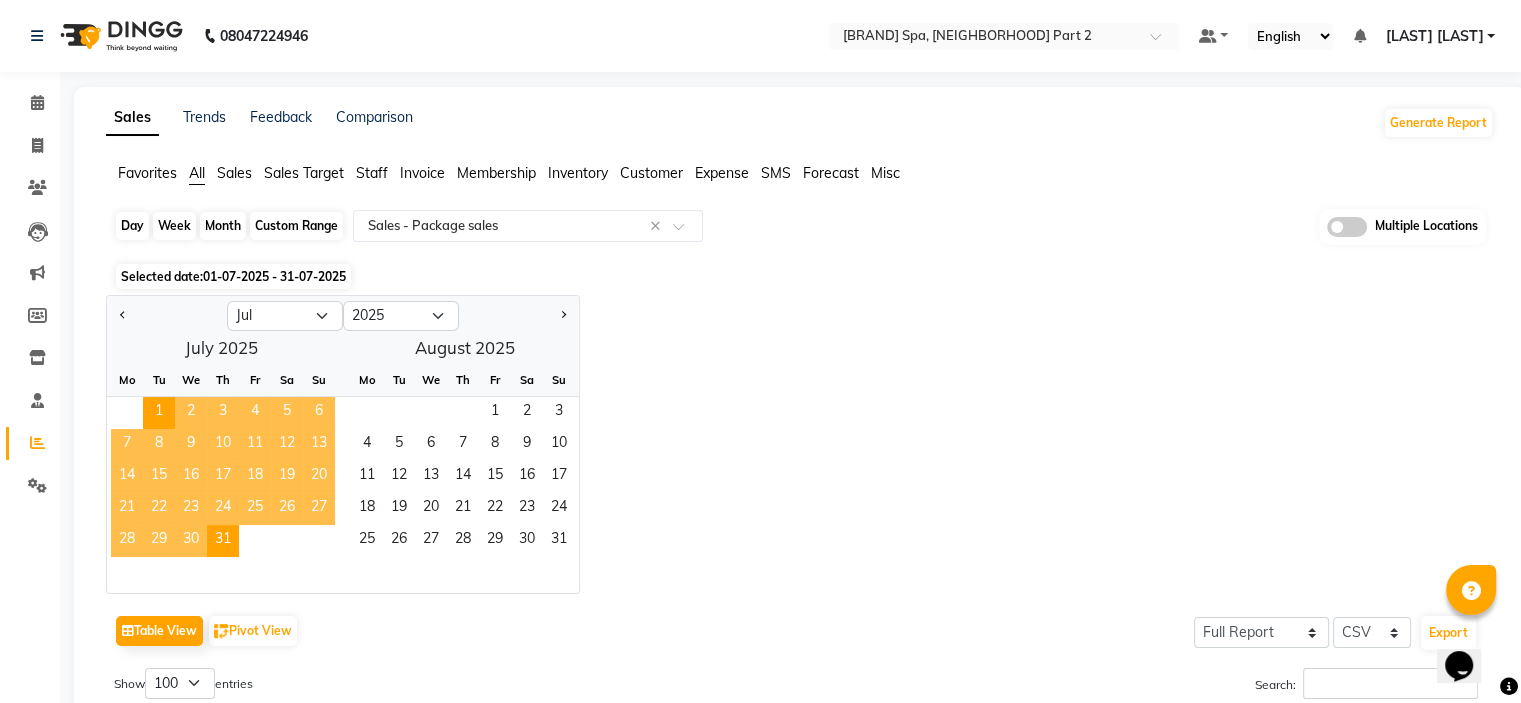 click on "Custom Range" 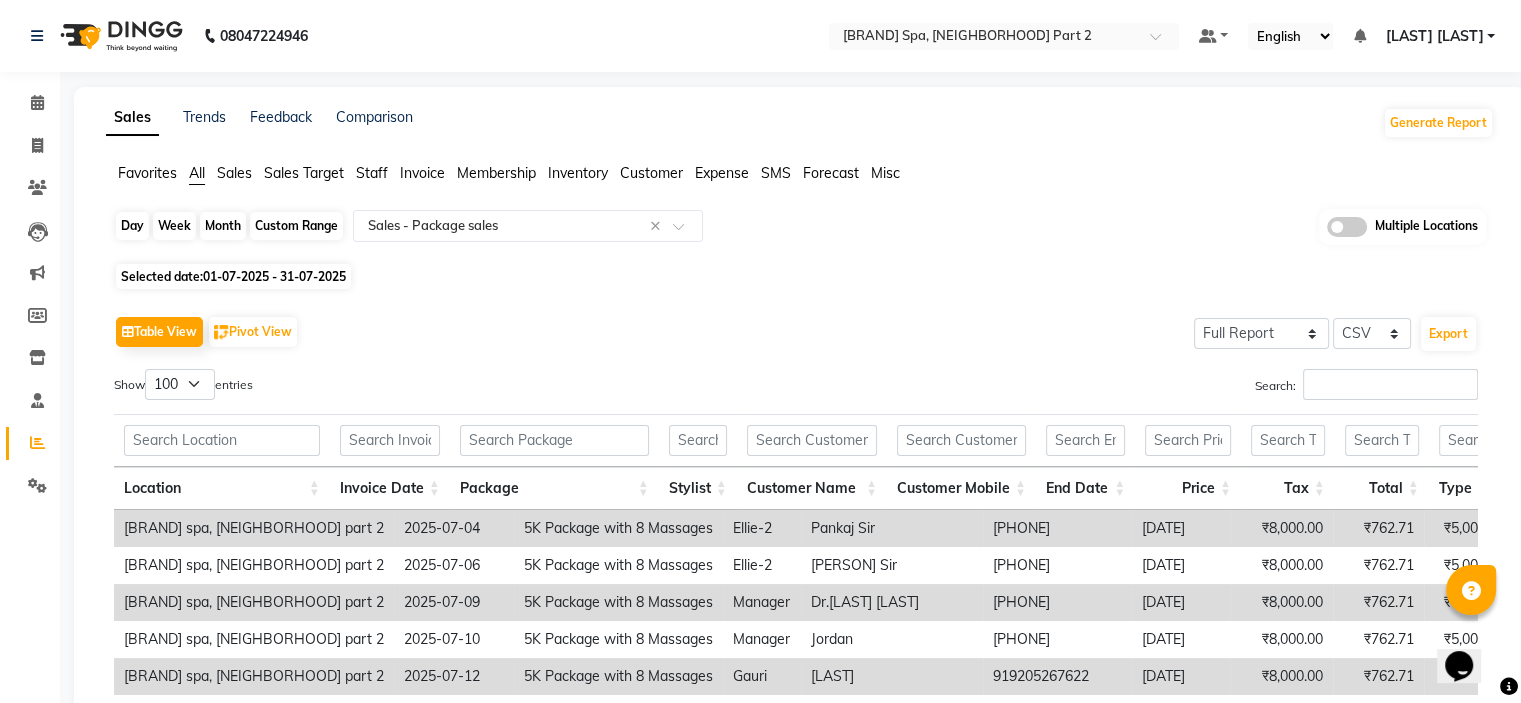 click on "Custom Range" 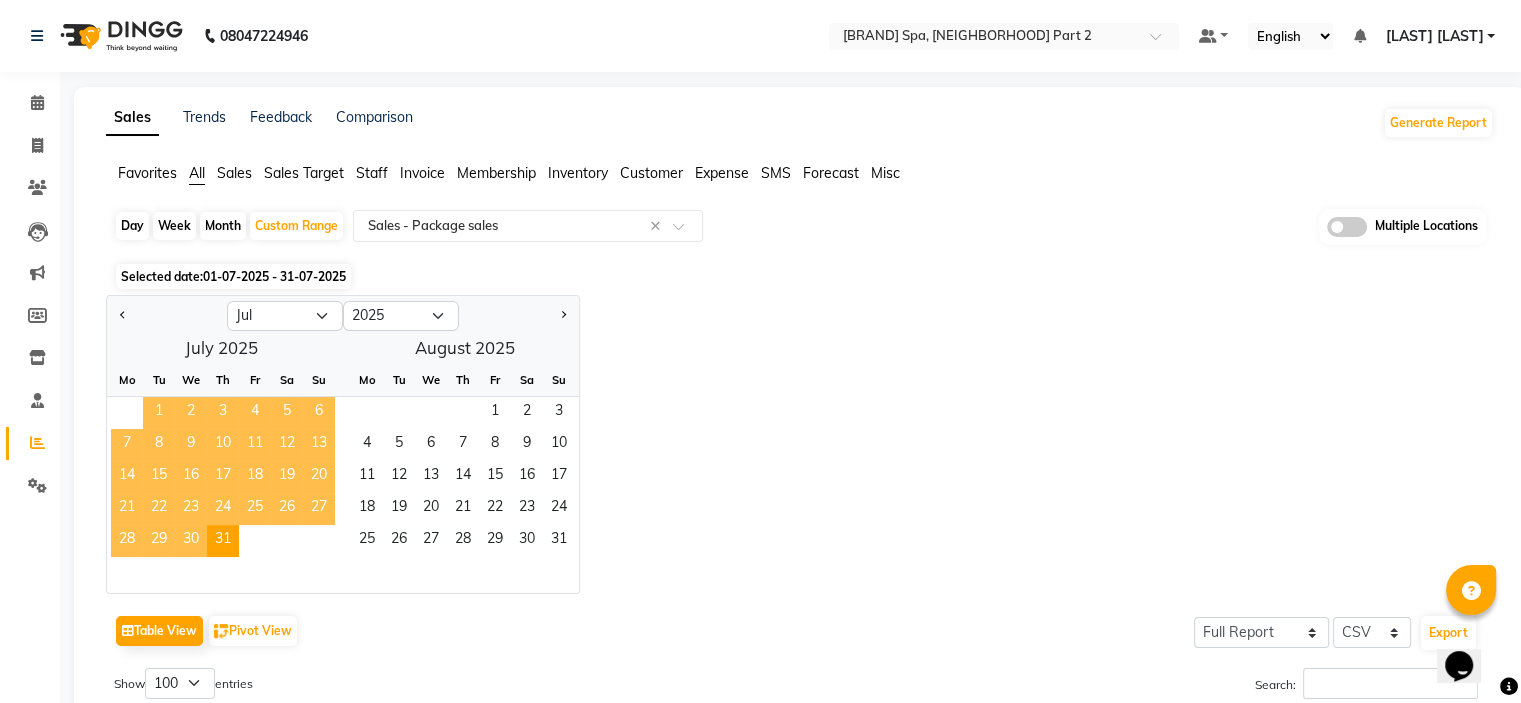 click on "1" 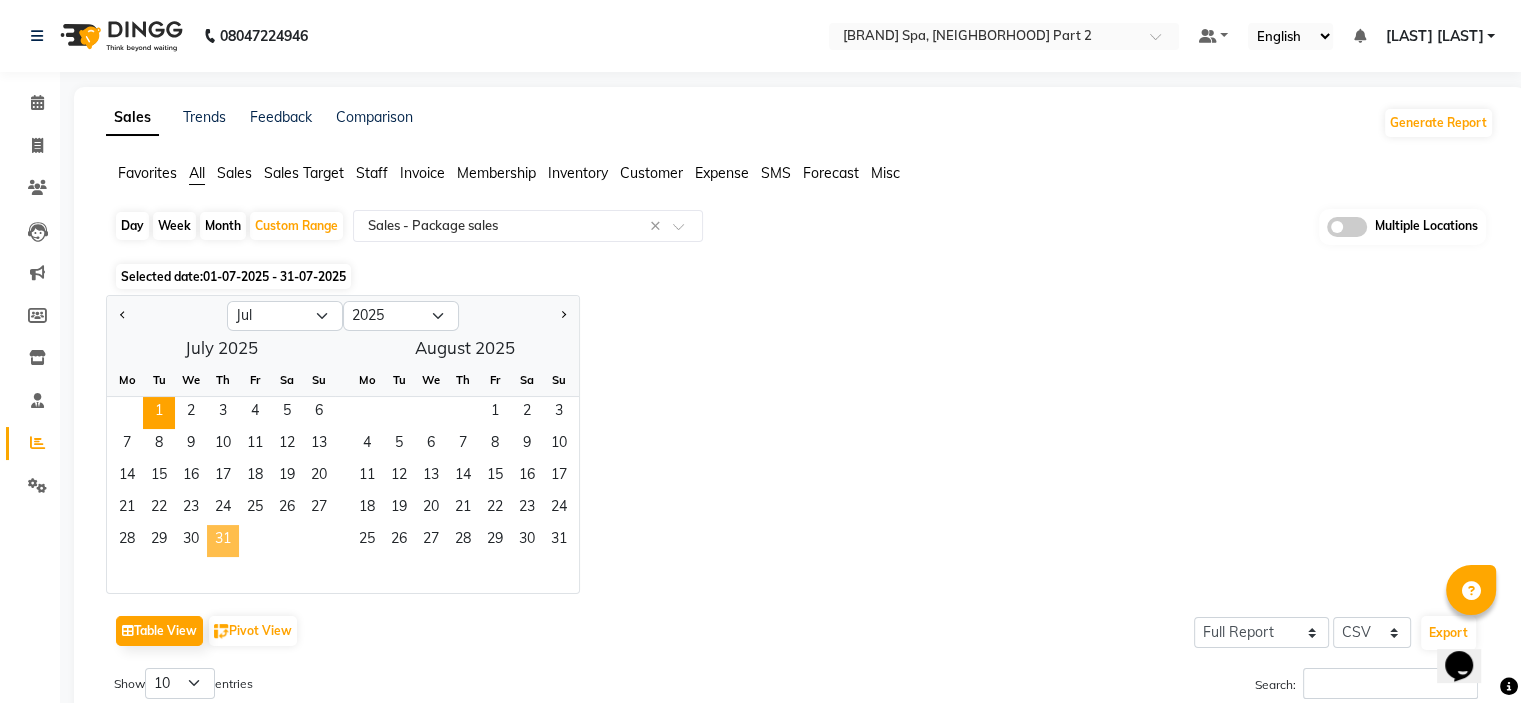 click on "31" 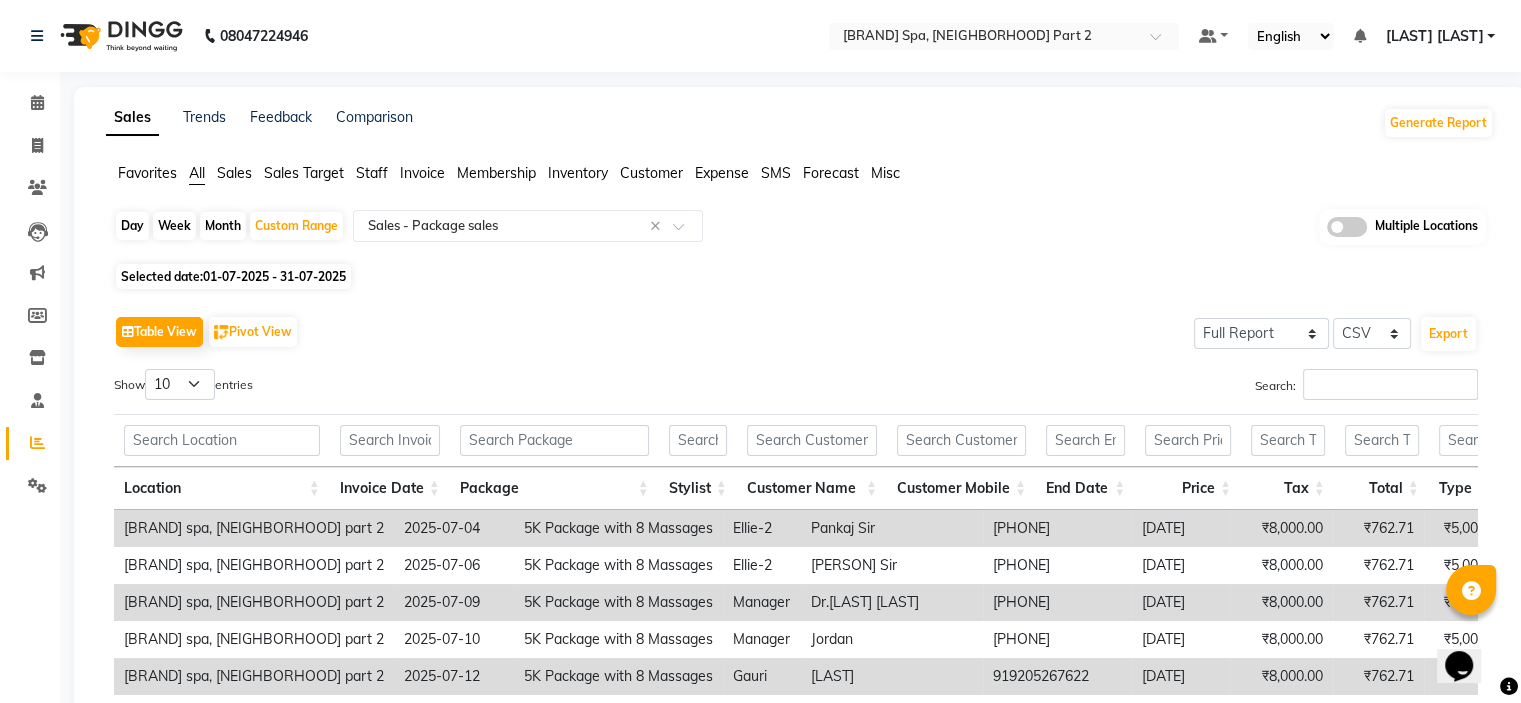 click on "Selected date:  01-07-2025 - 31-07-2025" 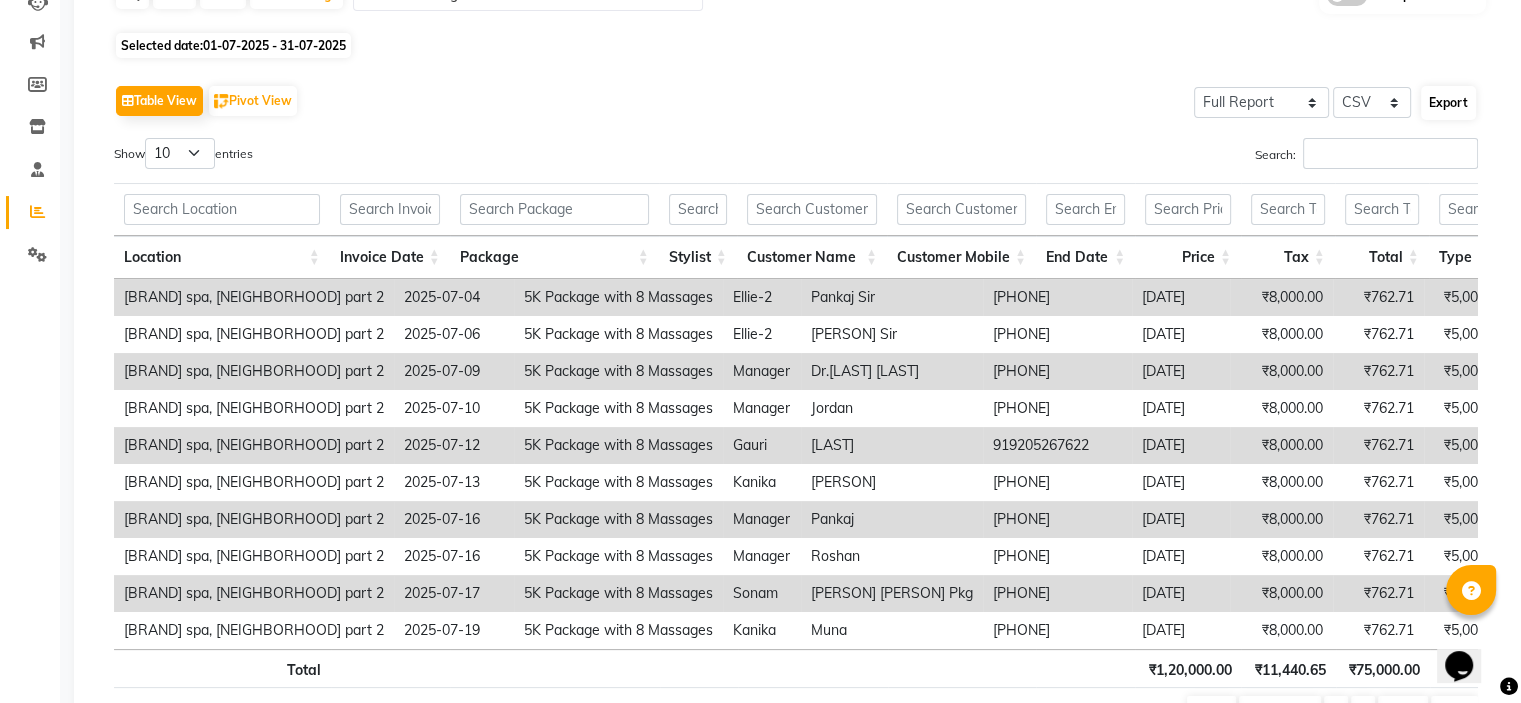 scroll, scrollTop: 0, scrollLeft: 0, axis: both 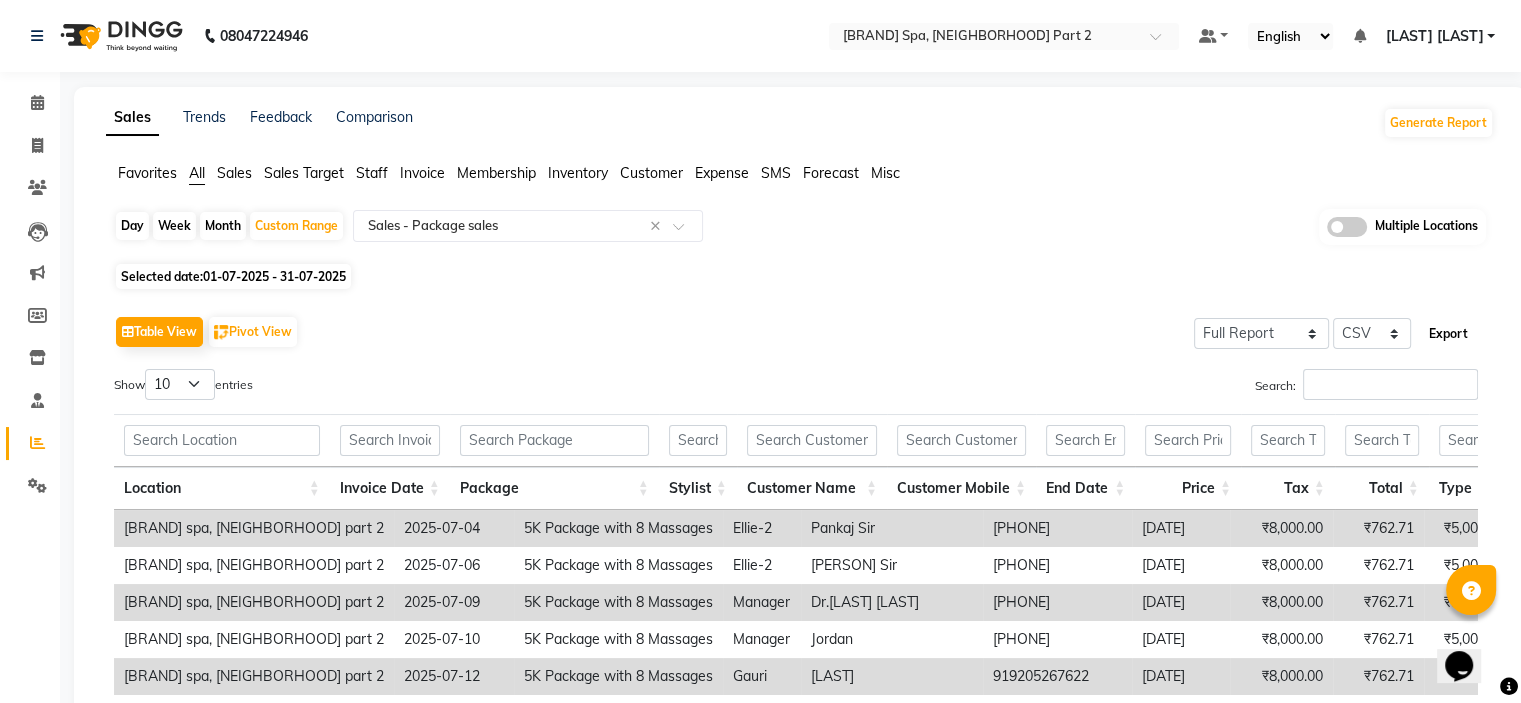 click on "Export" 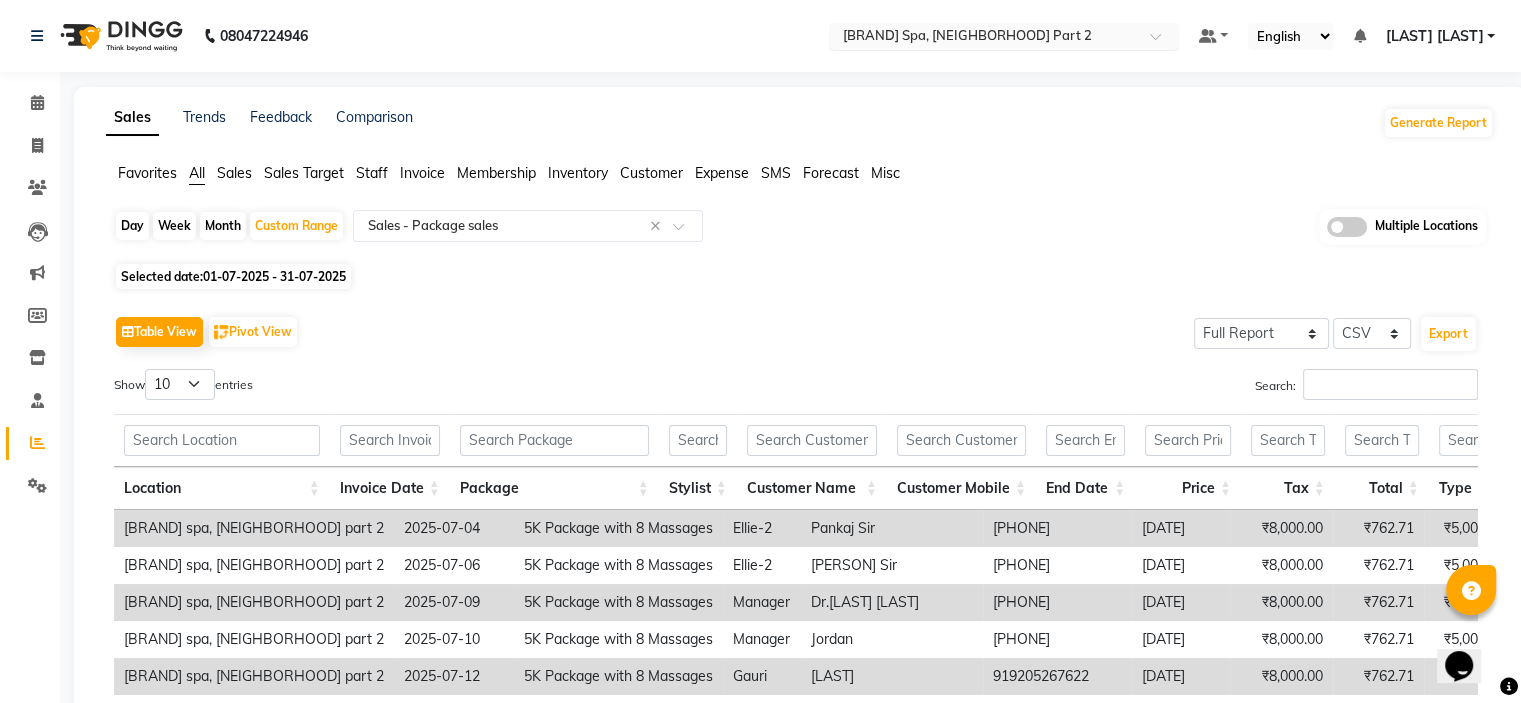 click at bounding box center (984, 38) 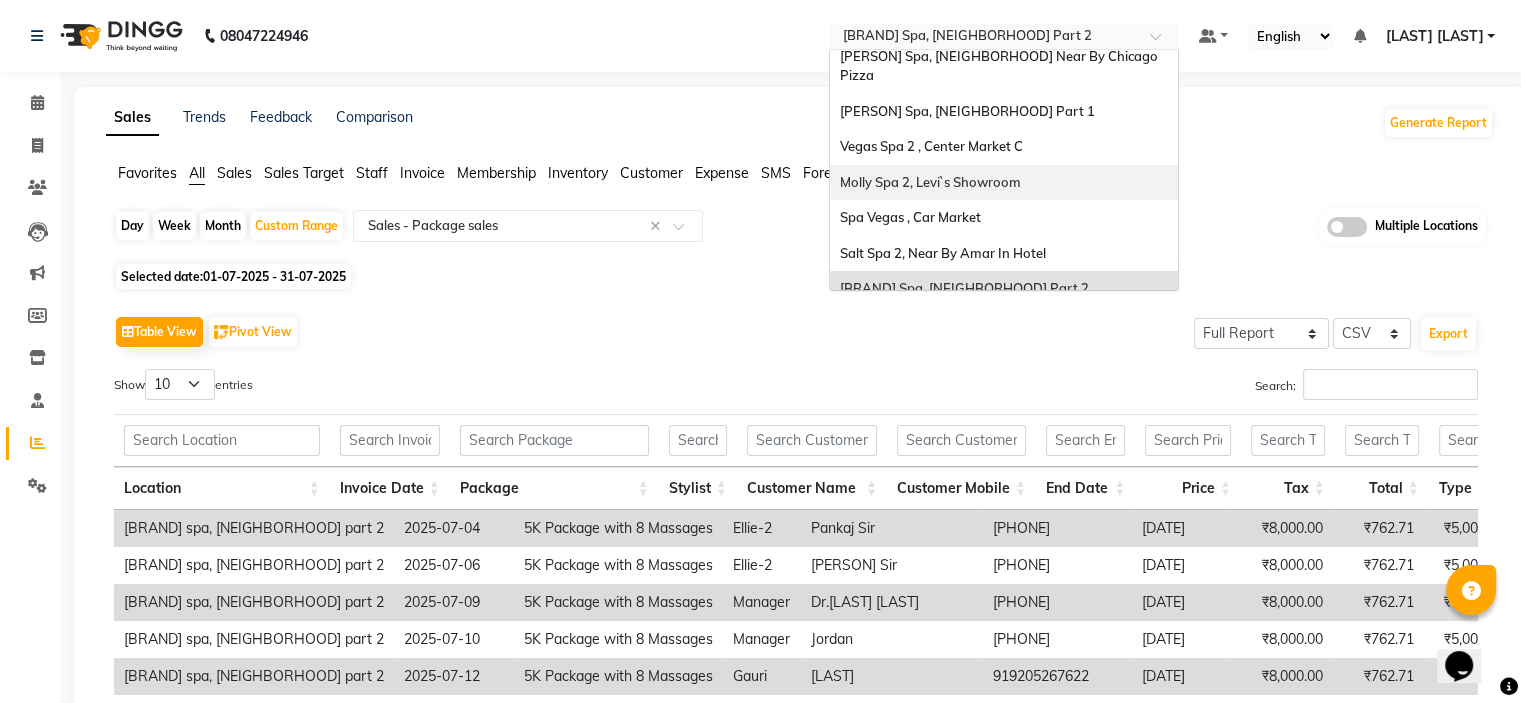 scroll, scrollTop: 0, scrollLeft: 0, axis: both 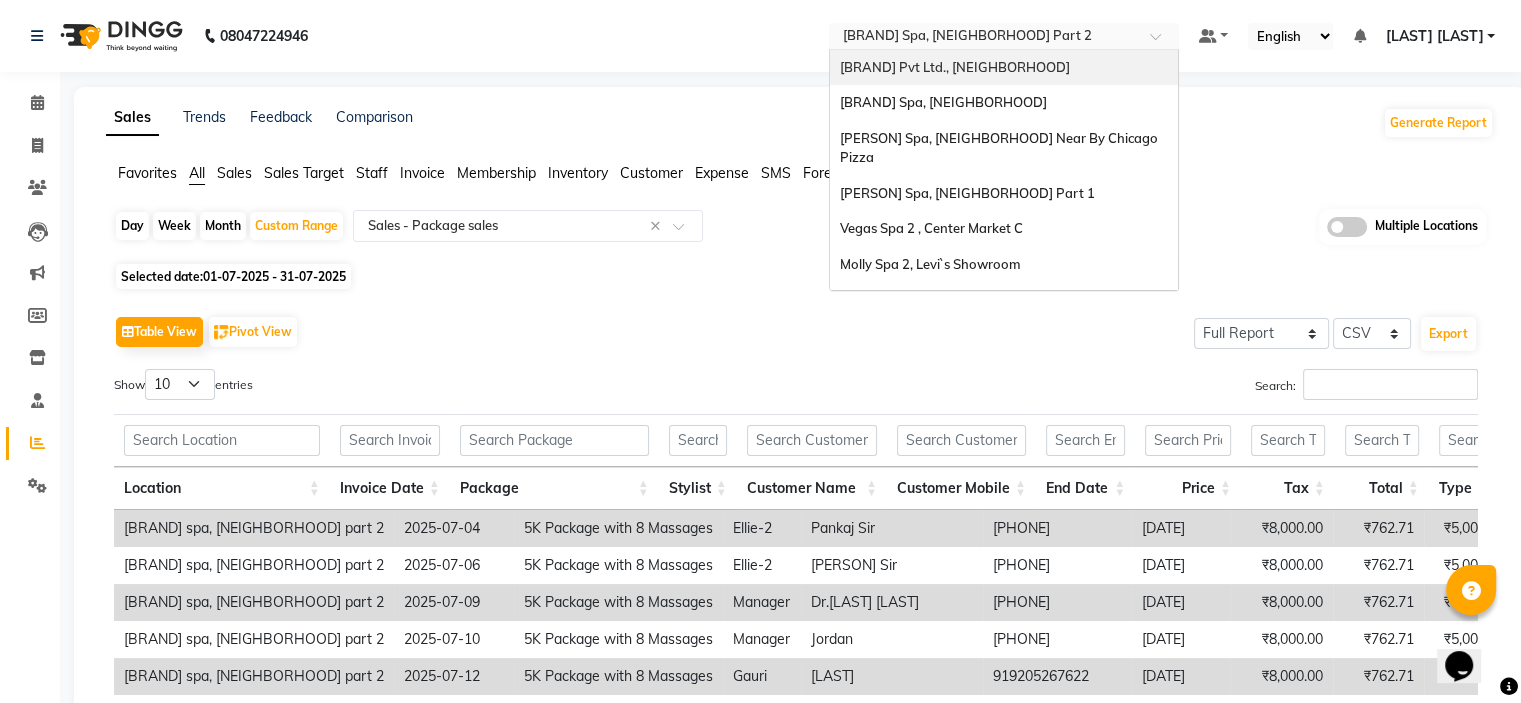 click on "Trendy Circle Pvt Ltd., Lajpat Nagar" at bounding box center [955, 67] 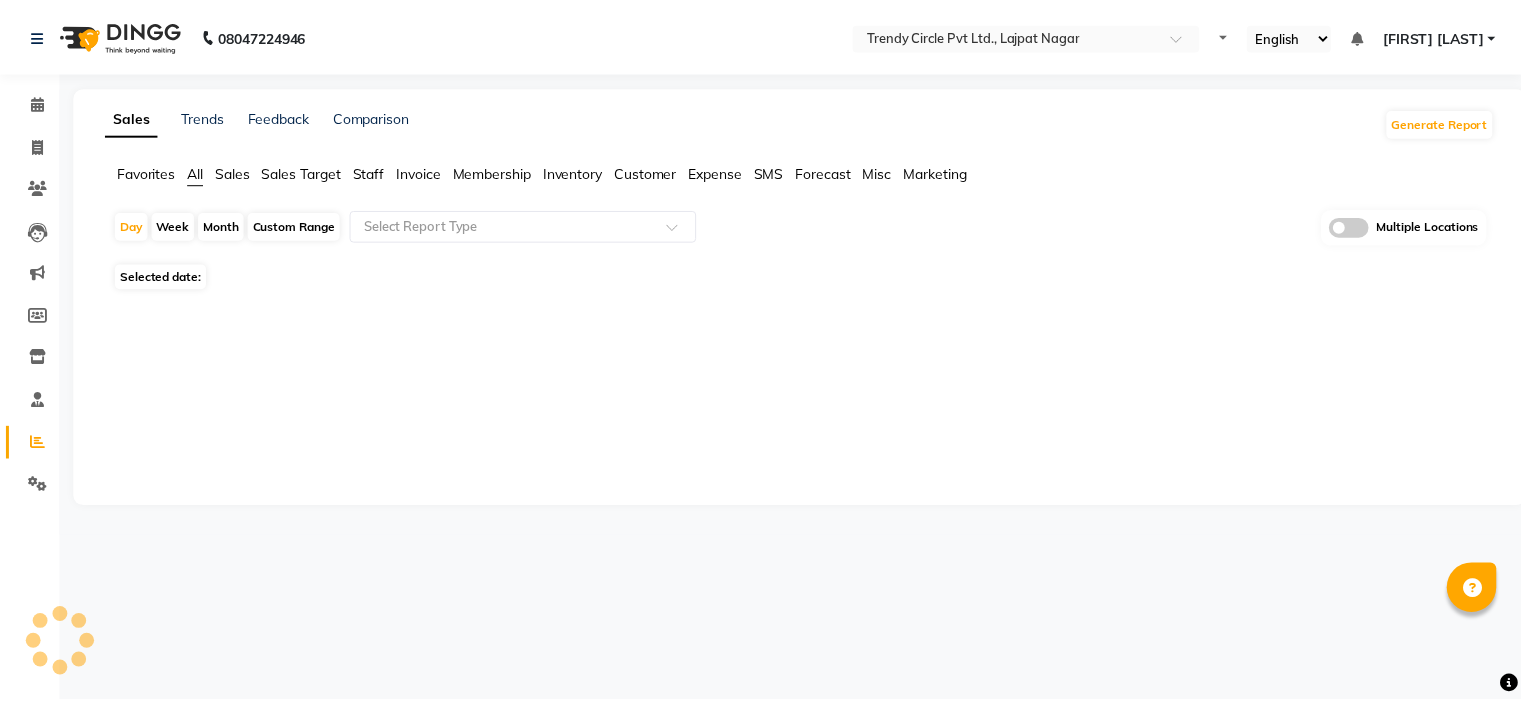scroll, scrollTop: 0, scrollLeft: 0, axis: both 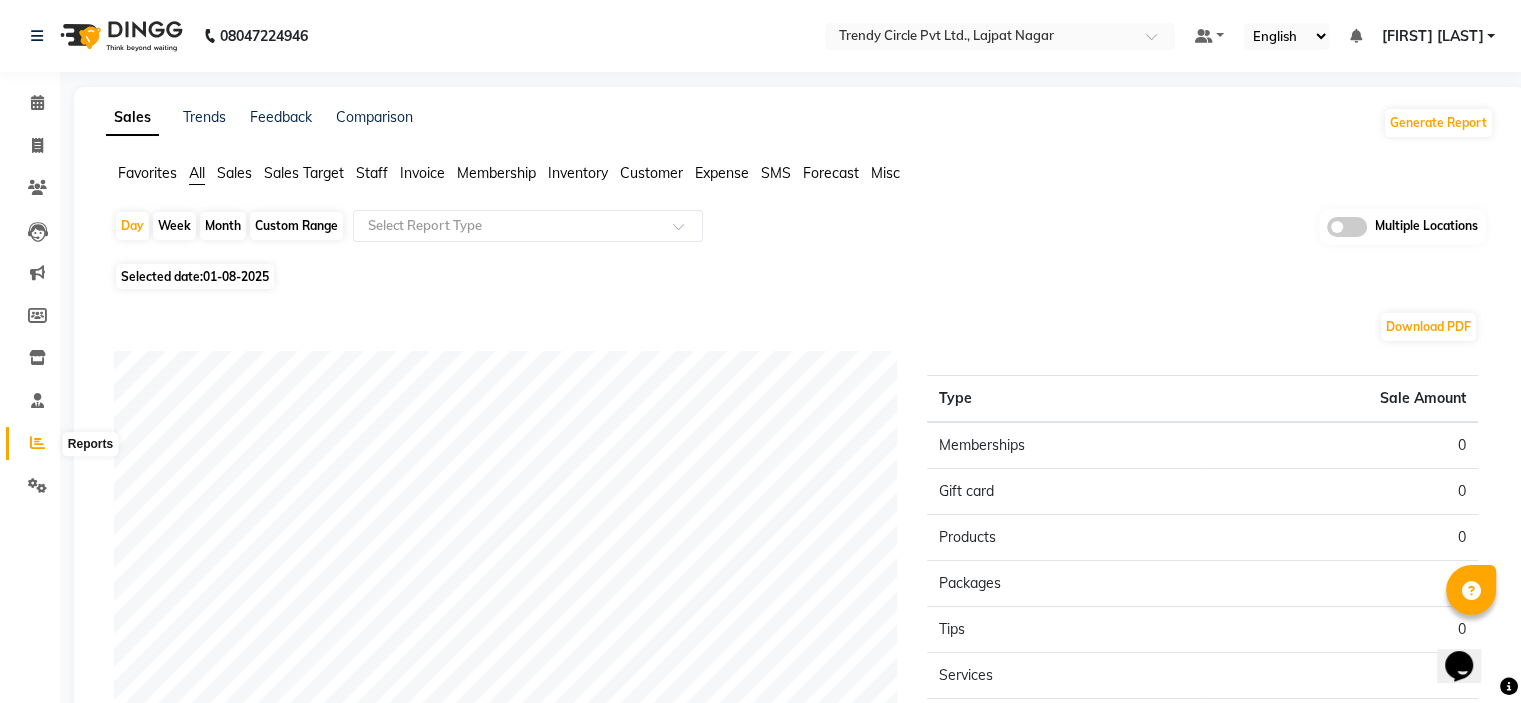 click 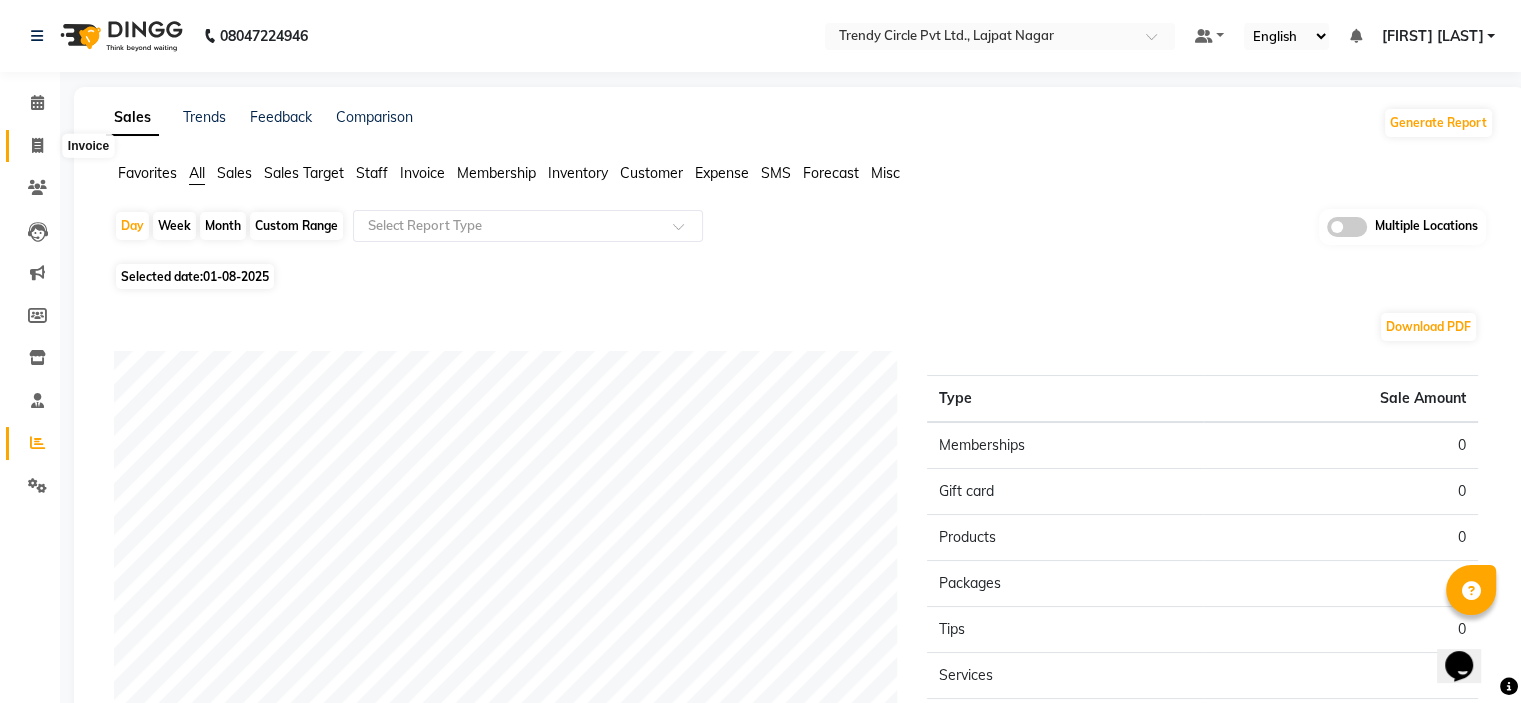 click 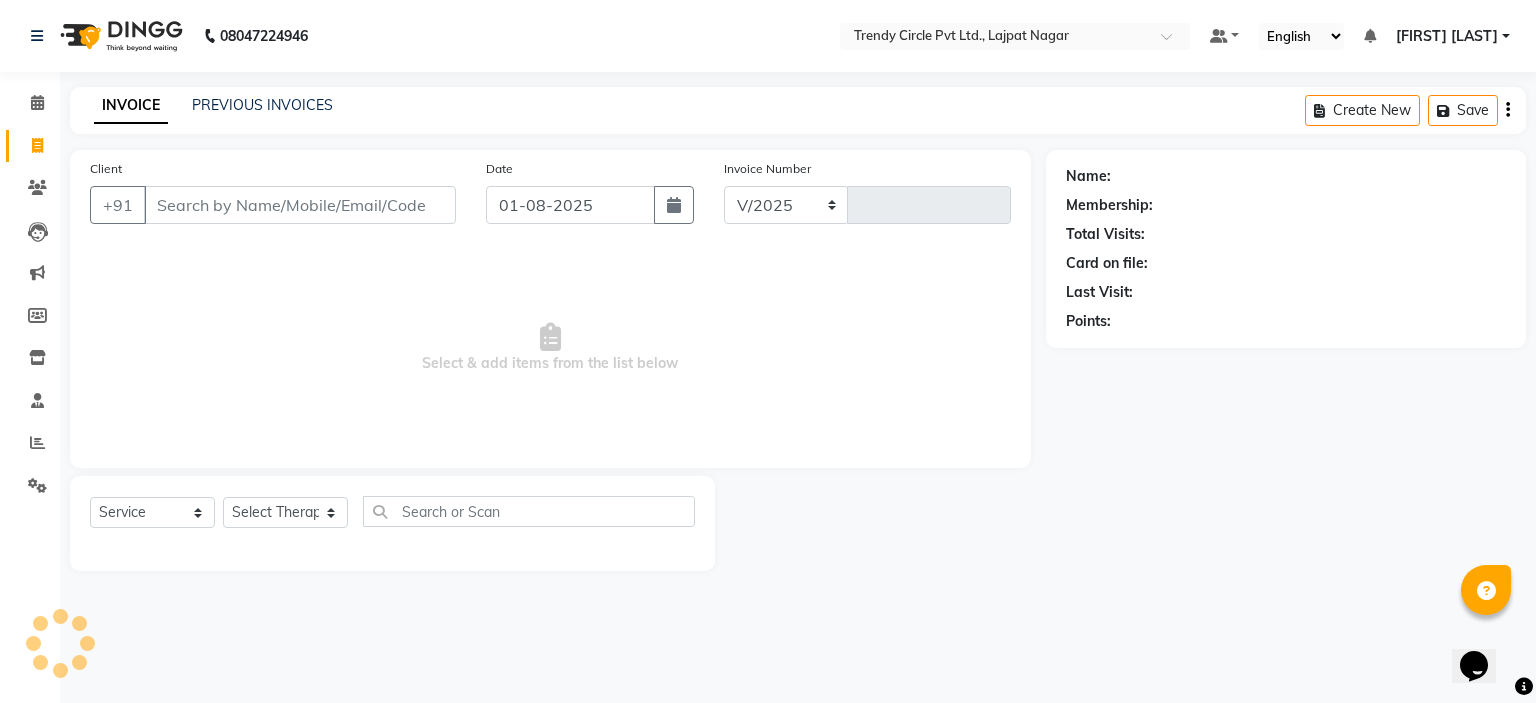 select on "7584" 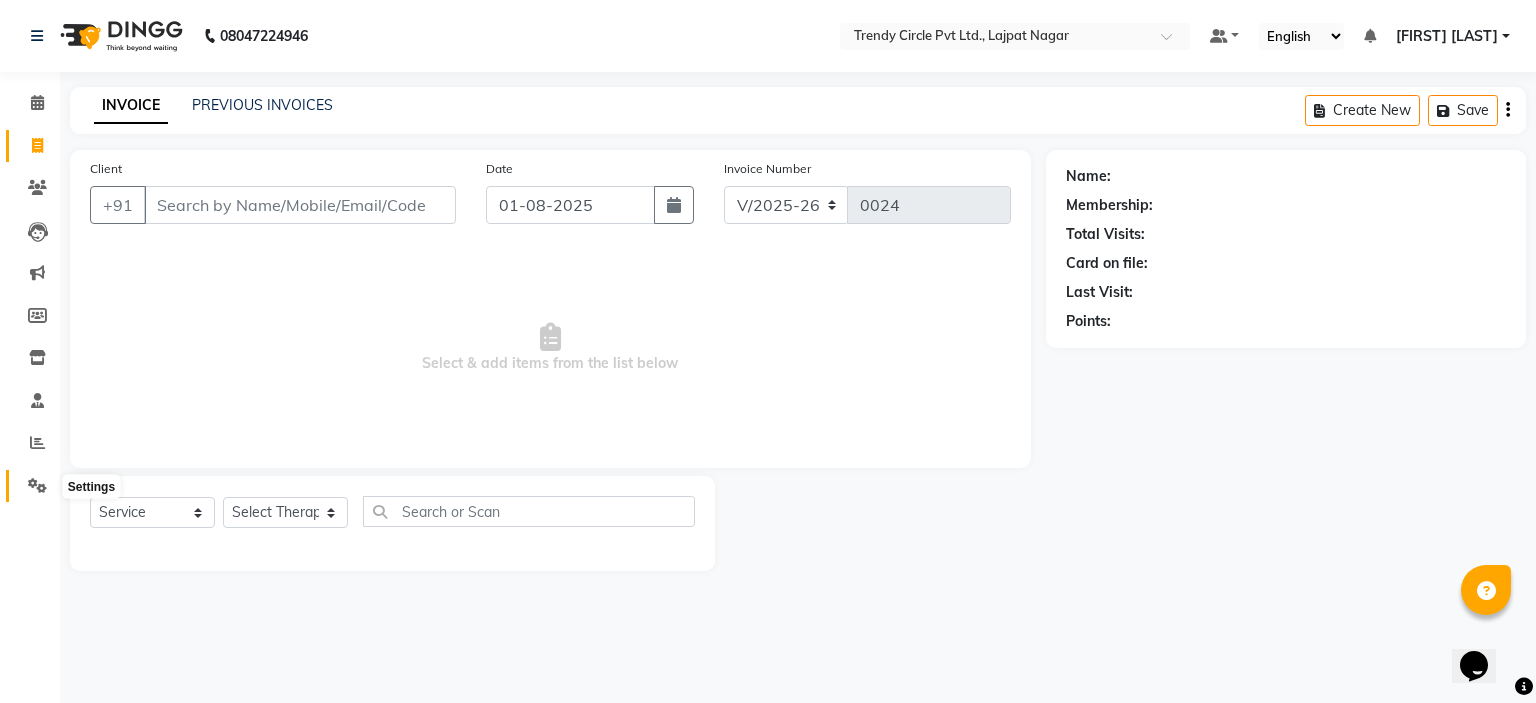 click 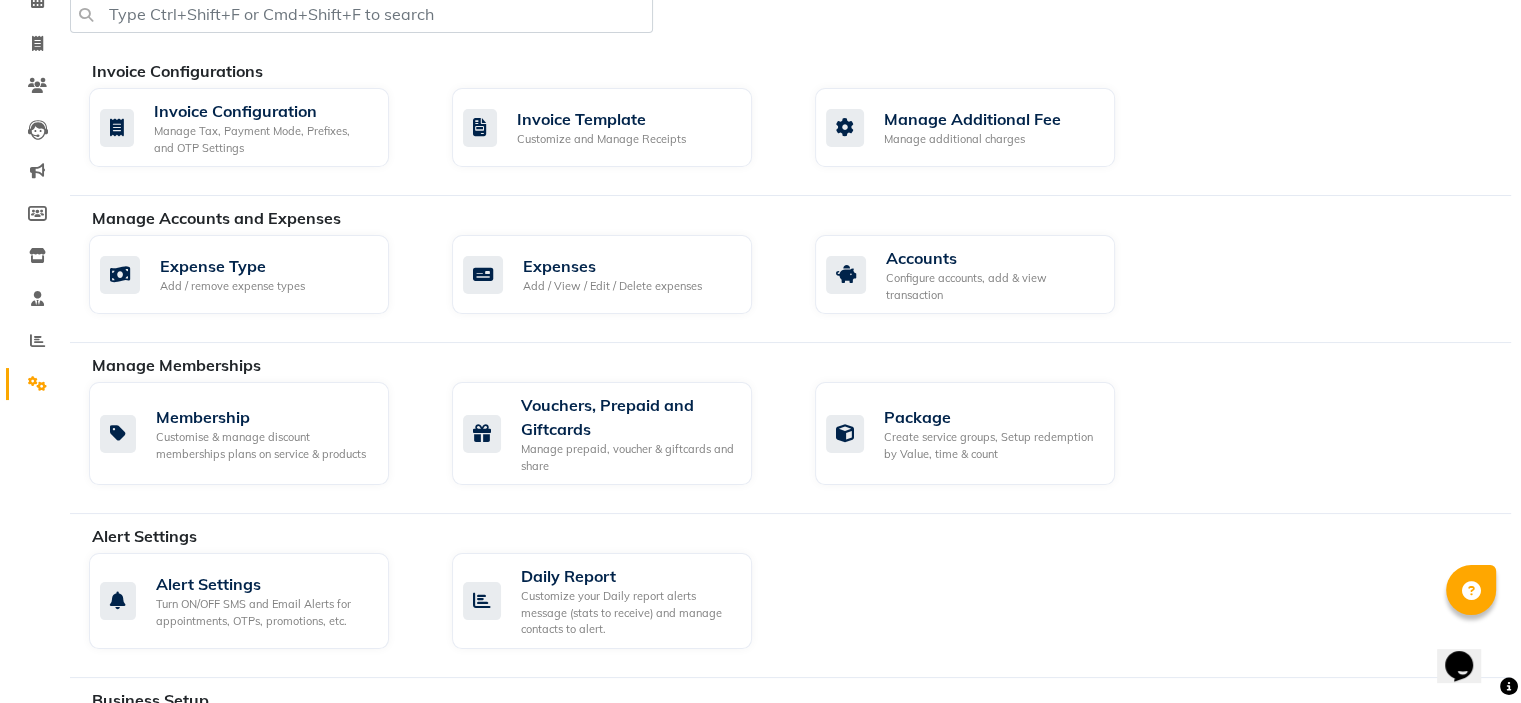 scroll, scrollTop: 0, scrollLeft: 0, axis: both 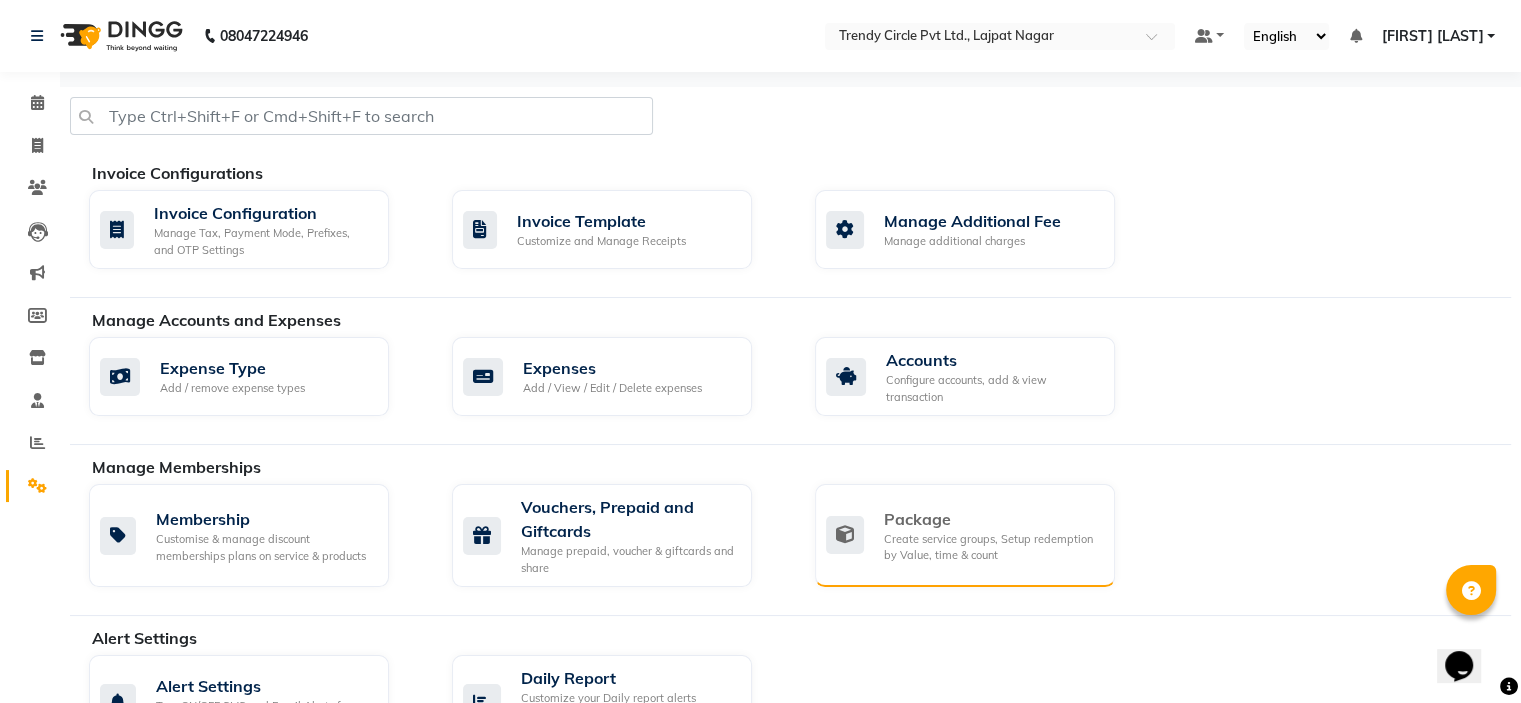 click on "Create service groups, Setup redemption by Value, time & count" 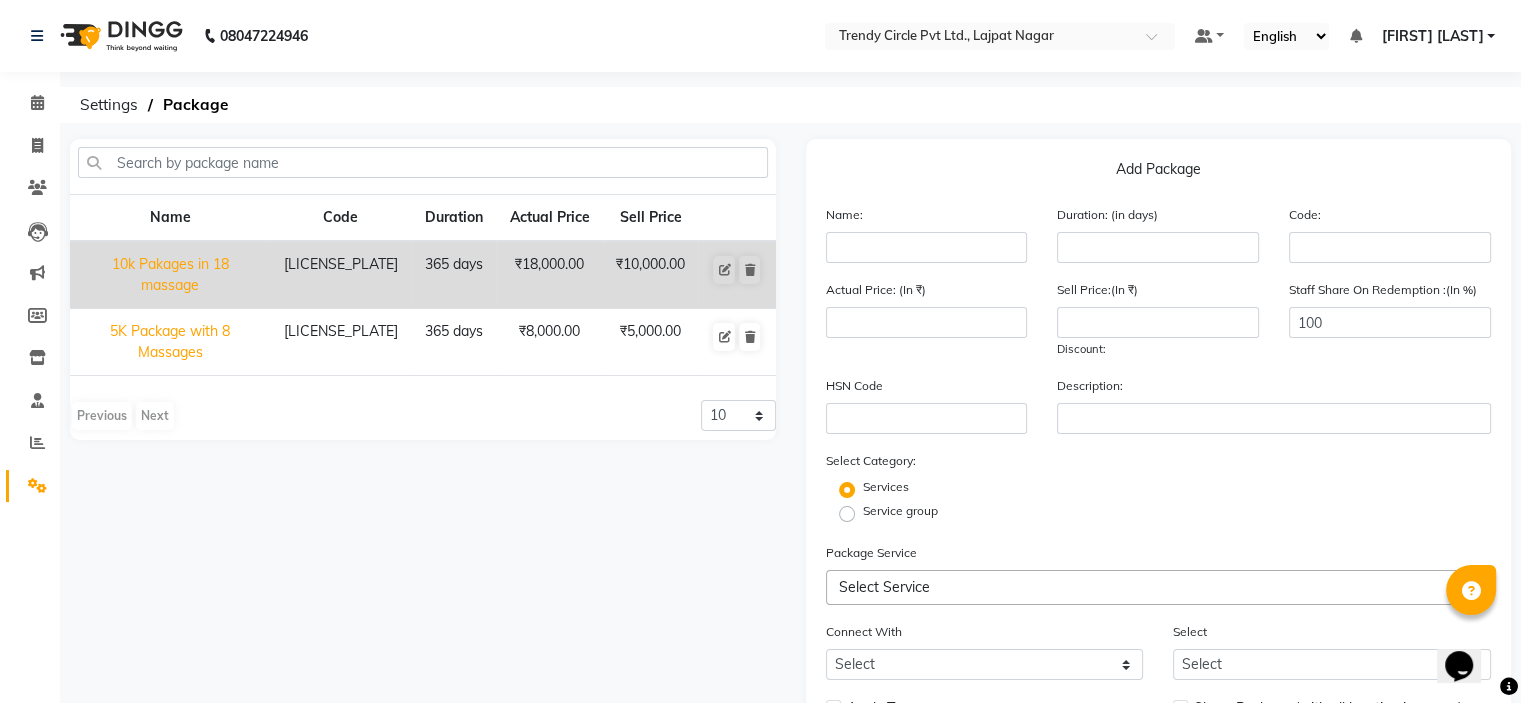 click 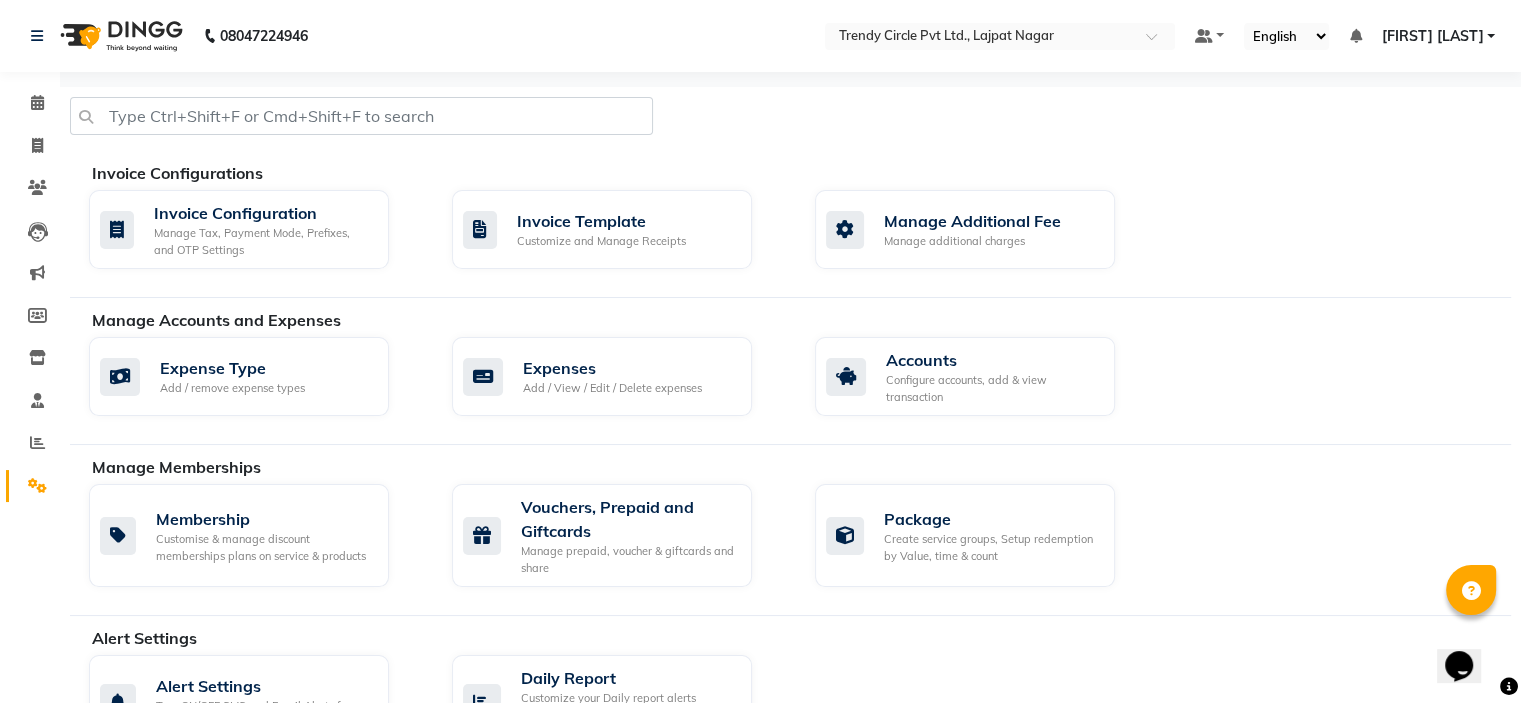 click on "Invoice Configurations   Invoice Configuration Manage Tax, Payment Mode, Prefixes, and OTP Settings  Invoice Template Customize and Manage Receipts  Manage Additional Fee Manage additional charges  Manage Accounts and Expenses   Expense Type Add / remove expense types  Expenses Add / View / Edit / Delete expenses  Accounts Configure accounts, add & view transaction Manage Memberships   Membership Customise & manage discount memberships plans on service & products  Vouchers, Prepaid and Giftcards Manage prepaid, voucher & giftcards and share  Package Create service groups, Setup redemption by Value, time & count  Alert Settings   Alert Settings Turn ON/OFF SMS and Email Alerts for appointments, OTPs, promotions, etc.   Daily Report Customize your Daily report alerts message (stats to receive) and manage contacts to alert.  Business Setup   Business Hours Set your business open hours  Manage Services  Manage services, categories and their pricing, duration. Print menu, or import, export your services.  Rooms" 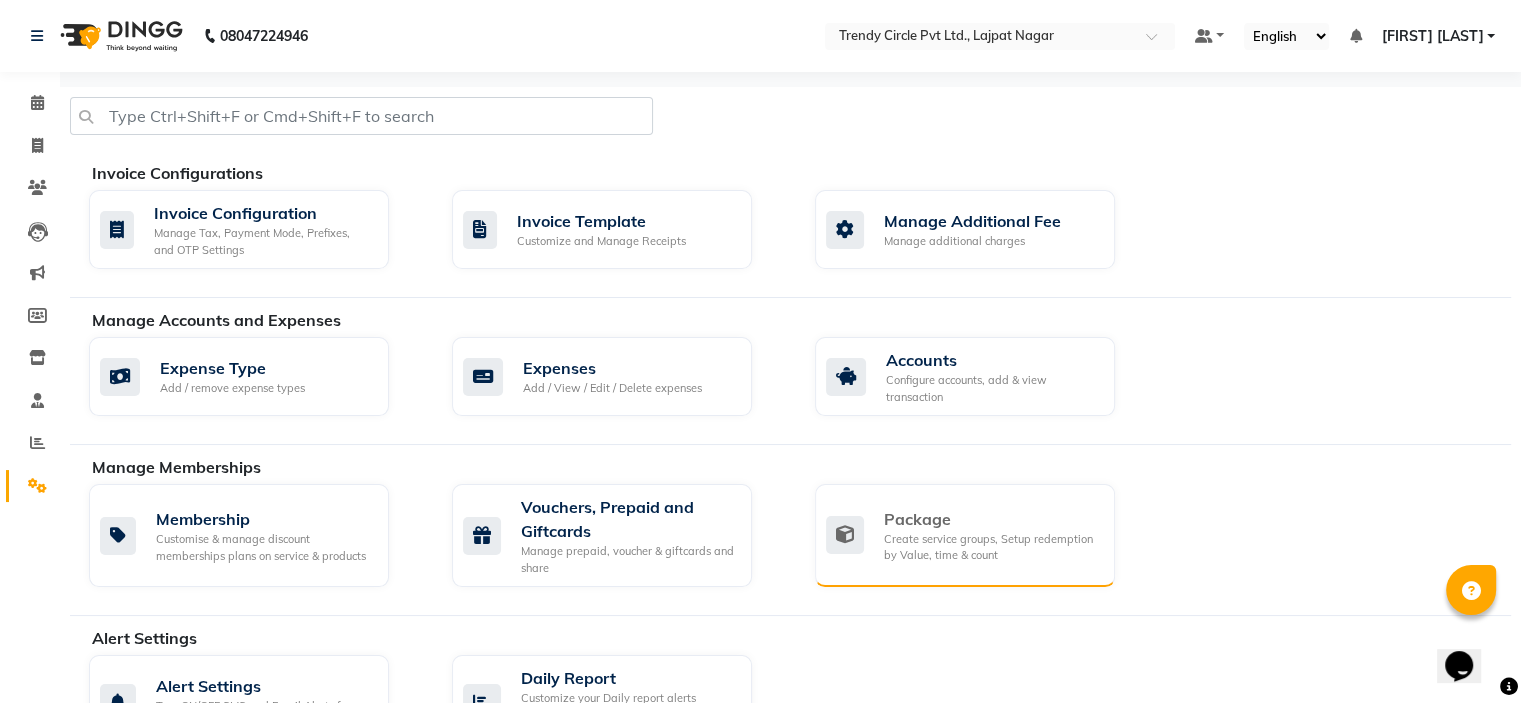 click on "Create service groups, Setup redemption by Value, time & count" 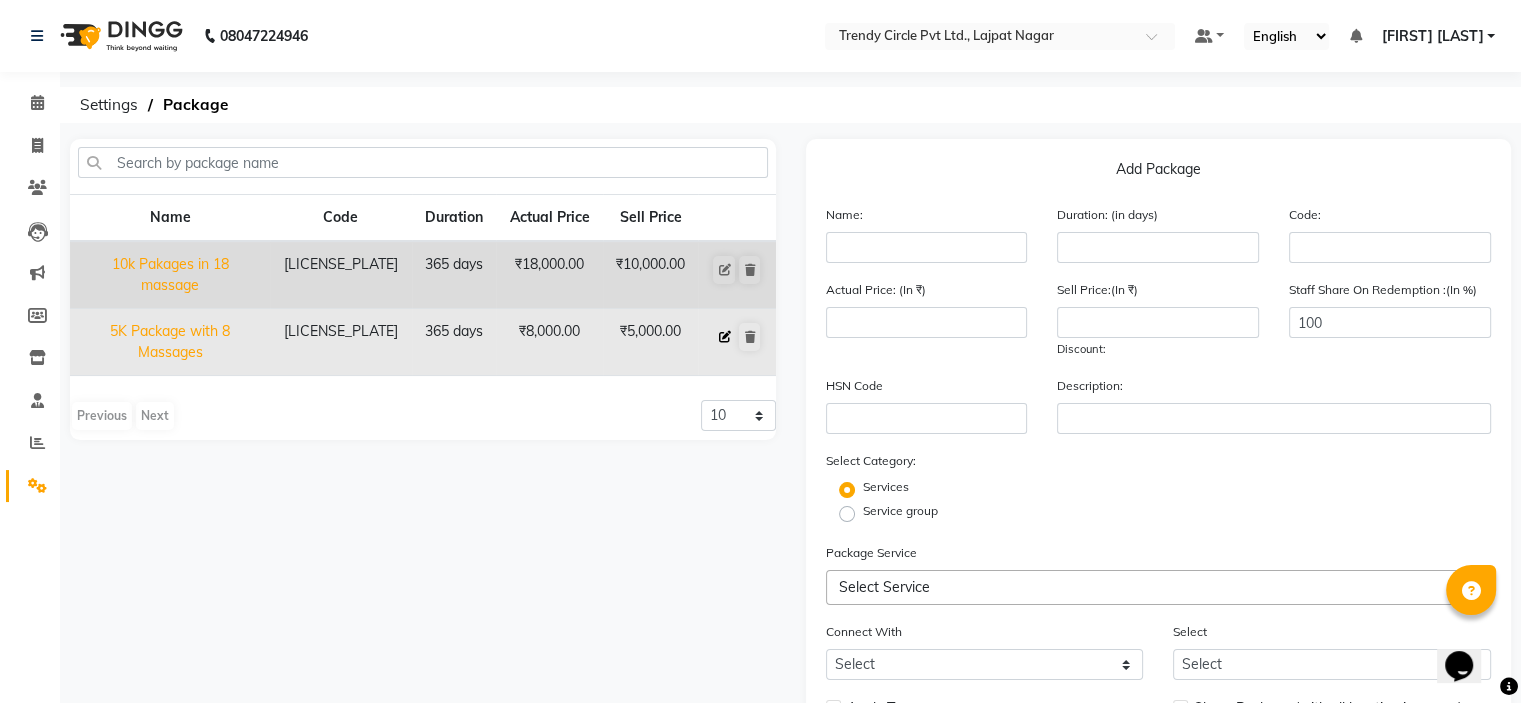 click 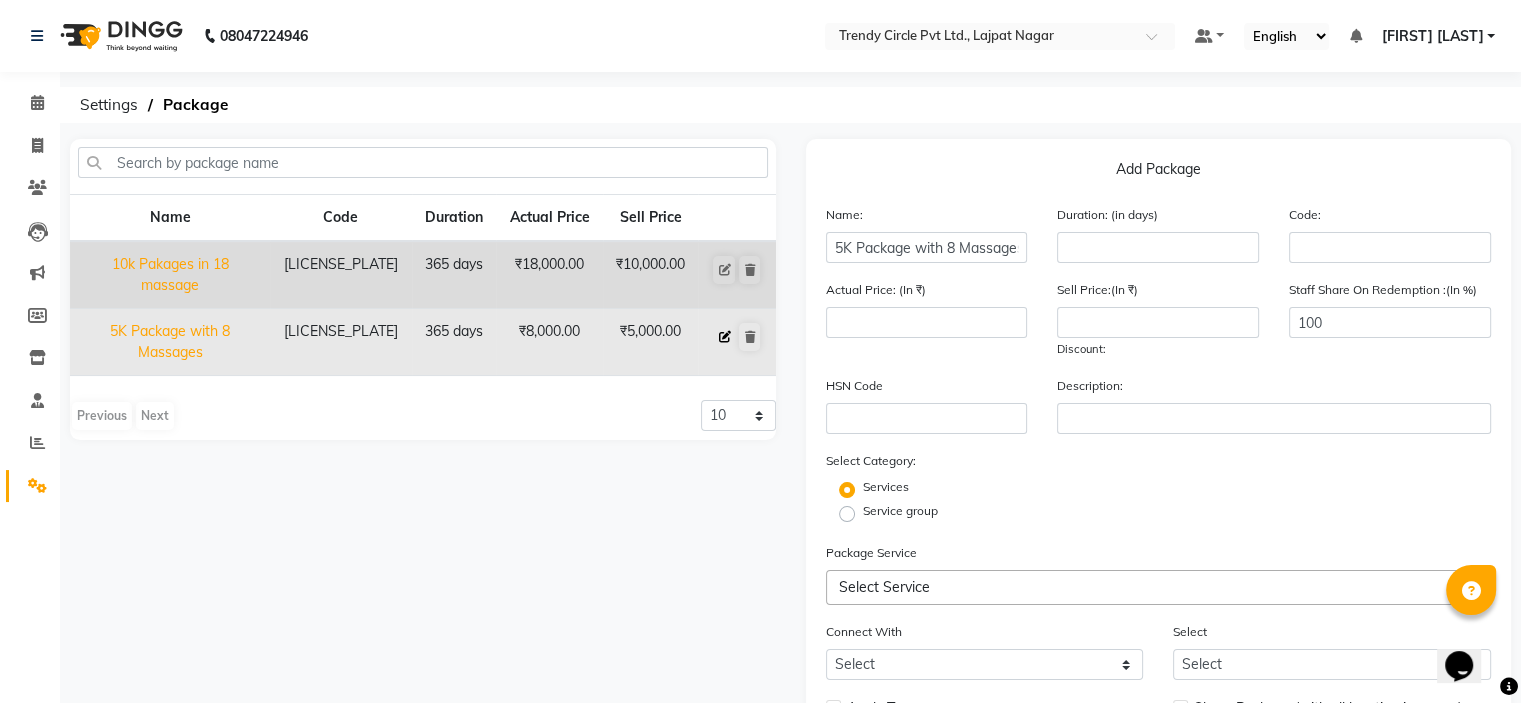 type on "365" 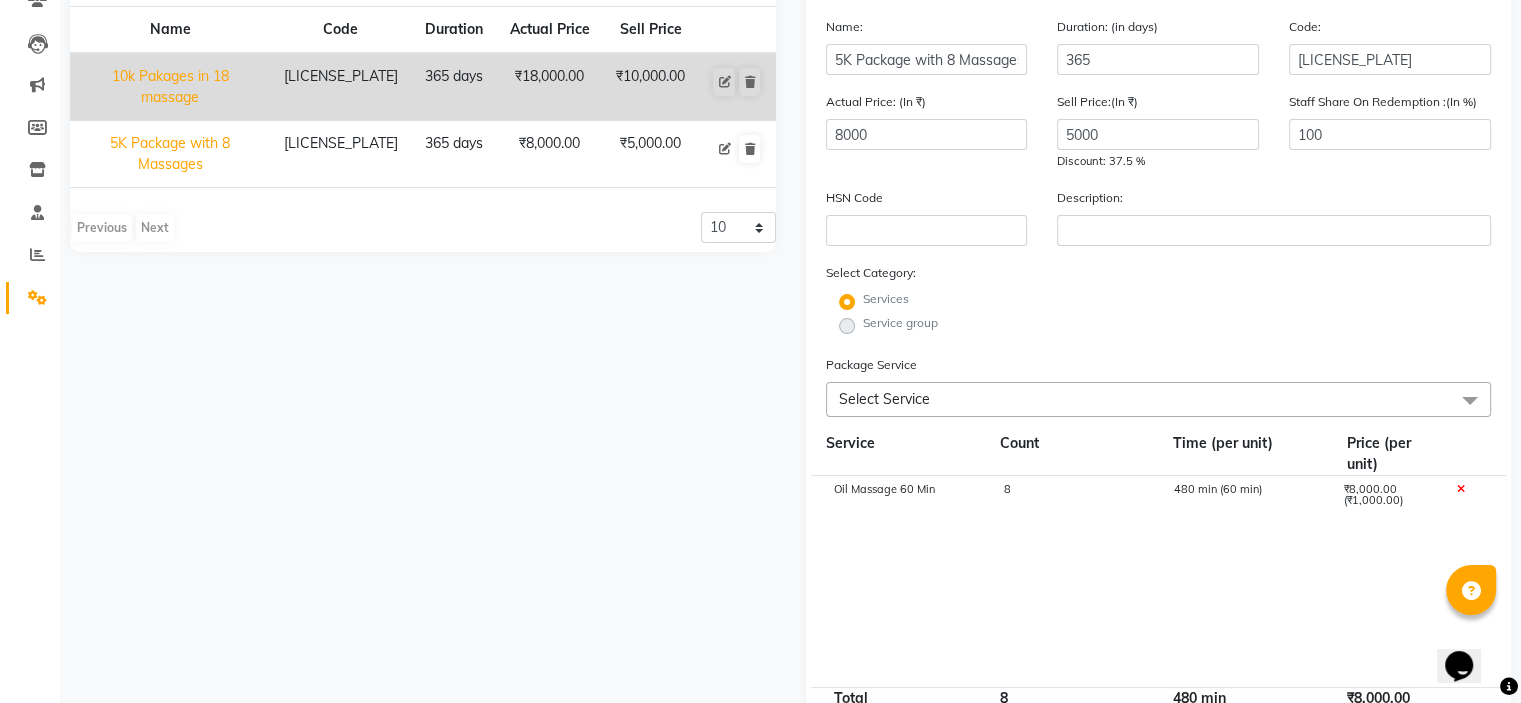 scroll, scrollTop: 196, scrollLeft: 0, axis: vertical 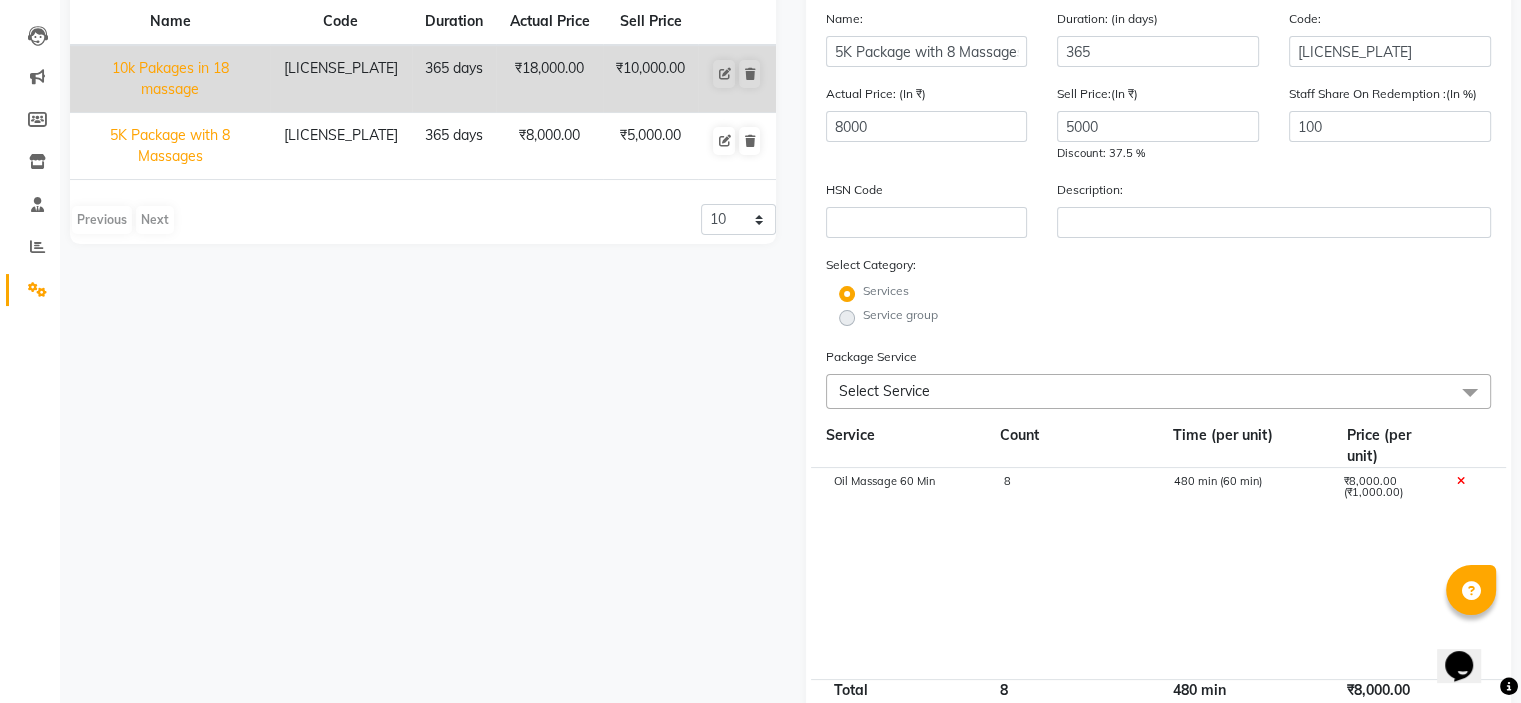 click on "8" 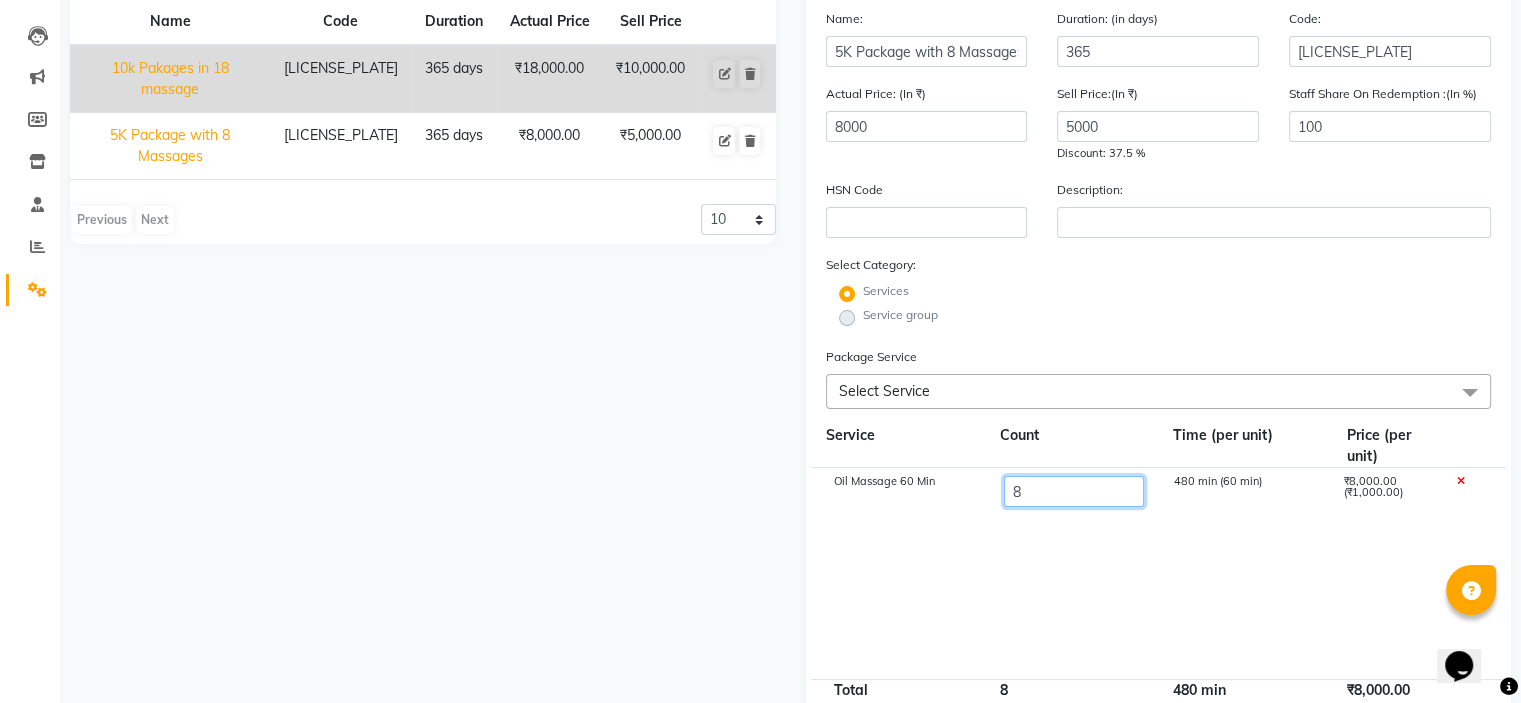 drag, startPoint x: 1040, startPoint y: 487, endPoint x: 1010, endPoint y: 487, distance: 30 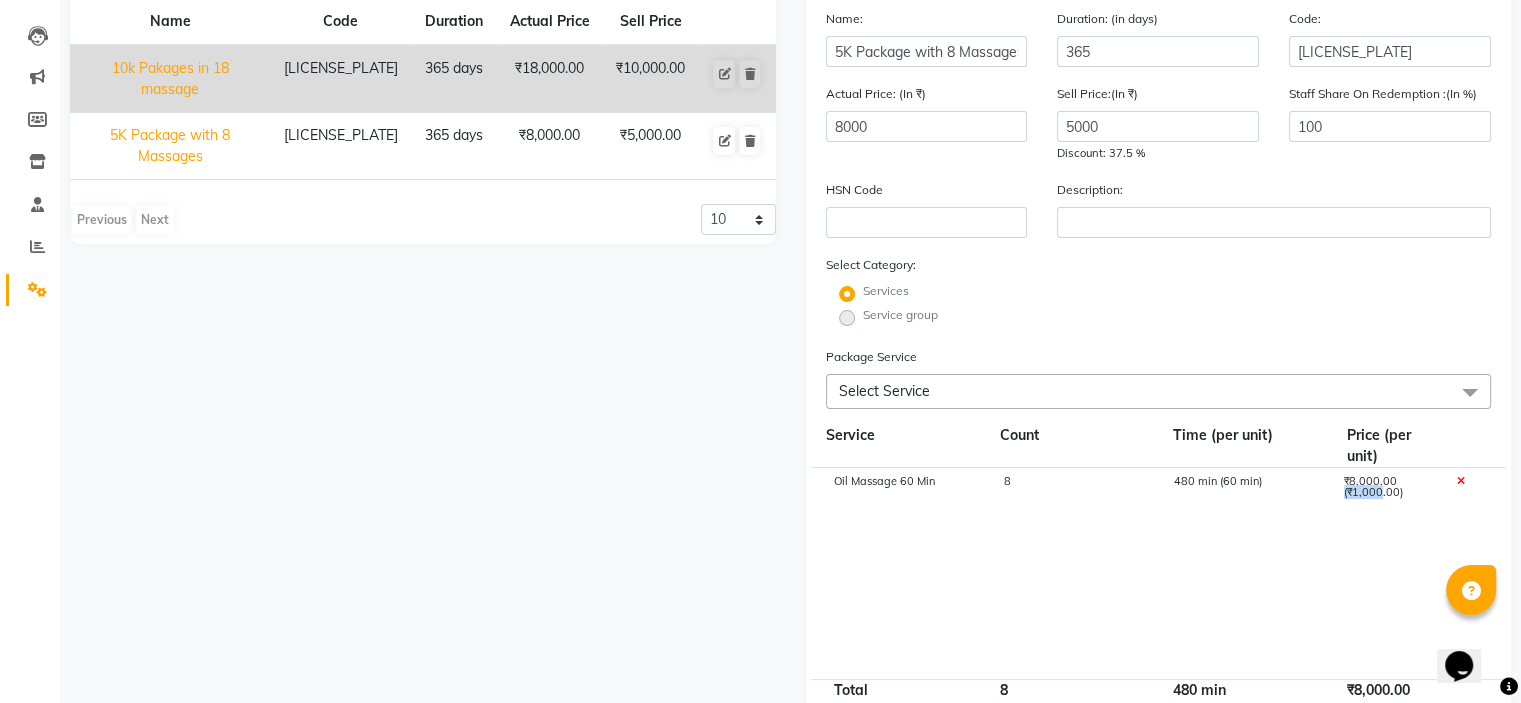 drag, startPoint x: 1342, startPoint y: 516, endPoint x: 1383, endPoint y: 511, distance: 41.303753 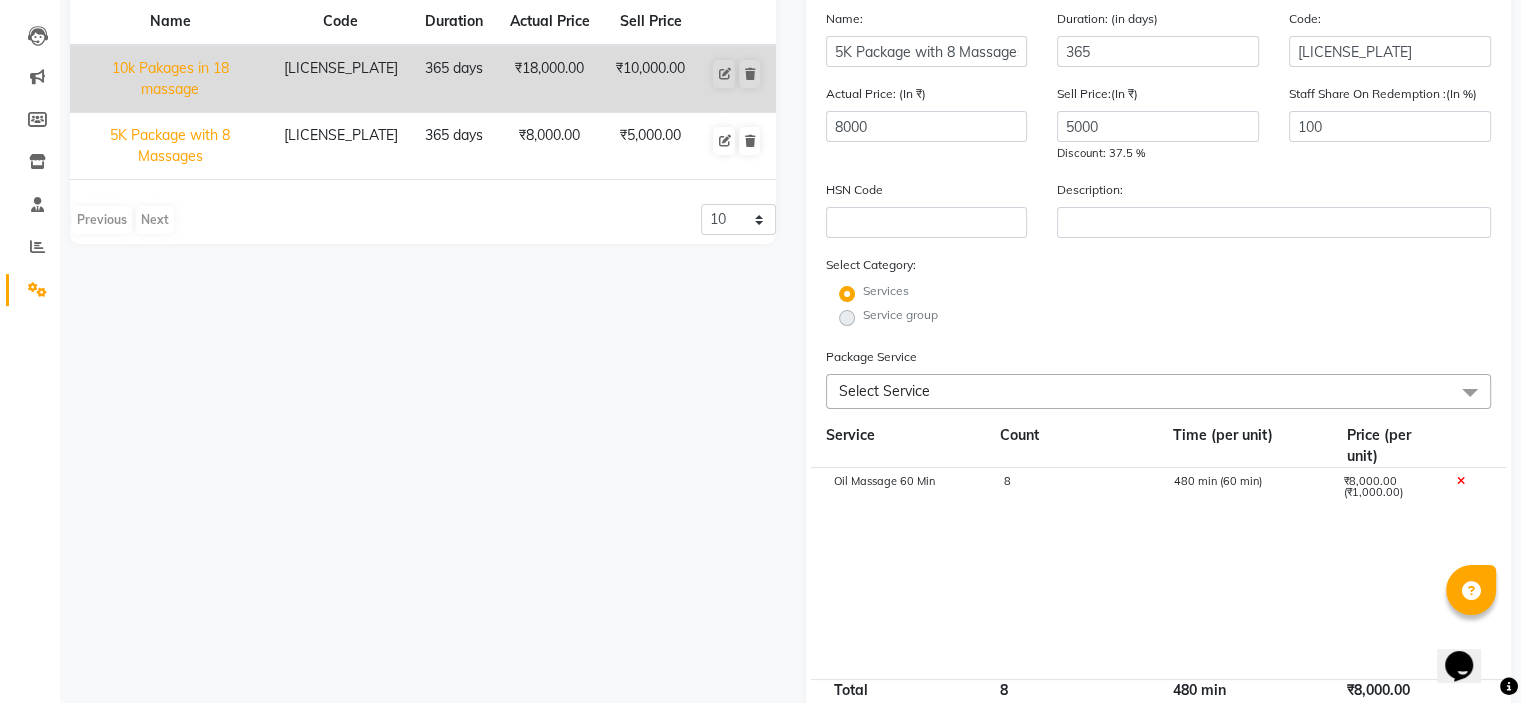 click on "8" 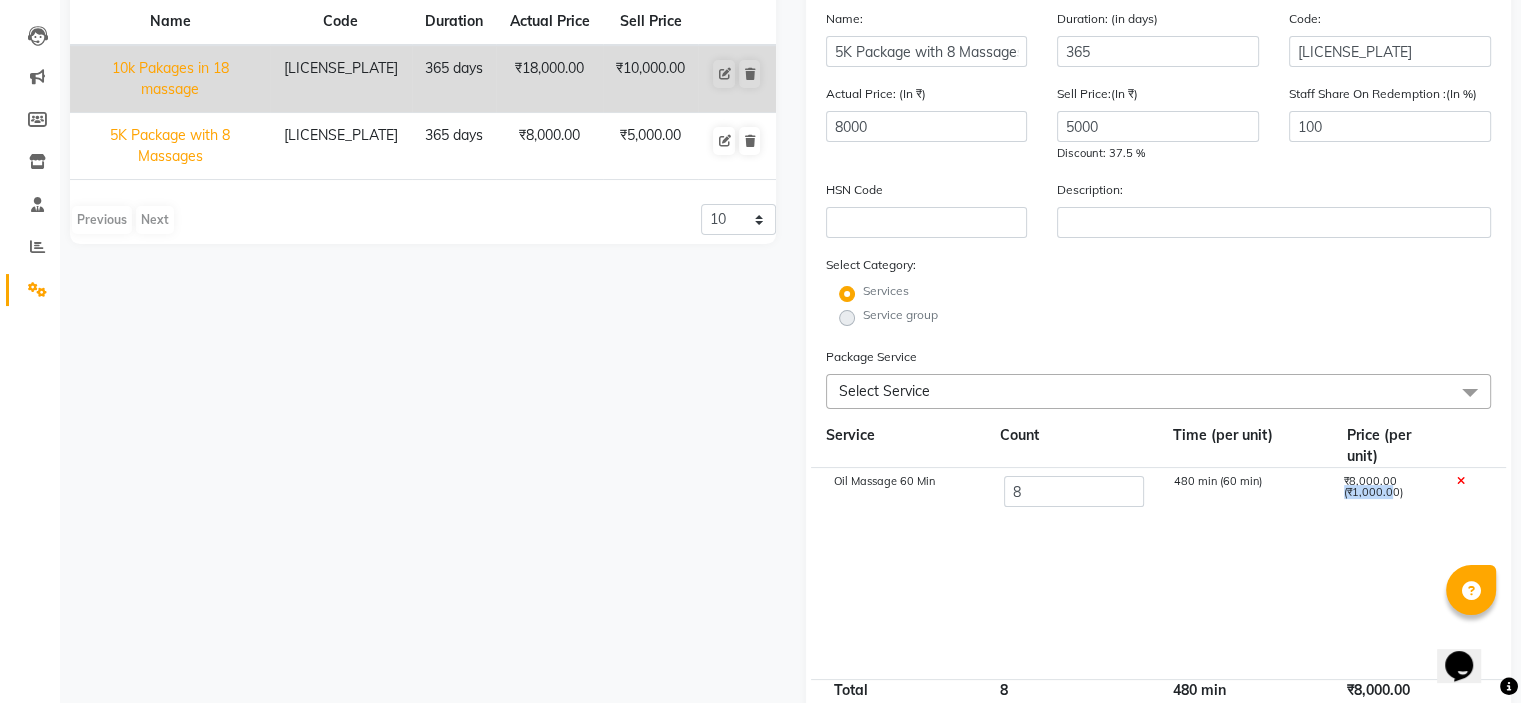 drag, startPoint x: 1335, startPoint y: 509, endPoint x: 1394, endPoint y: 514, distance: 59.211487 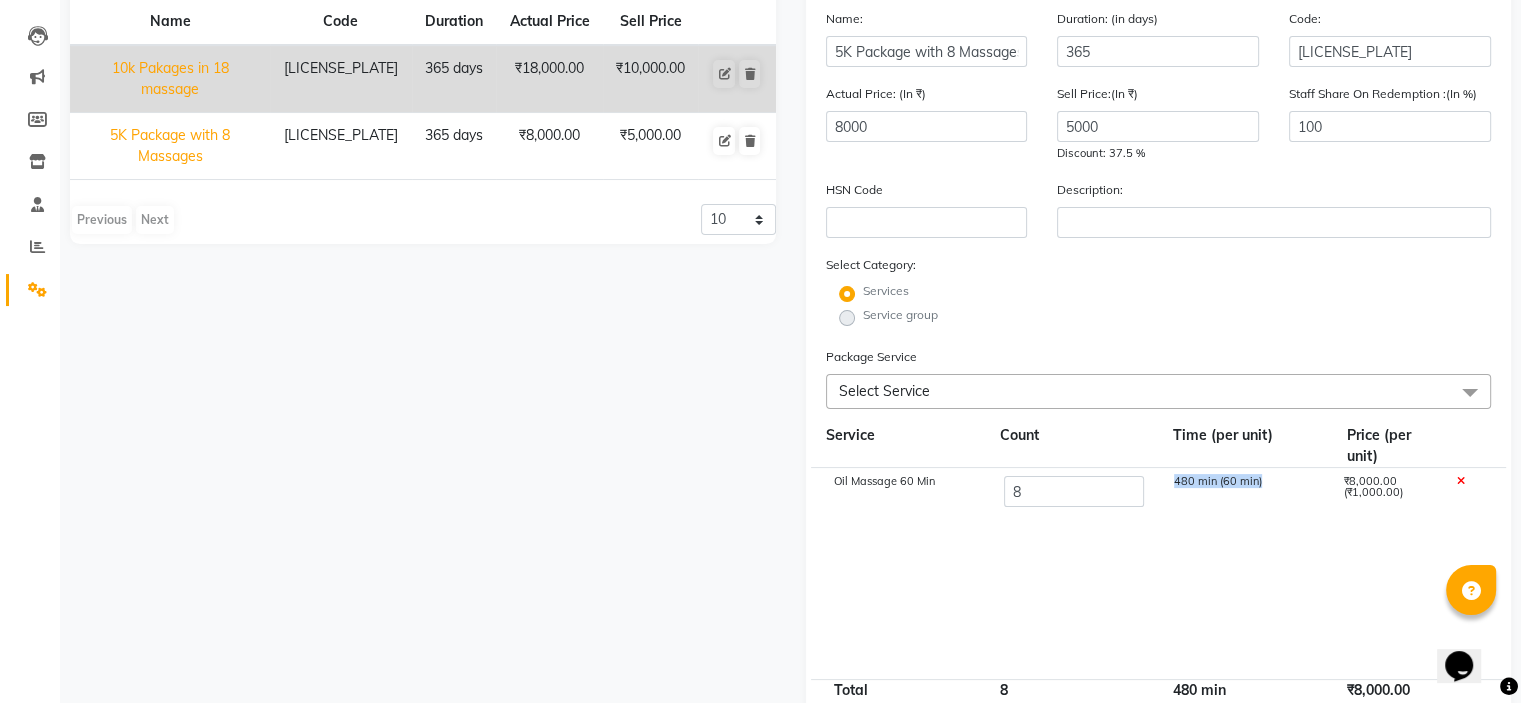 drag, startPoint x: 1160, startPoint y: 499, endPoint x: 1282, endPoint y: 500, distance: 122.0041 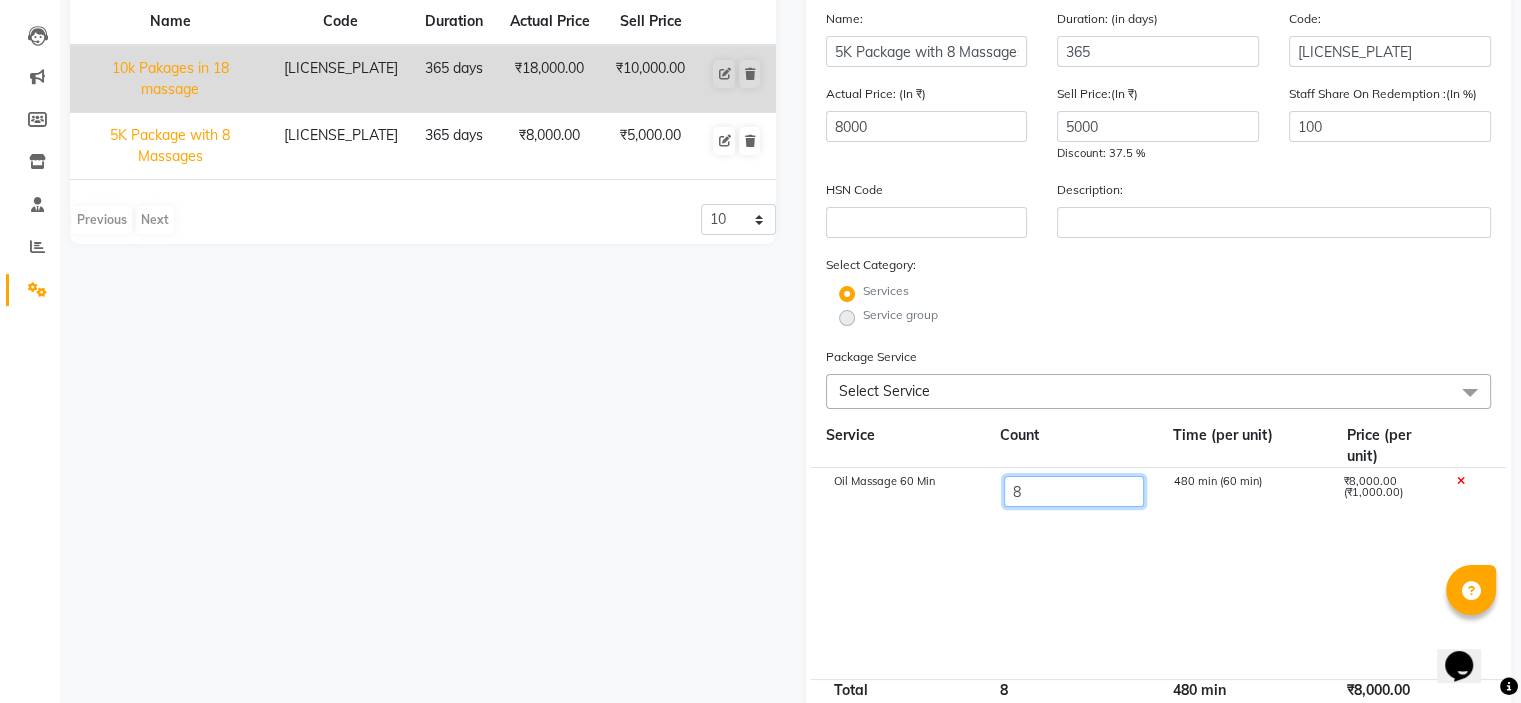 drag, startPoint x: 1051, startPoint y: 507, endPoint x: 1003, endPoint y: 507, distance: 48 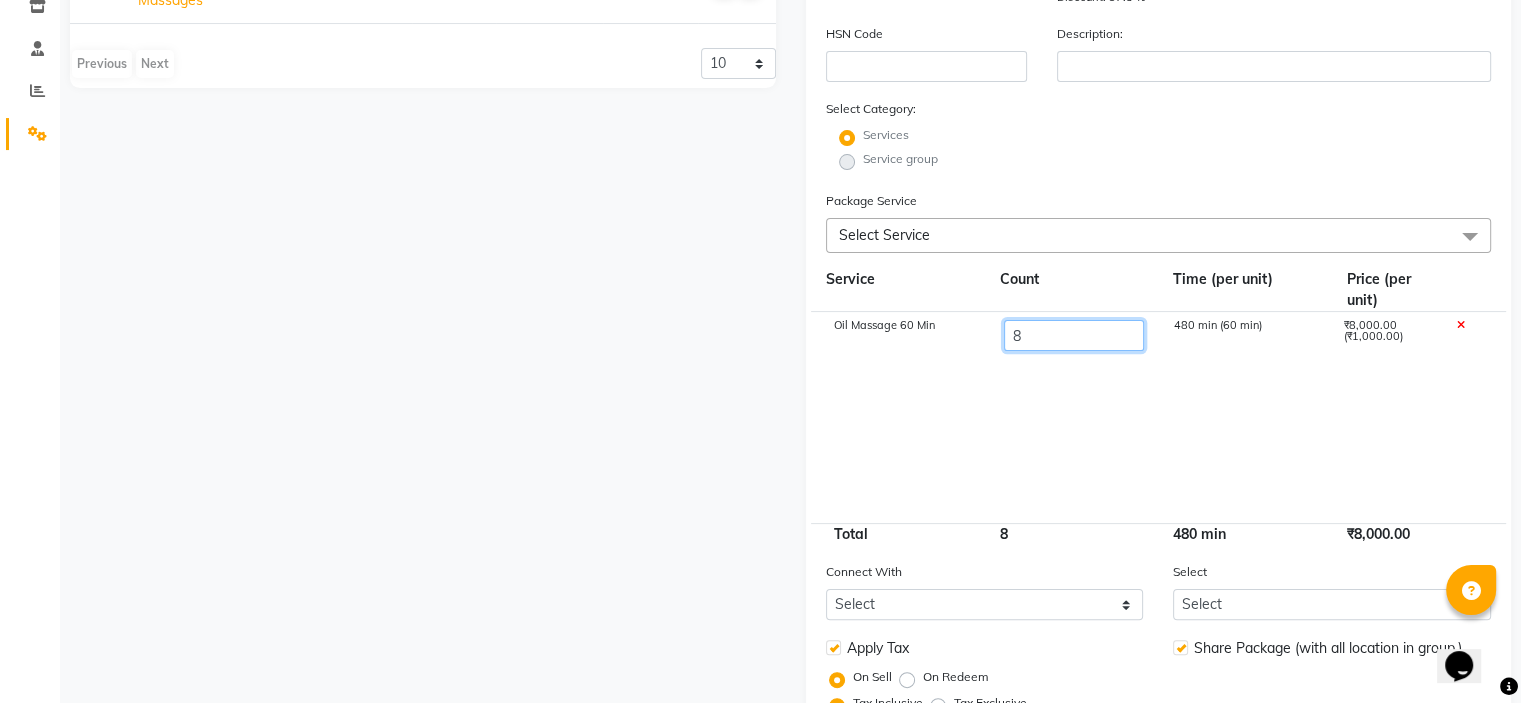 scroll, scrollTop: 353, scrollLeft: 0, axis: vertical 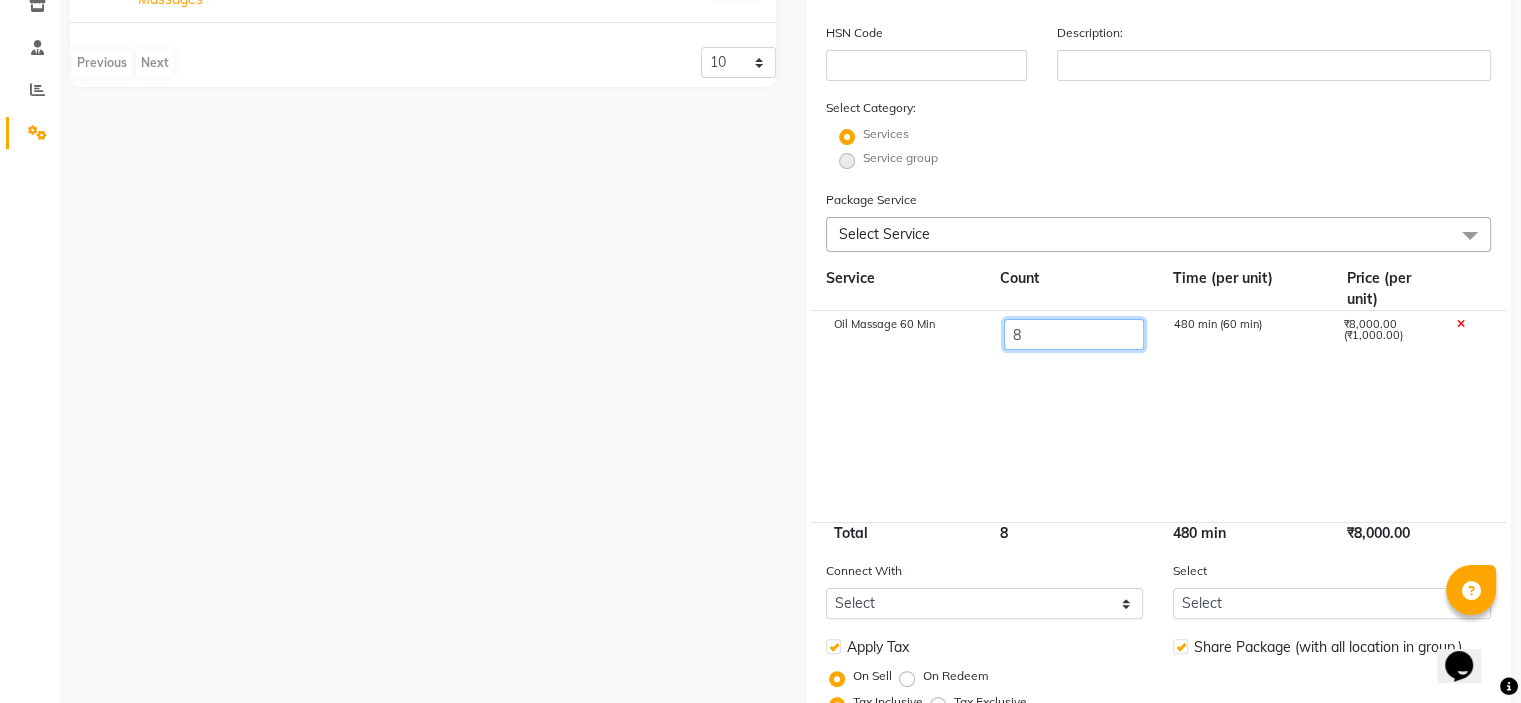 drag, startPoint x: 1073, startPoint y: 335, endPoint x: 981, endPoint y: 335, distance: 92 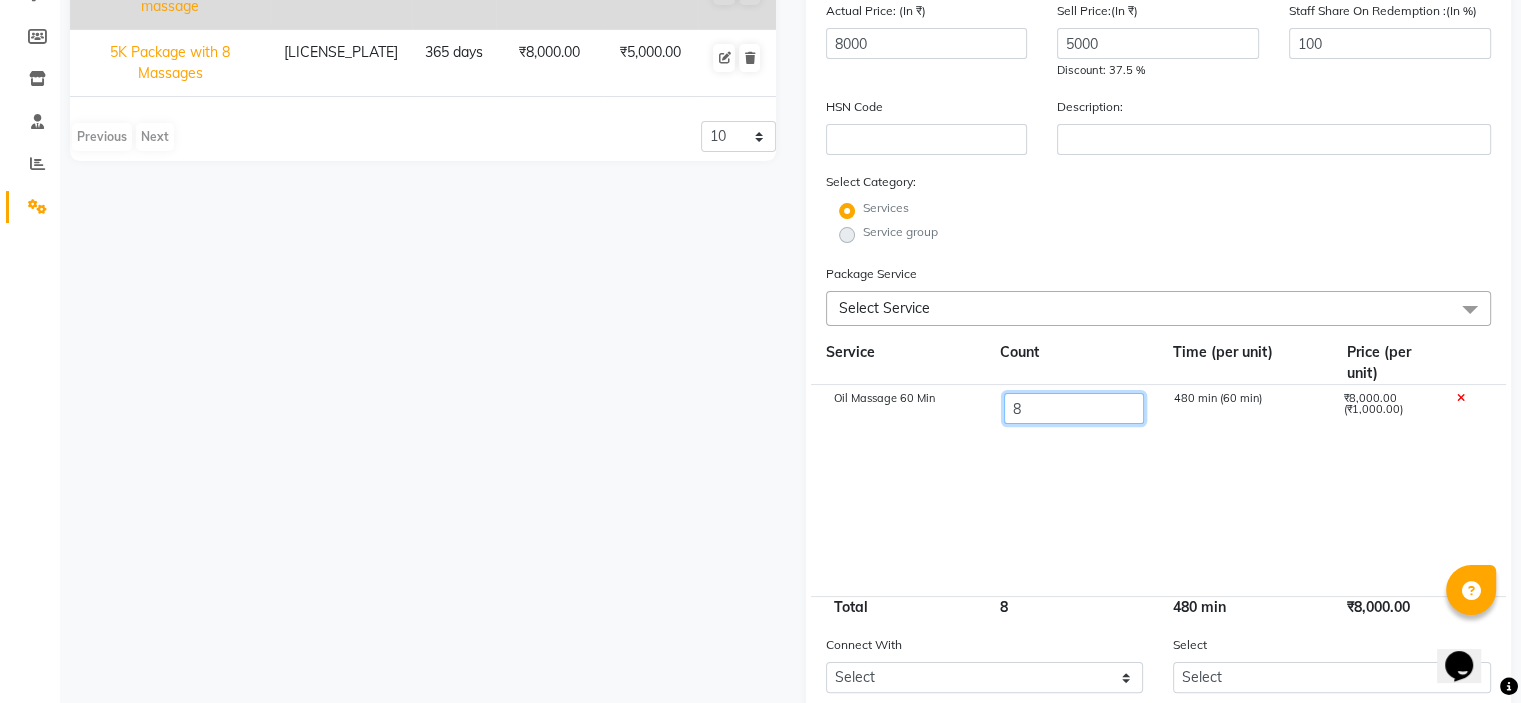 scroll, scrollTop: 391, scrollLeft: 0, axis: vertical 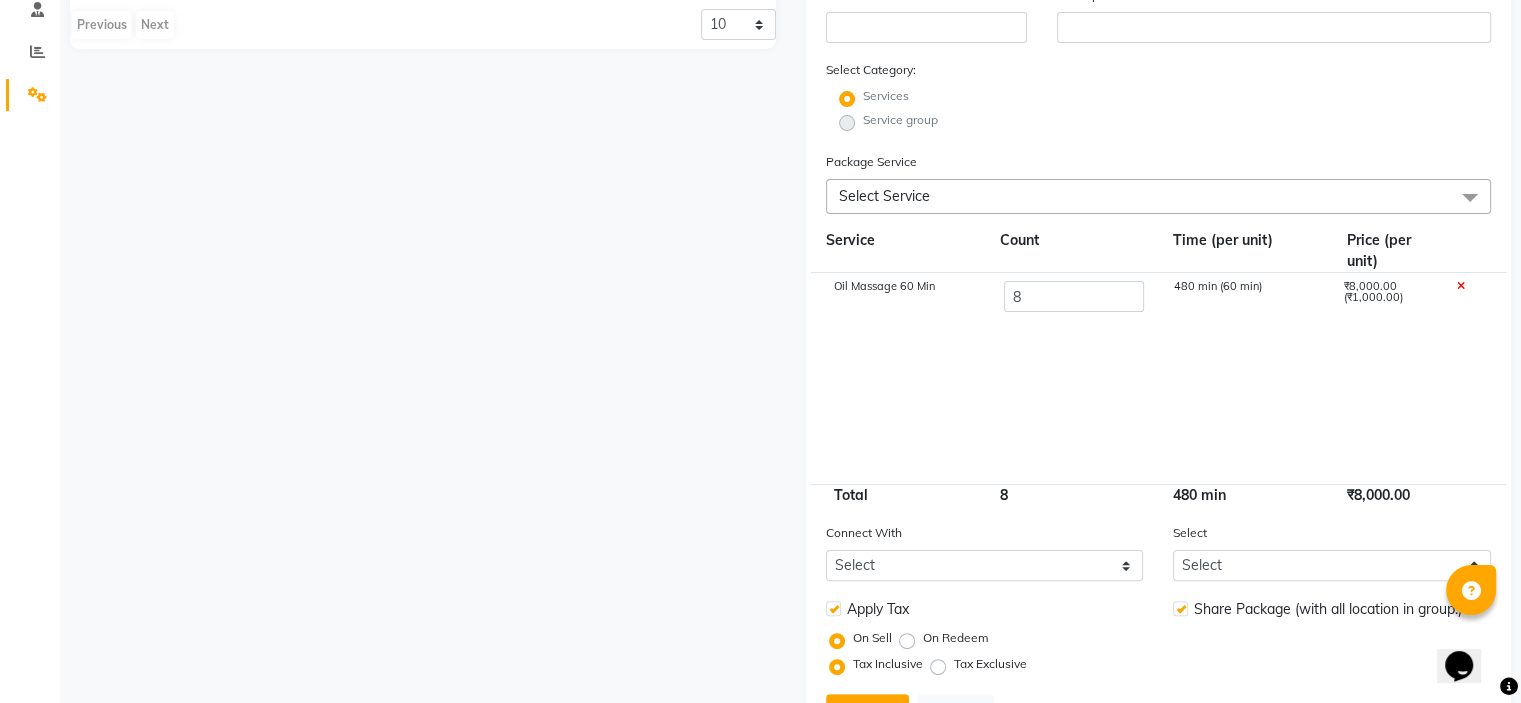 click on "Oil Massage 60 Min 8 480 min (60 min) ₹8,000.00 (₹1,000.00)" 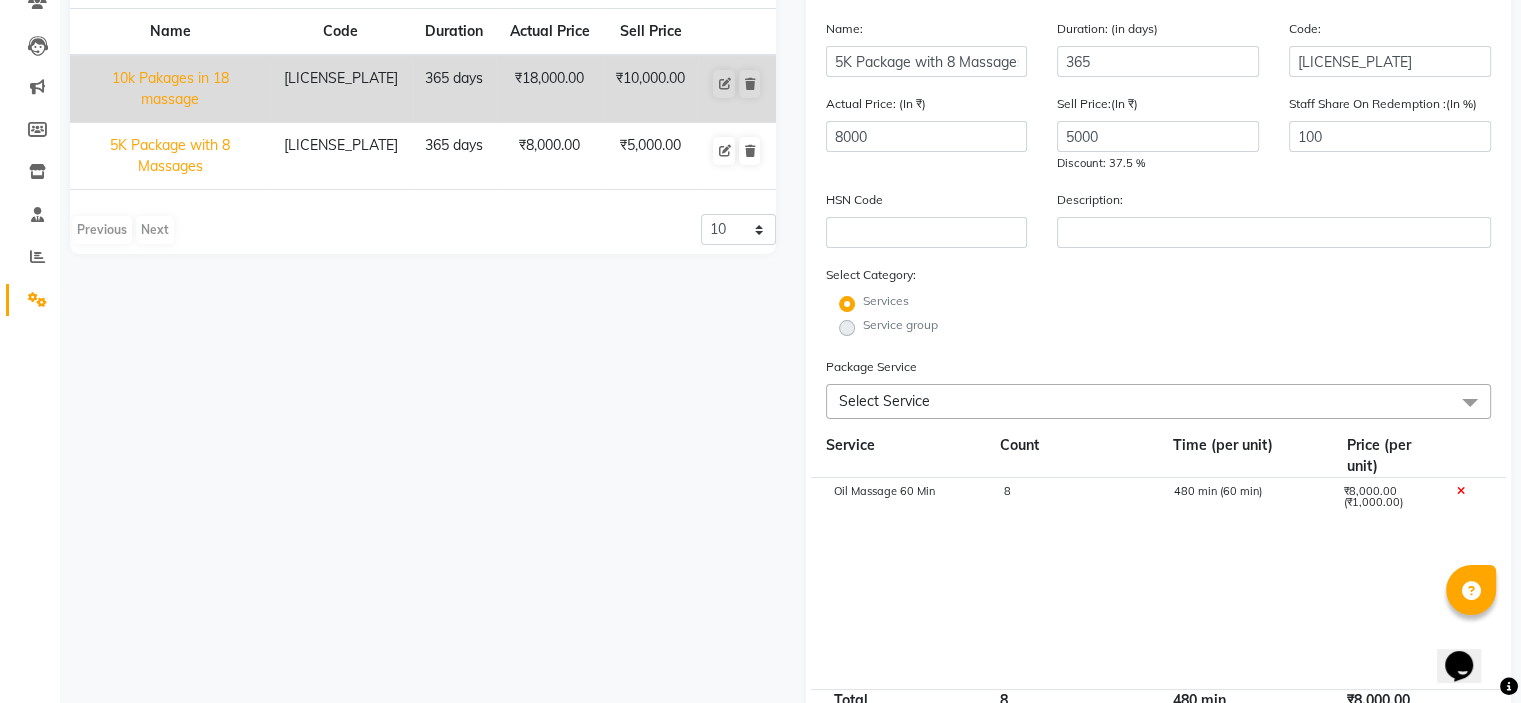 scroll, scrollTop: 280, scrollLeft: 0, axis: vertical 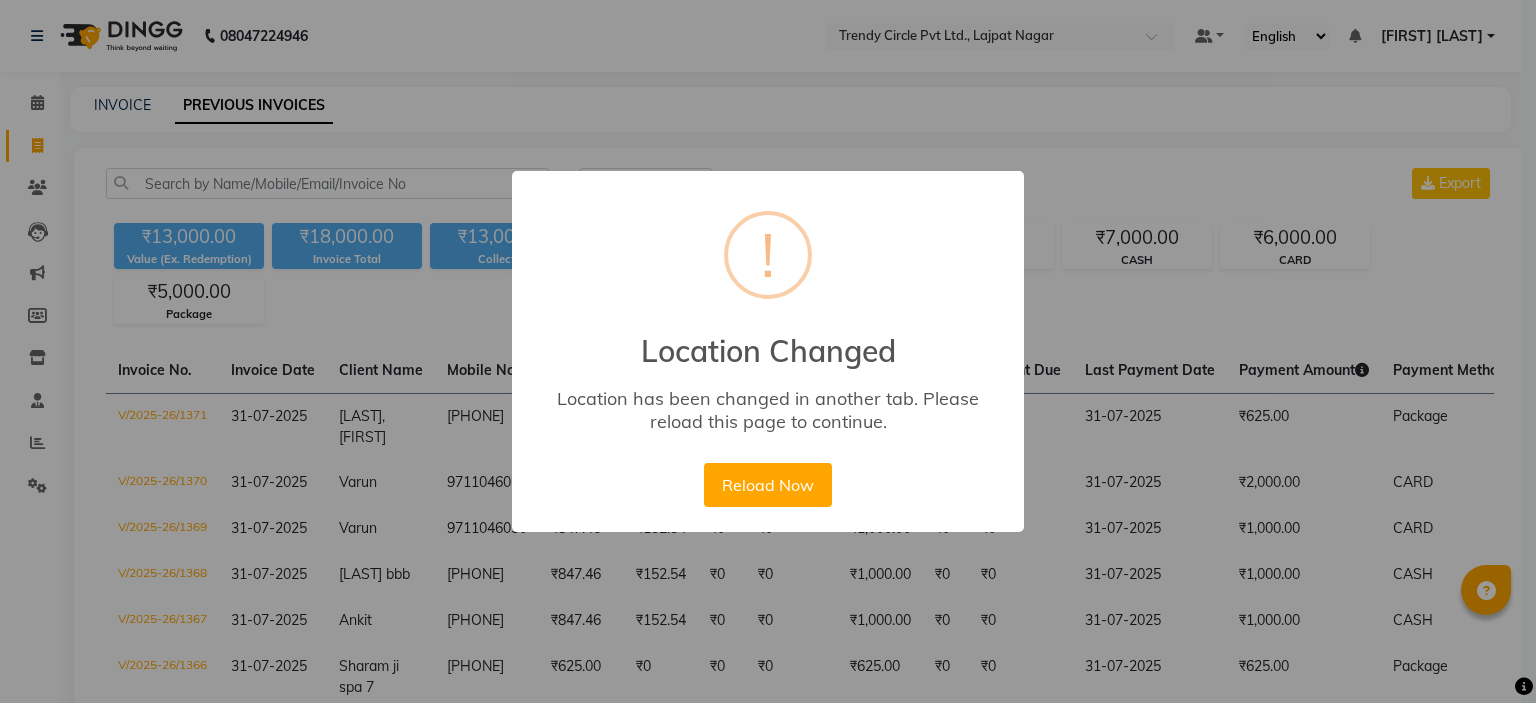 select on "yesterday" 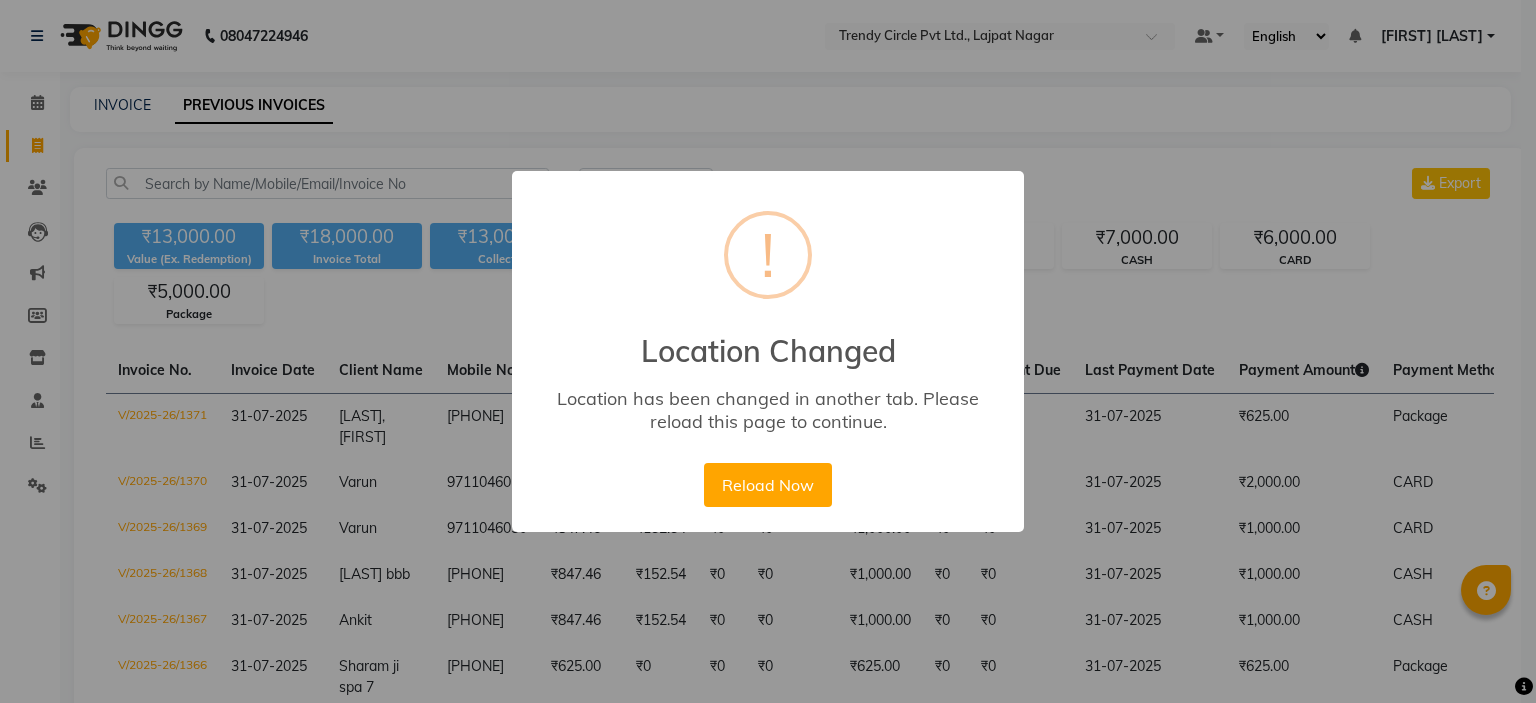 scroll, scrollTop: 0, scrollLeft: 0, axis: both 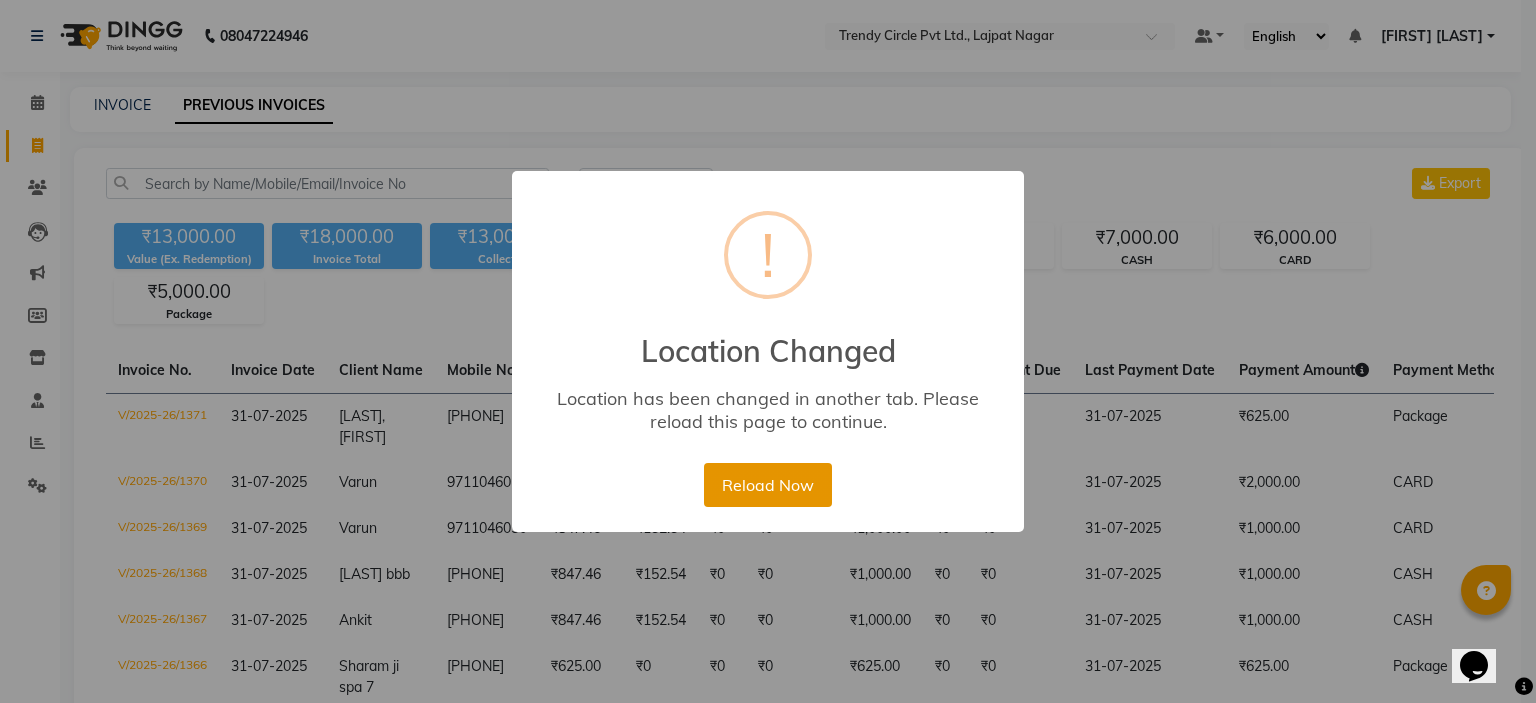 click on "Reload Now" at bounding box center (767, 485) 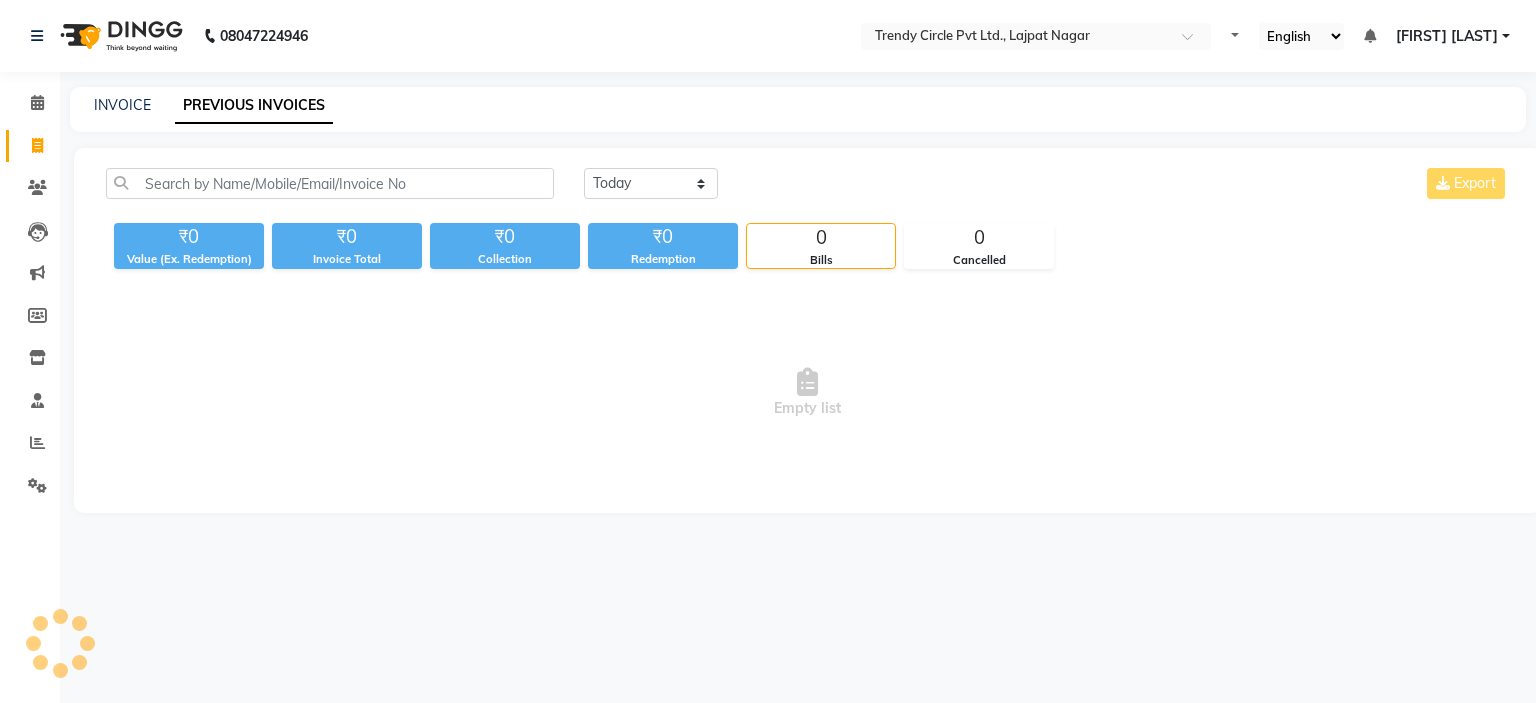 scroll, scrollTop: 0, scrollLeft: 0, axis: both 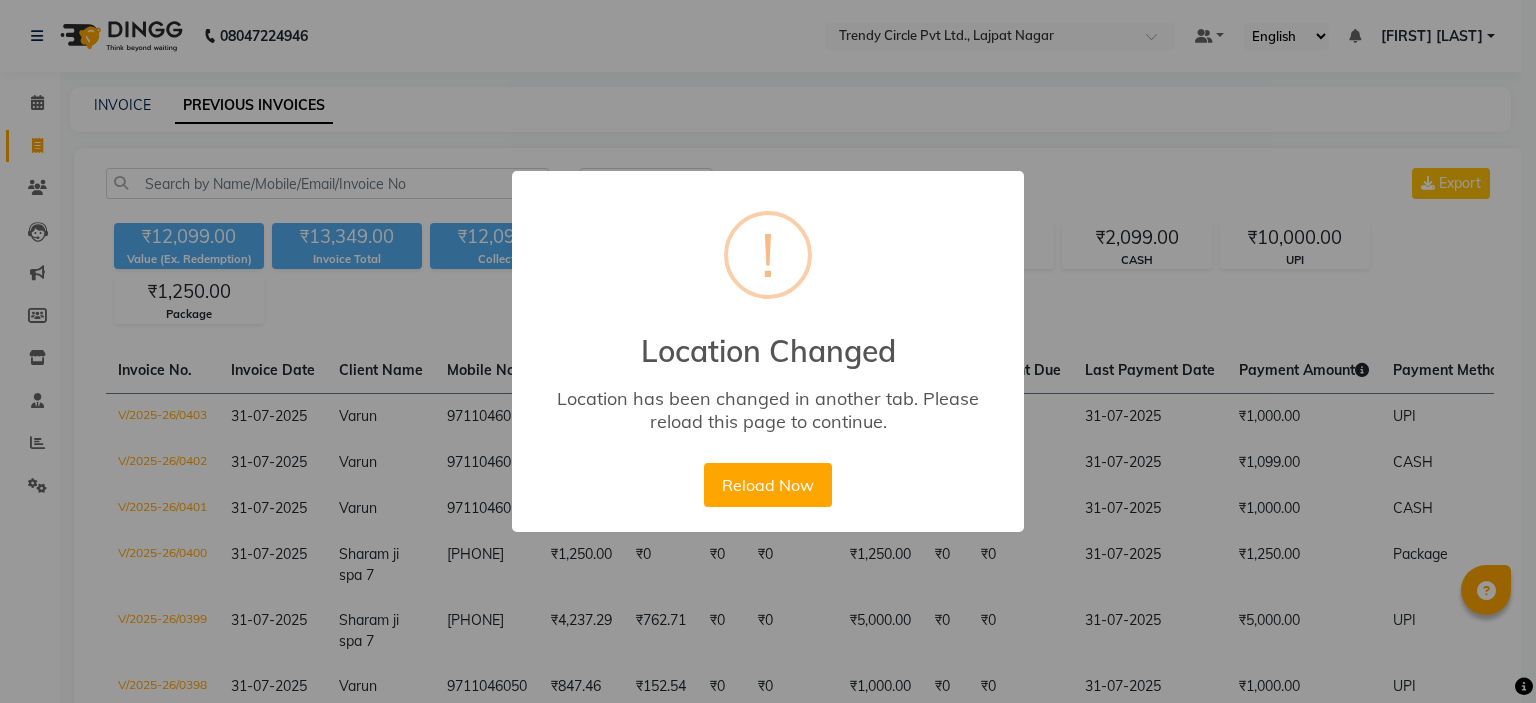 select on "yesterday" 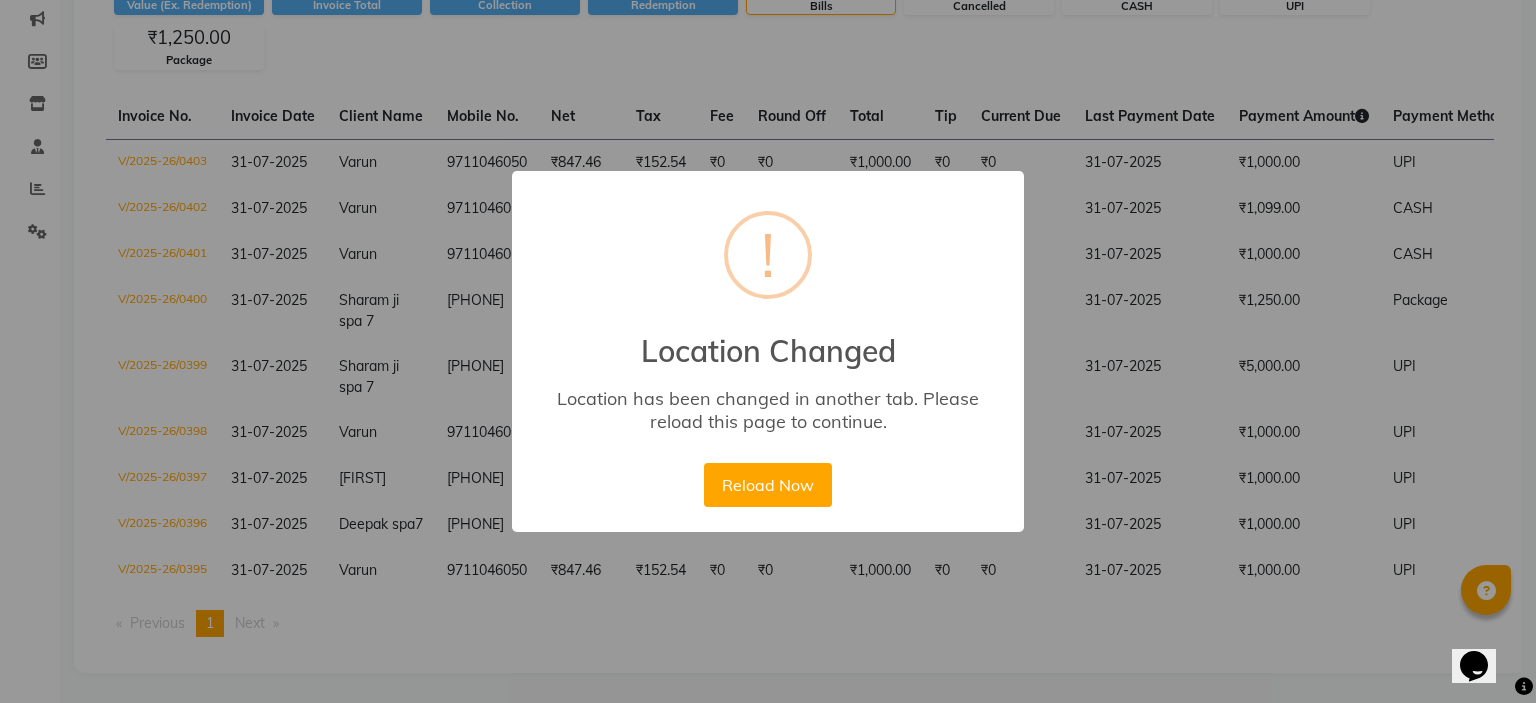 scroll, scrollTop: 0, scrollLeft: 0, axis: both 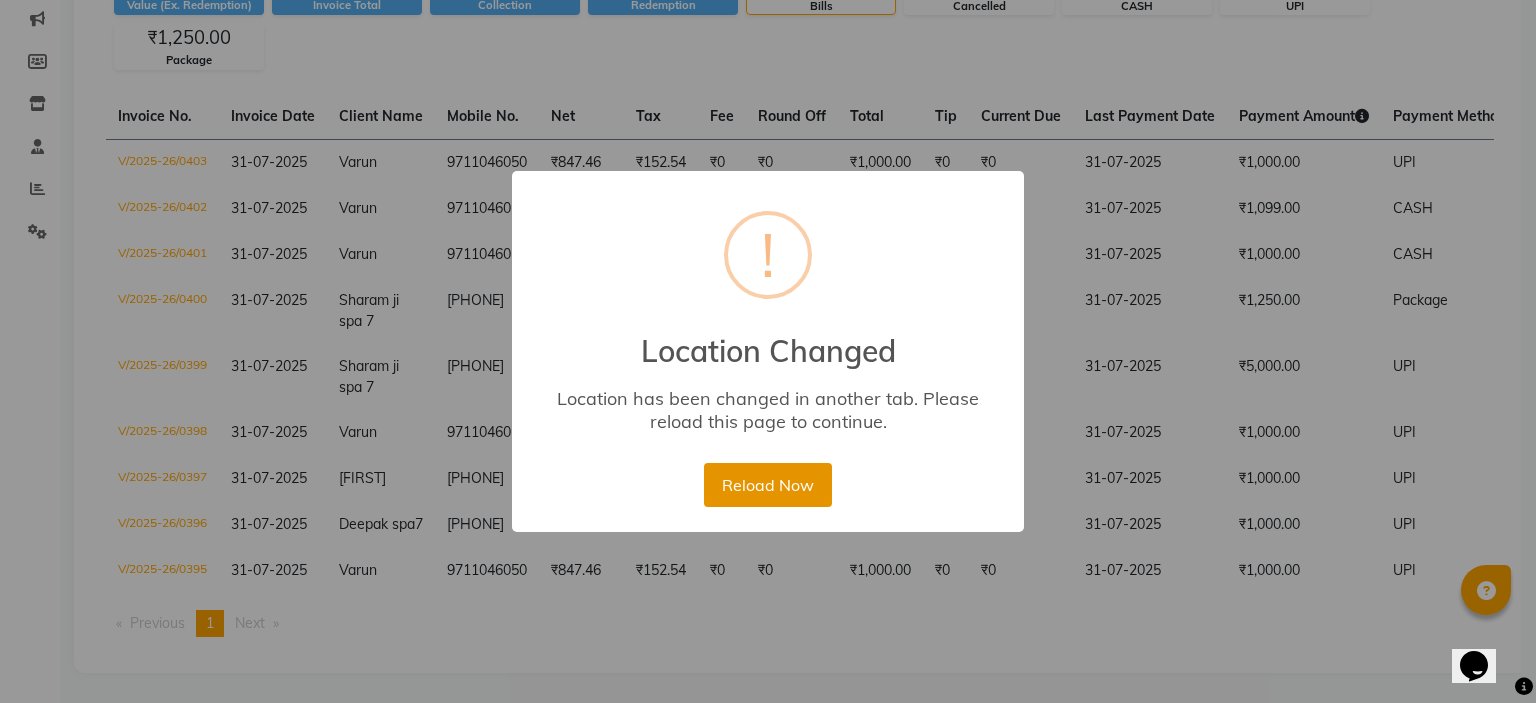 click on "Reload Now" at bounding box center [767, 485] 